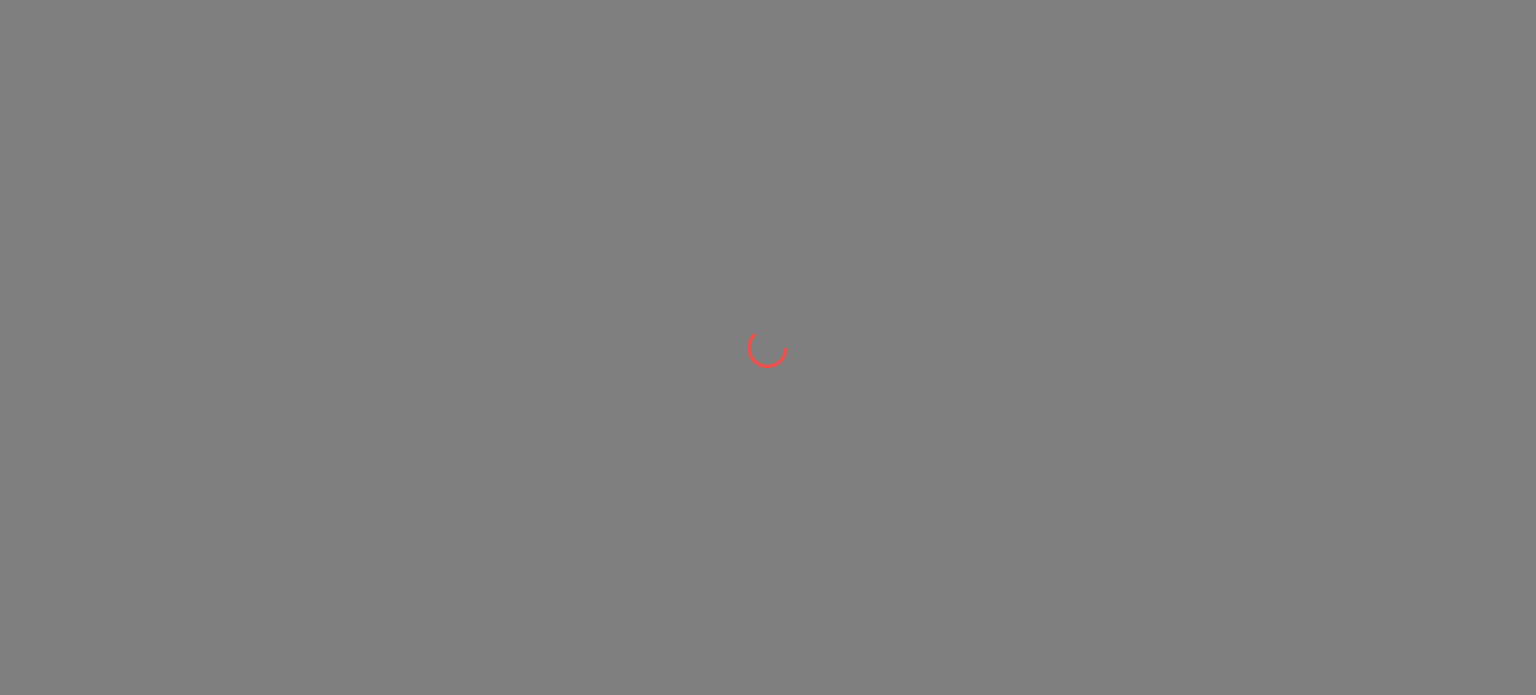 scroll, scrollTop: 0, scrollLeft: 0, axis: both 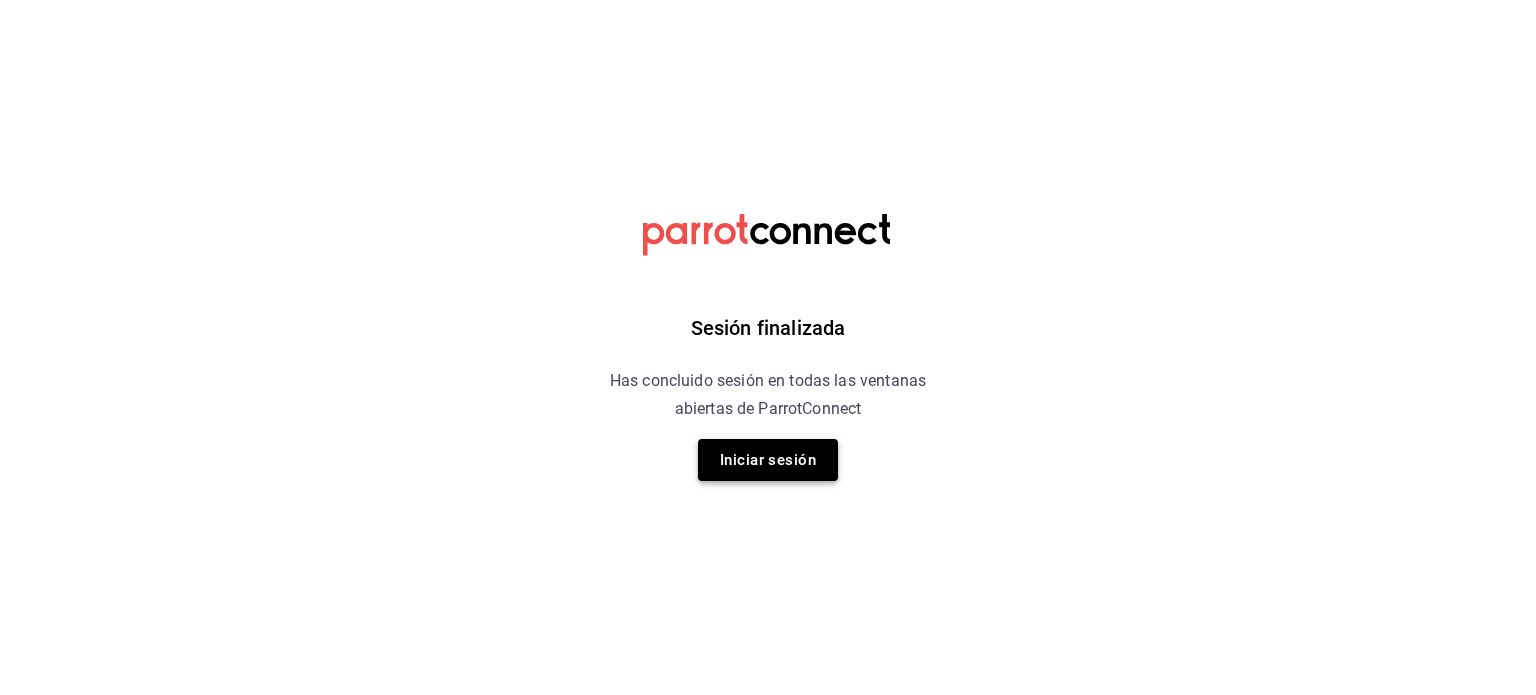 click on "Iniciar sesión" at bounding box center (768, 460) 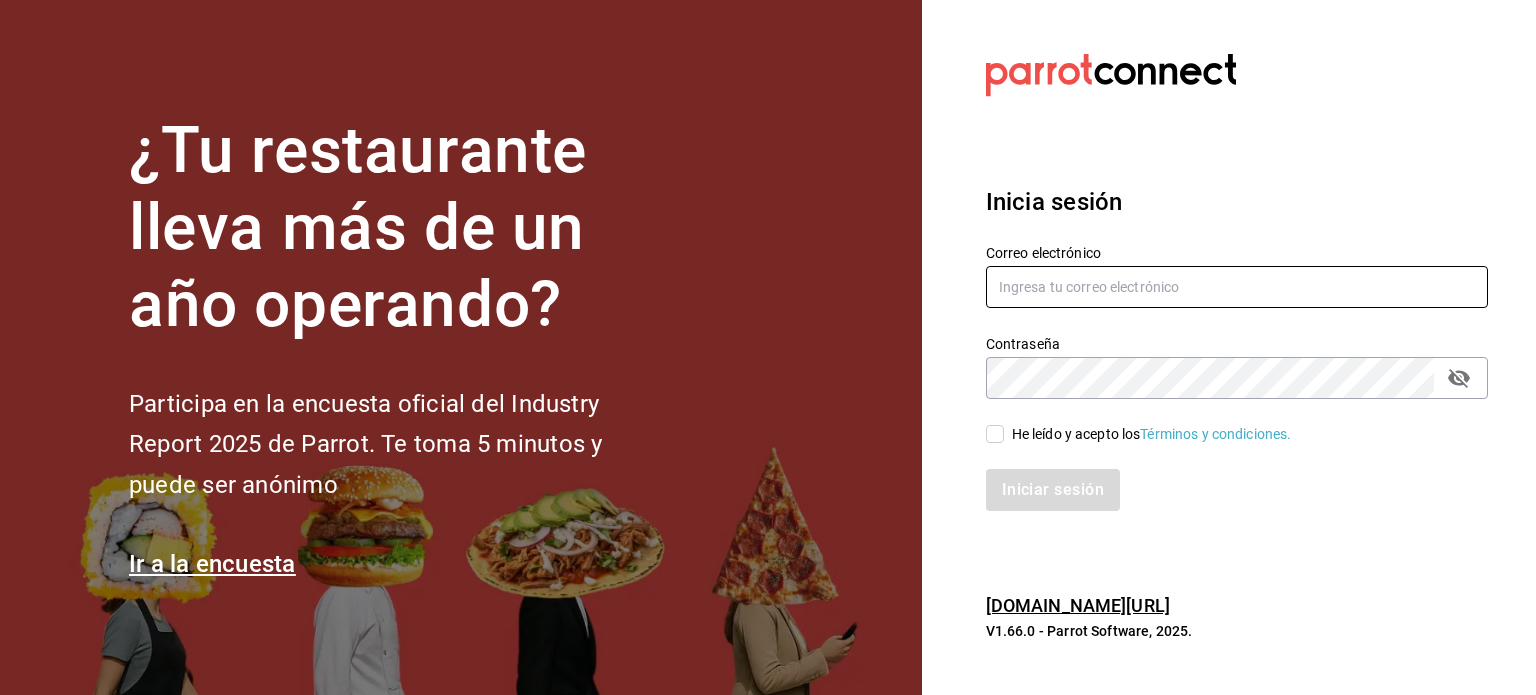 click at bounding box center [1237, 287] 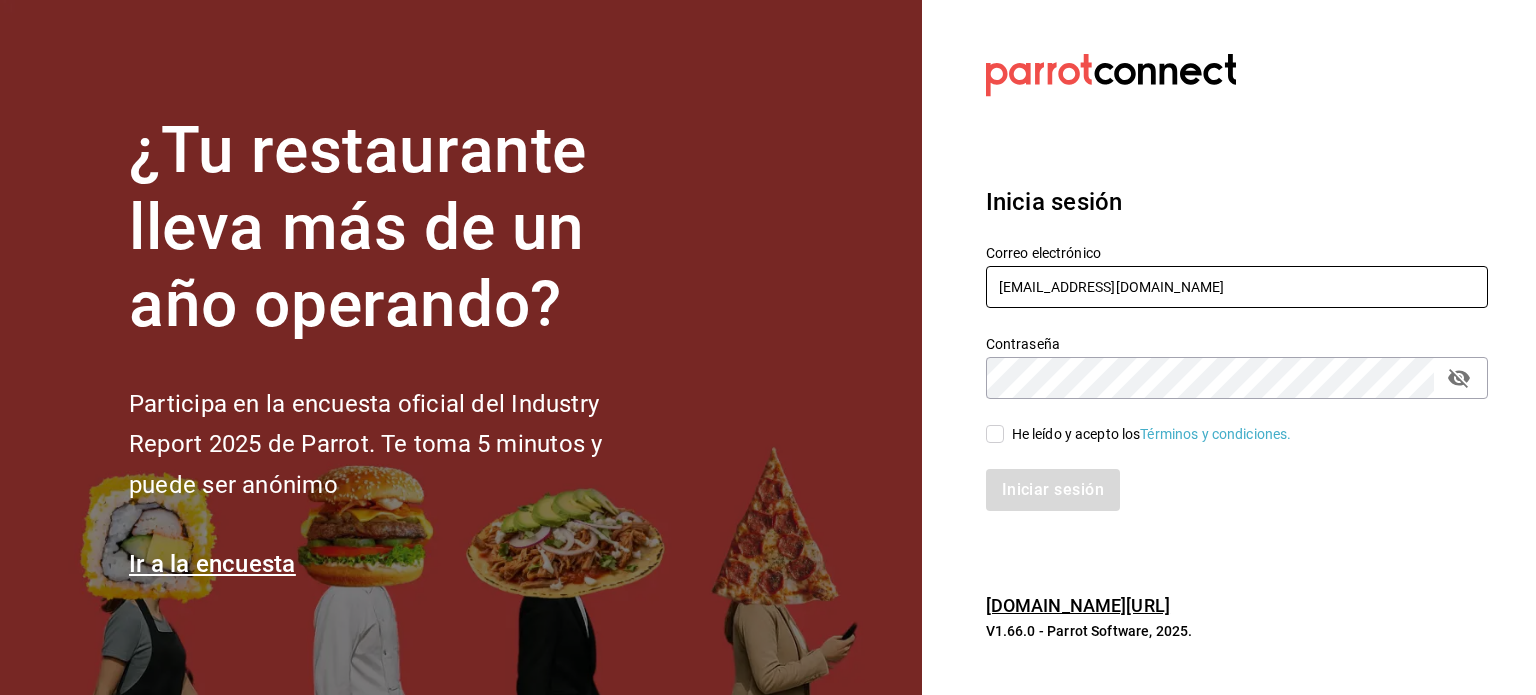 type on "jugeriatlaco@gmail.com" 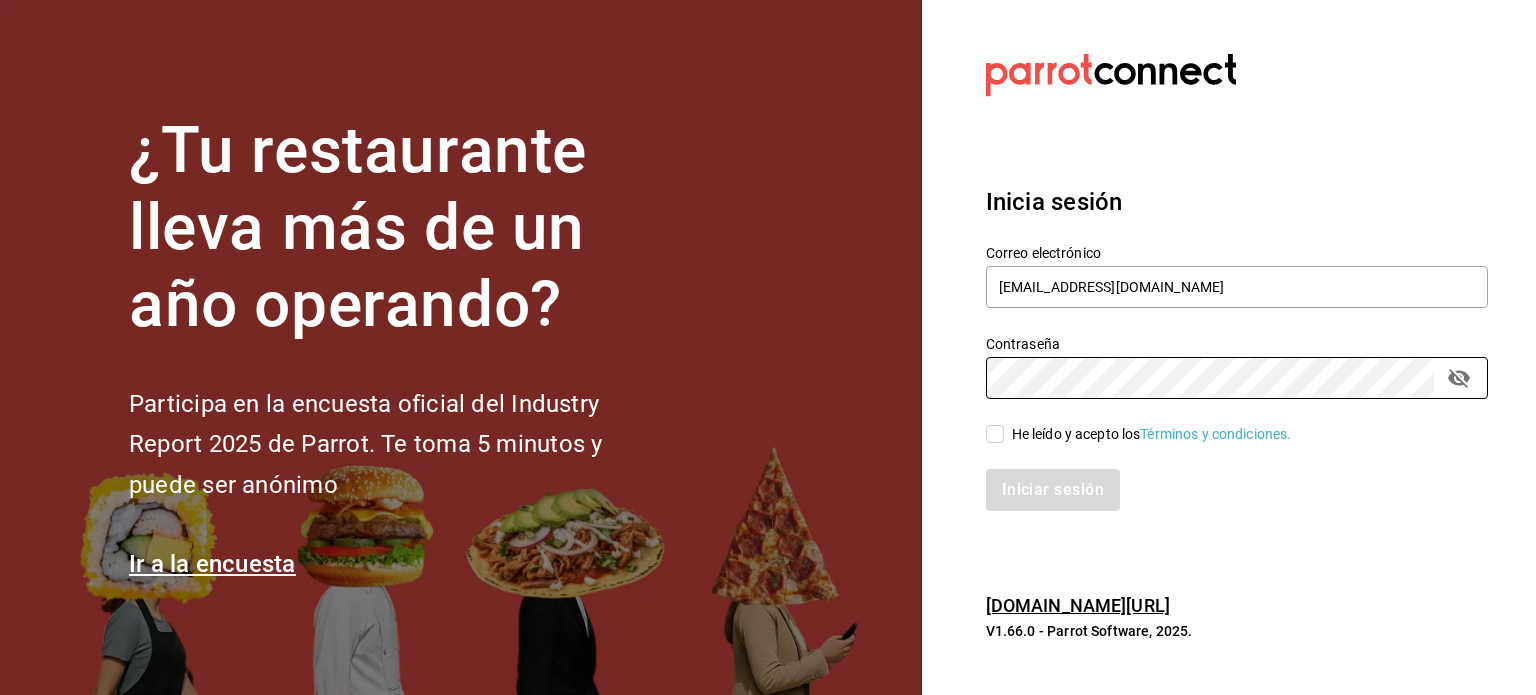 click on "He leído y acepto los  Términos y condiciones." at bounding box center [995, 434] 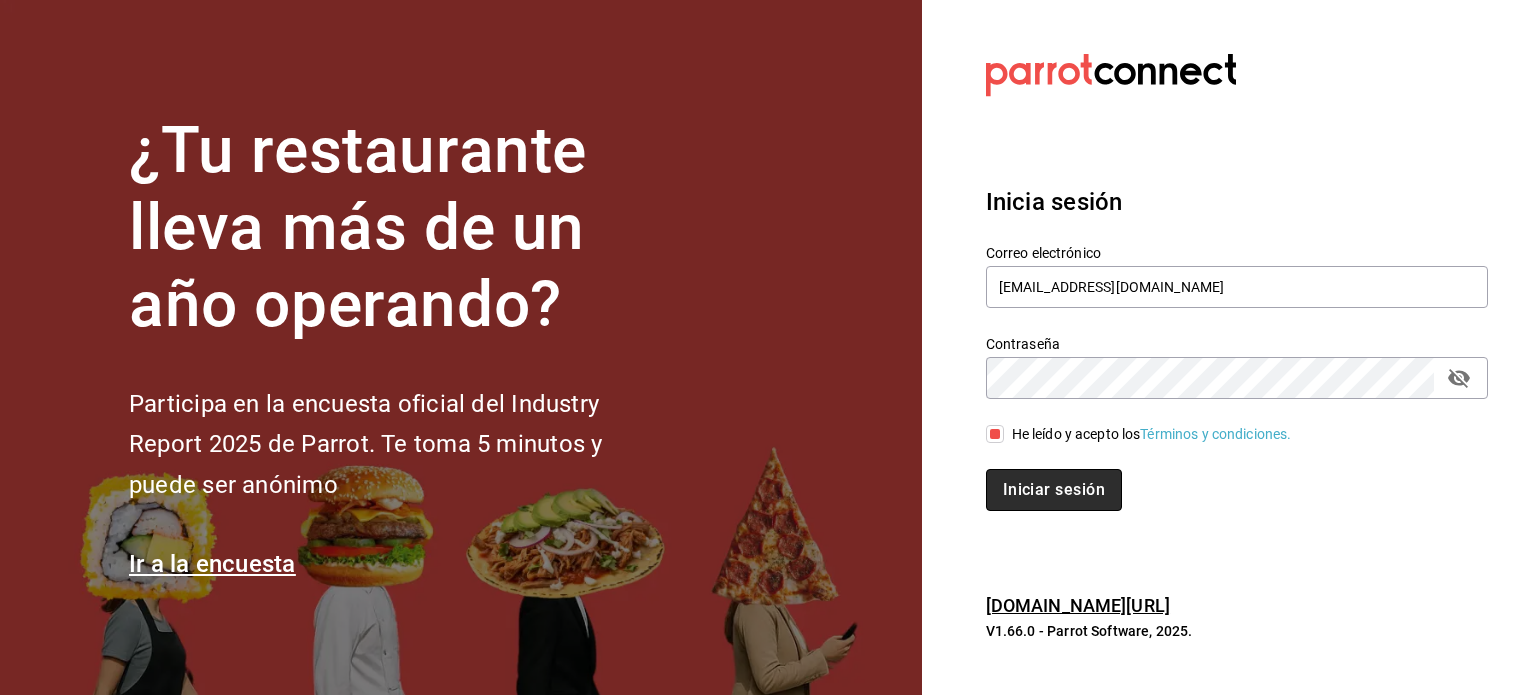 click on "Iniciar sesión" at bounding box center [1054, 490] 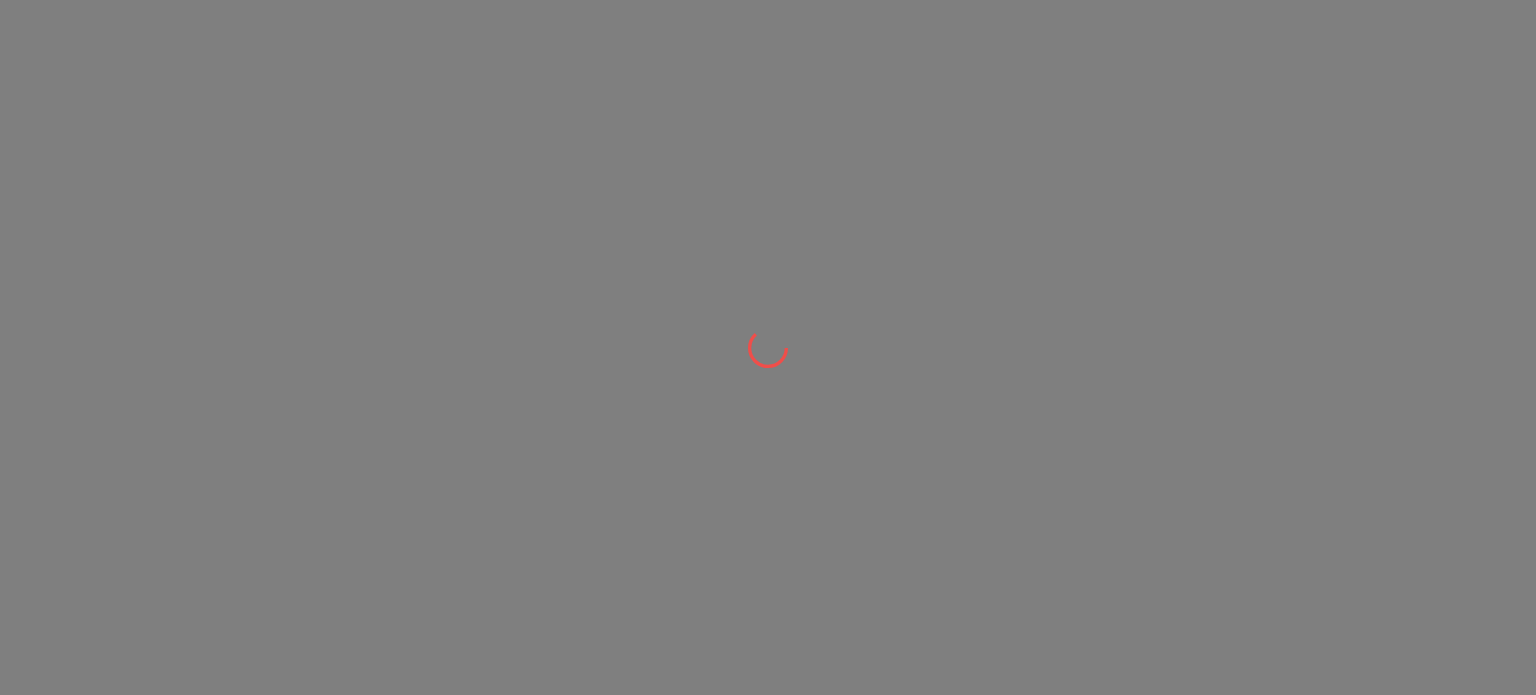 scroll, scrollTop: 0, scrollLeft: 0, axis: both 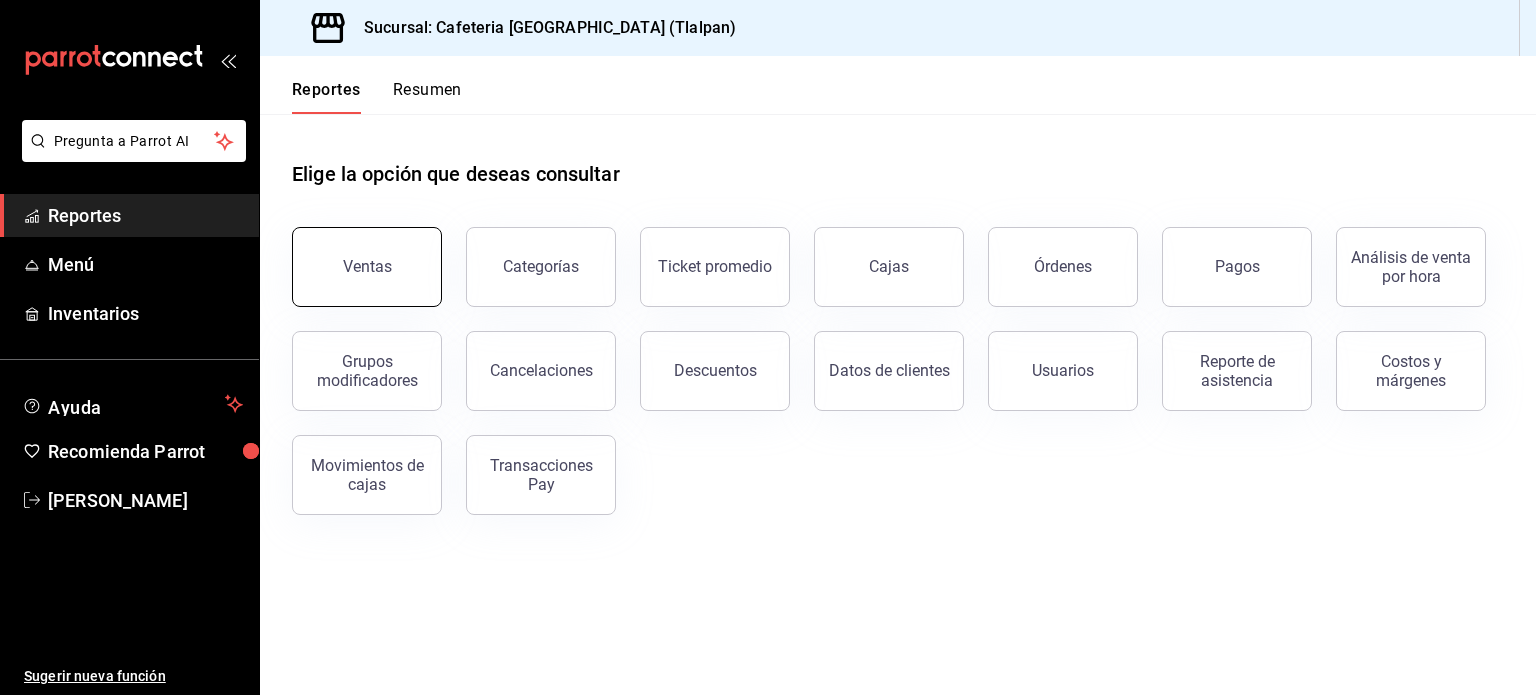 click on "Ventas" at bounding box center (367, 267) 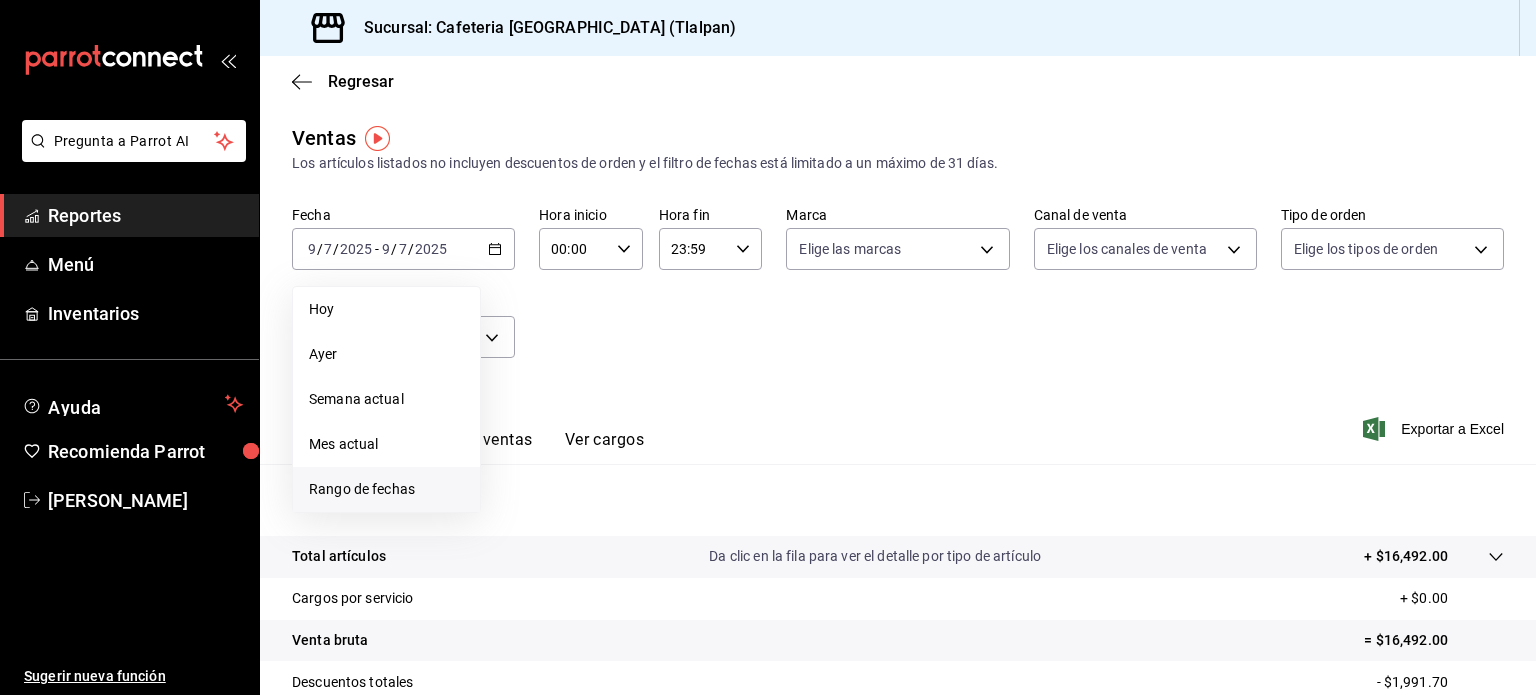 click on "Rango de fechas" at bounding box center [386, 489] 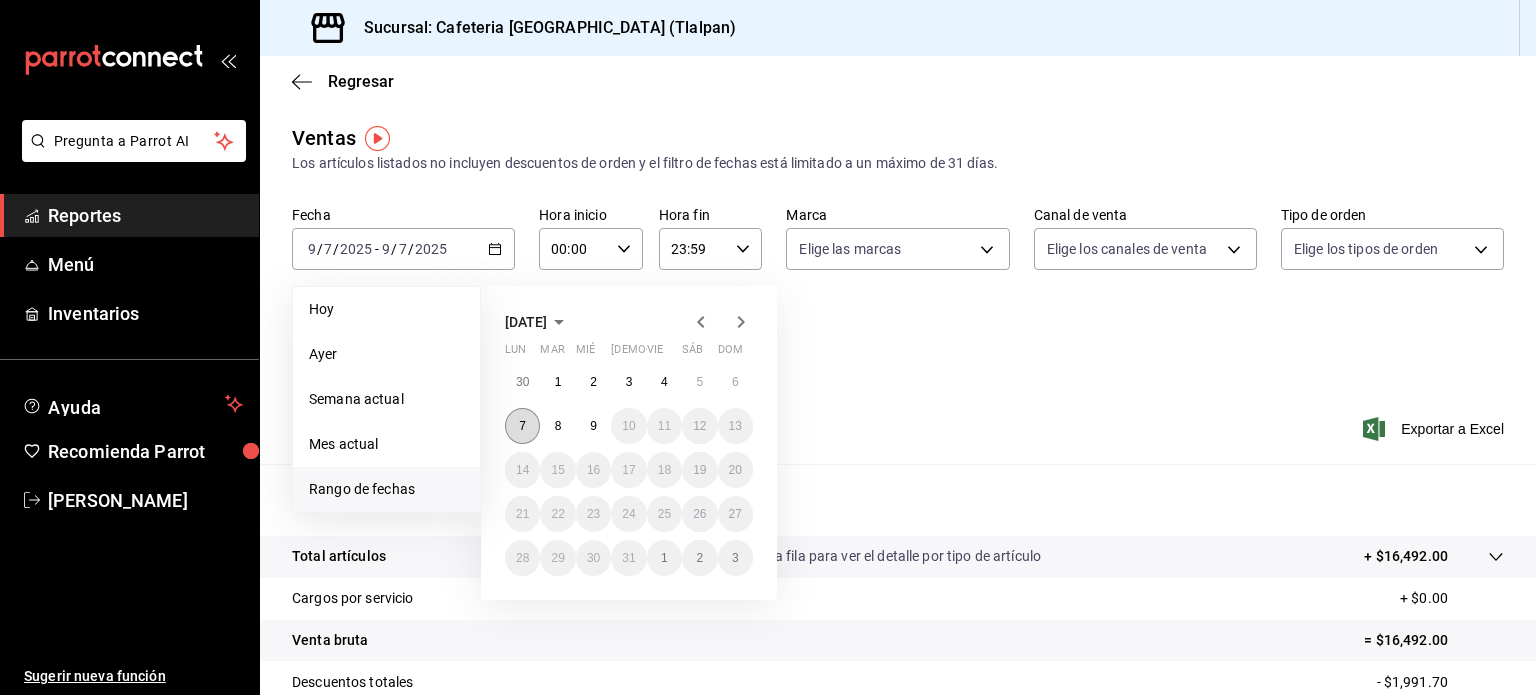 click on "7" at bounding box center (522, 426) 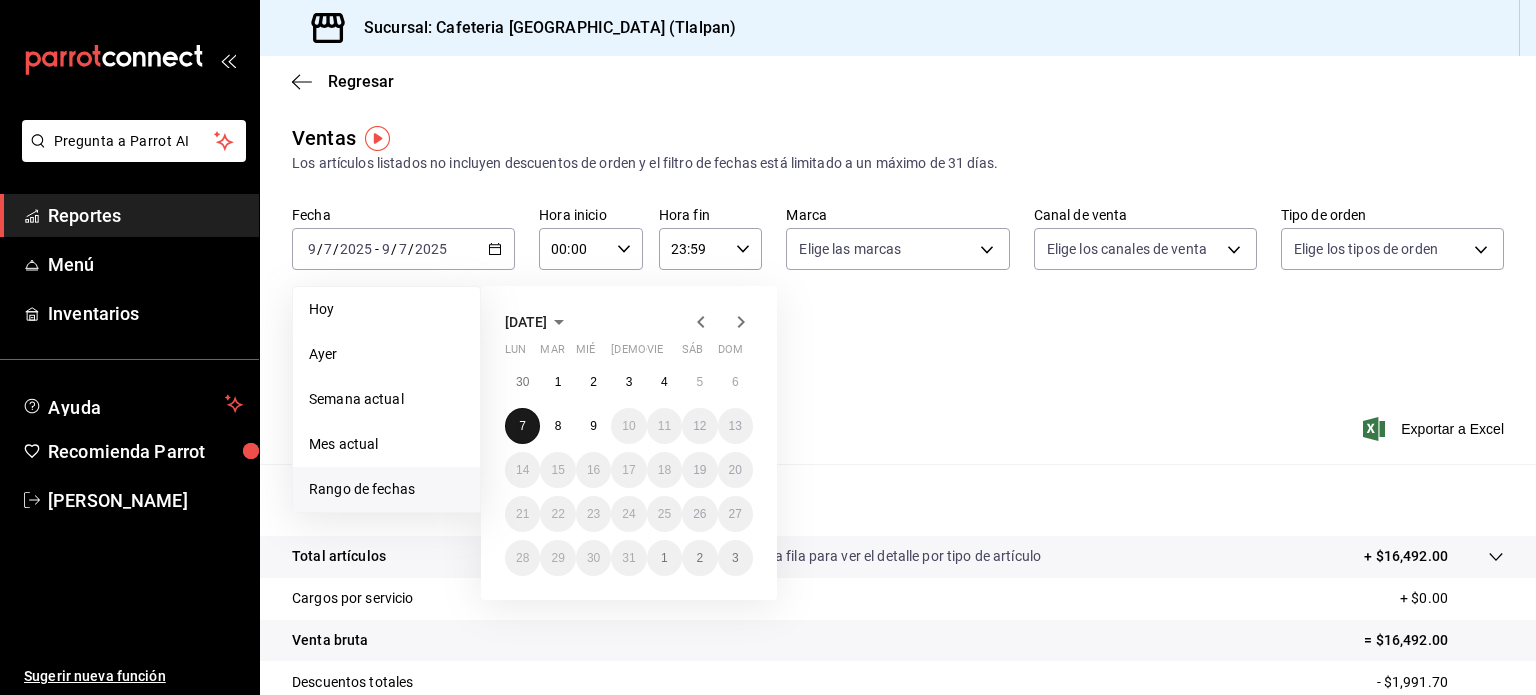 click on "7" at bounding box center (522, 426) 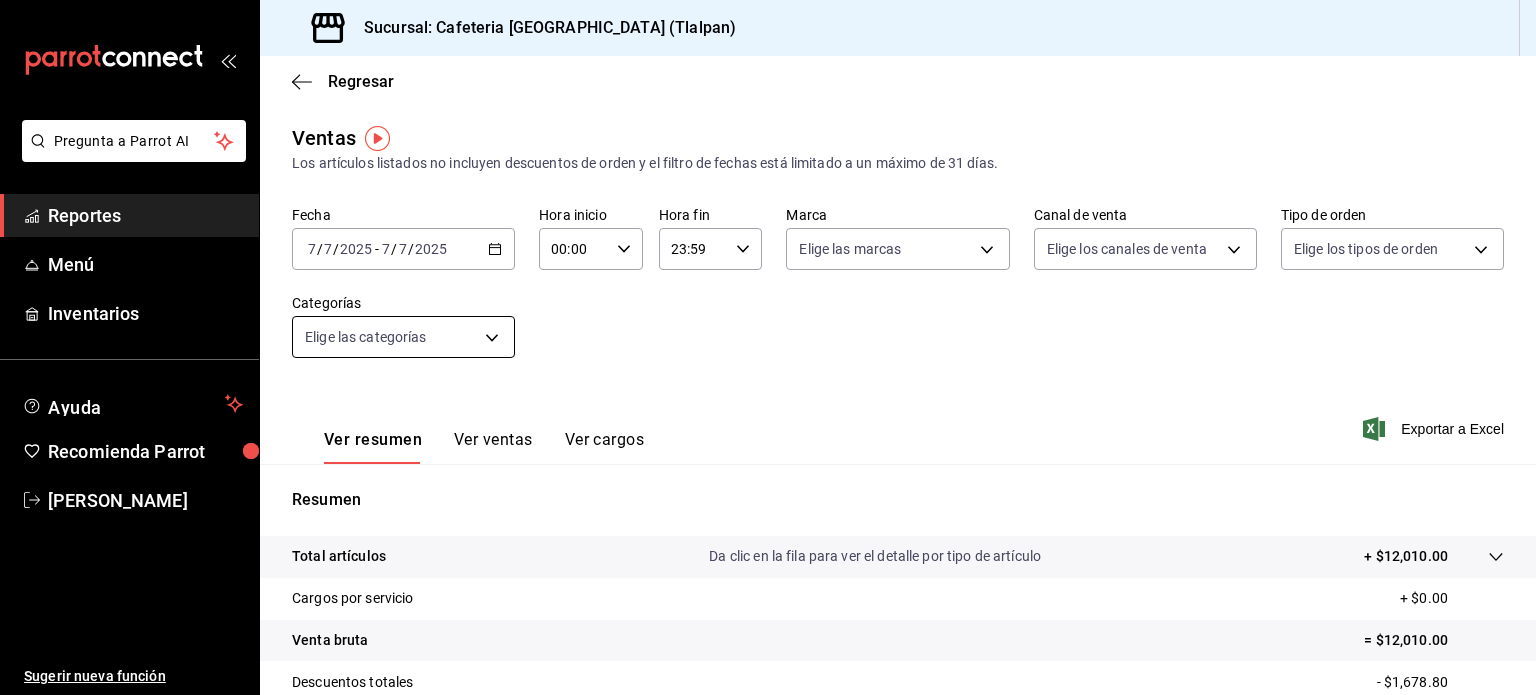 click on "Pregunta a Parrot AI Reportes   Menú   Inventarios   Ayuda Recomienda Parrot   [PERSON_NAME]   Sugerir nueva función   Sucursal: Cafeteria Tlacotalpan (Tlalpan) Regresar Ventas Los artículos listados no incluyen descuentos de orden y el filtro de fechas está limitado a un máximo de 31 días. Fecha [DATE] [DATE] - [DATE] [DATE] Hora inicio 00:00 Hora inicio Hora fin 23:59 Hora fin Marca Elige las marcas Canal de venta Elige los canales de venta Tipo de orden Elige los tipos de orden Categorías Elige las categorías Ver resumen Ver ventas Ver cargos Exportar a Excel Resumen Total artículos Da clic en la fila para ver el detalle por tipo de artículo + $12,010.00 Cargos por servicio + $0.00 Venta bruta = $12,010.00 Descuentos totales - $1,678.80 Certificados de regalo - $0.00 Venta total = $10,331.20 Impuestos - $1,413.75 Venta neta = $8,917.45 Pregunta a Parrot AI Reportes   Menú   Inventarios   Ayuda Recomienda Parrot   [PERSON_NAME]   Sugerir nueva función   Ver video tutorial" at bounding box center (768, 347) 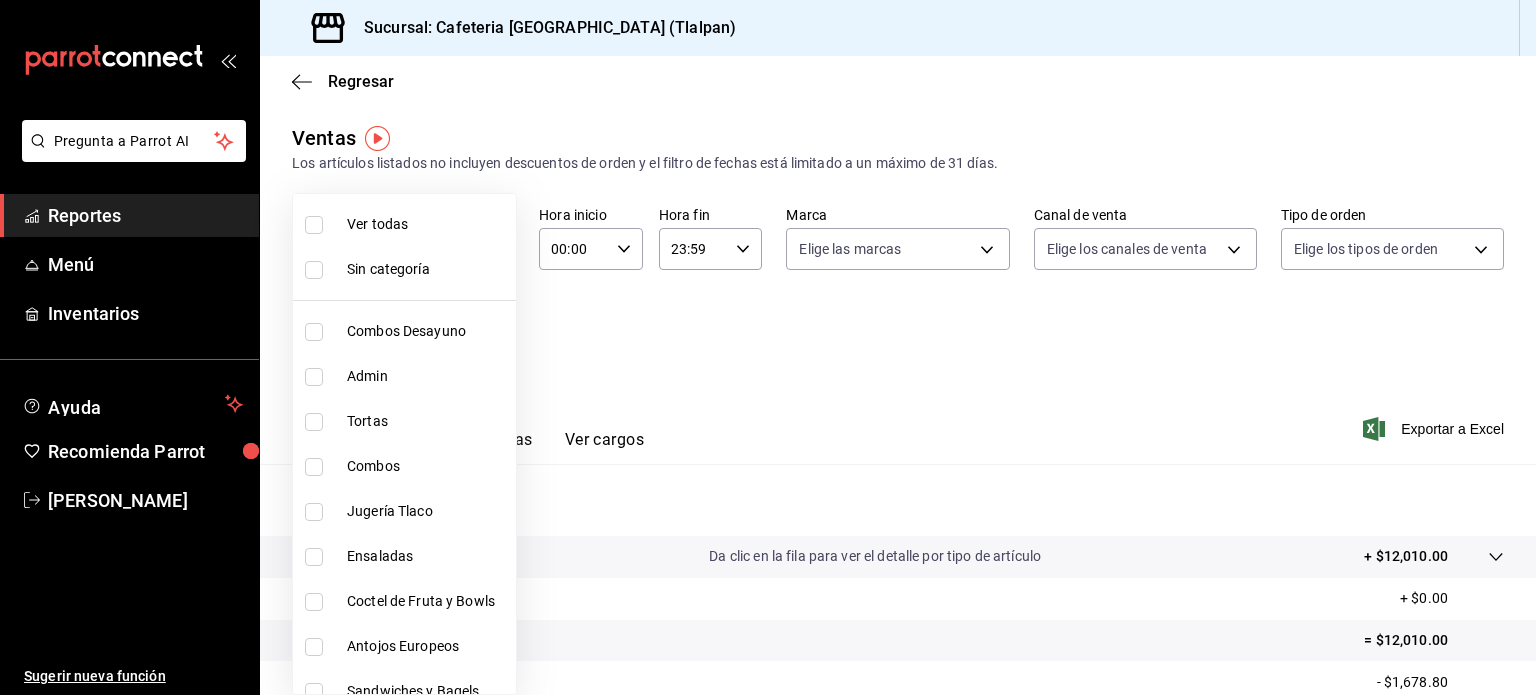 click on "Jugería Tlaco" at bounding box center (427, 511) 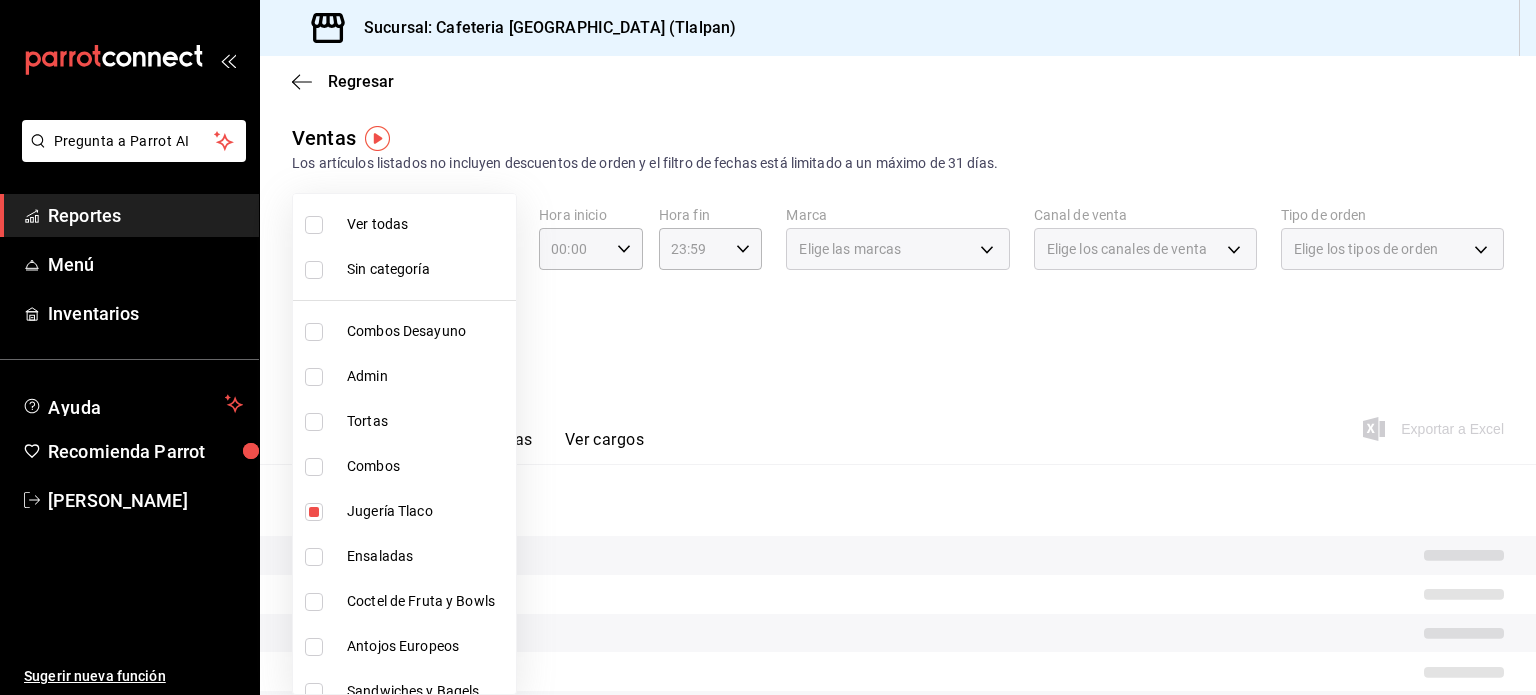 click on "Ensaladas" at bounding box center [404, 556] 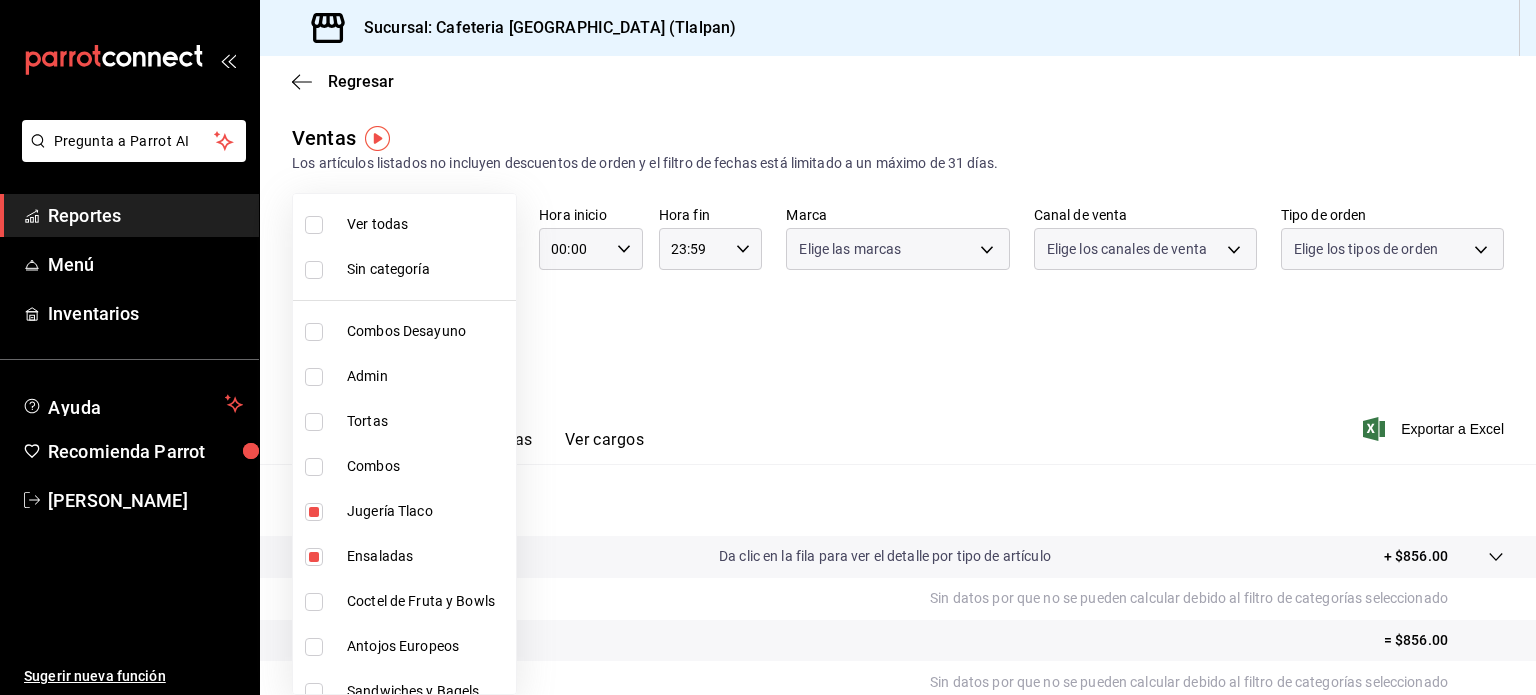 type on "e9e68465-86e8-450d-9bb3-72899039c4d5,6ad8335a-cbf8-4b52-ae65-0fb07a46dafe" 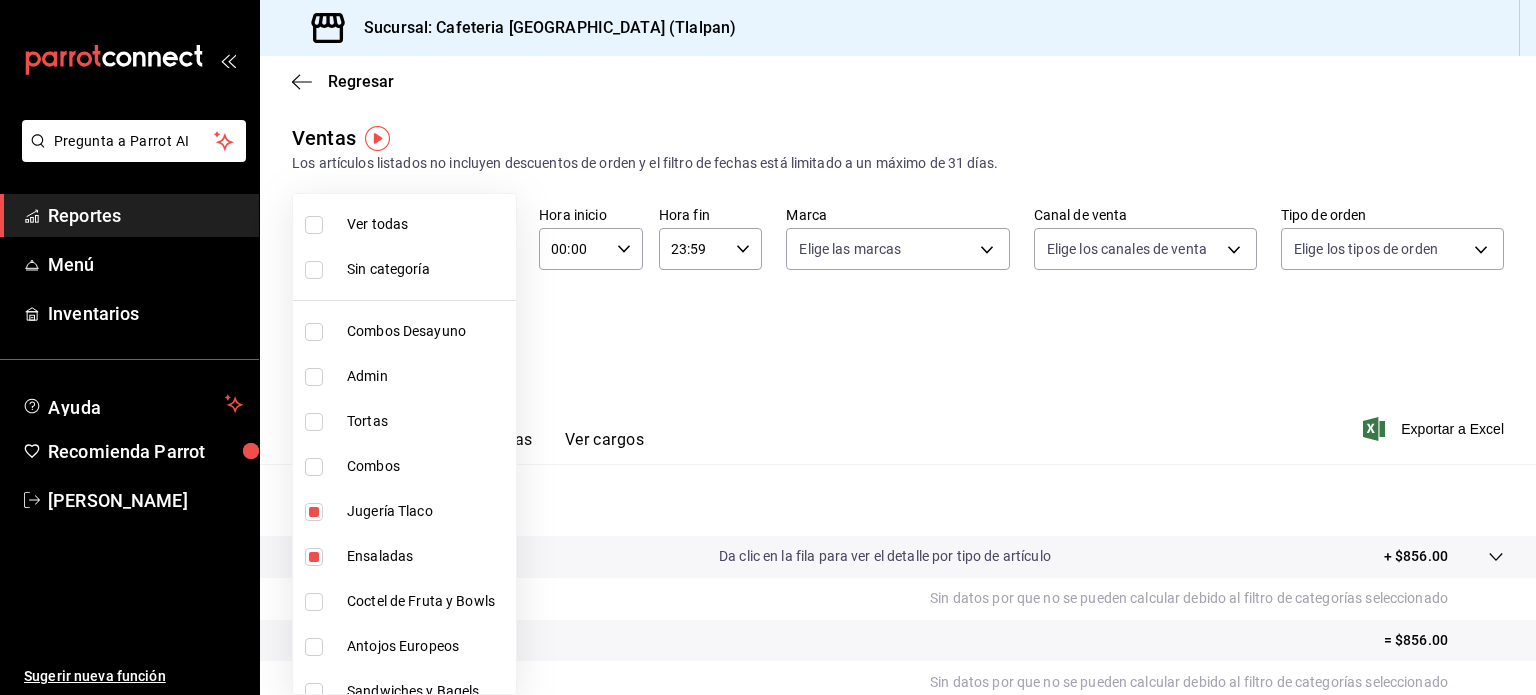 click on "Coctel de Fruta y Bowls" at bounding box center (427, 601) 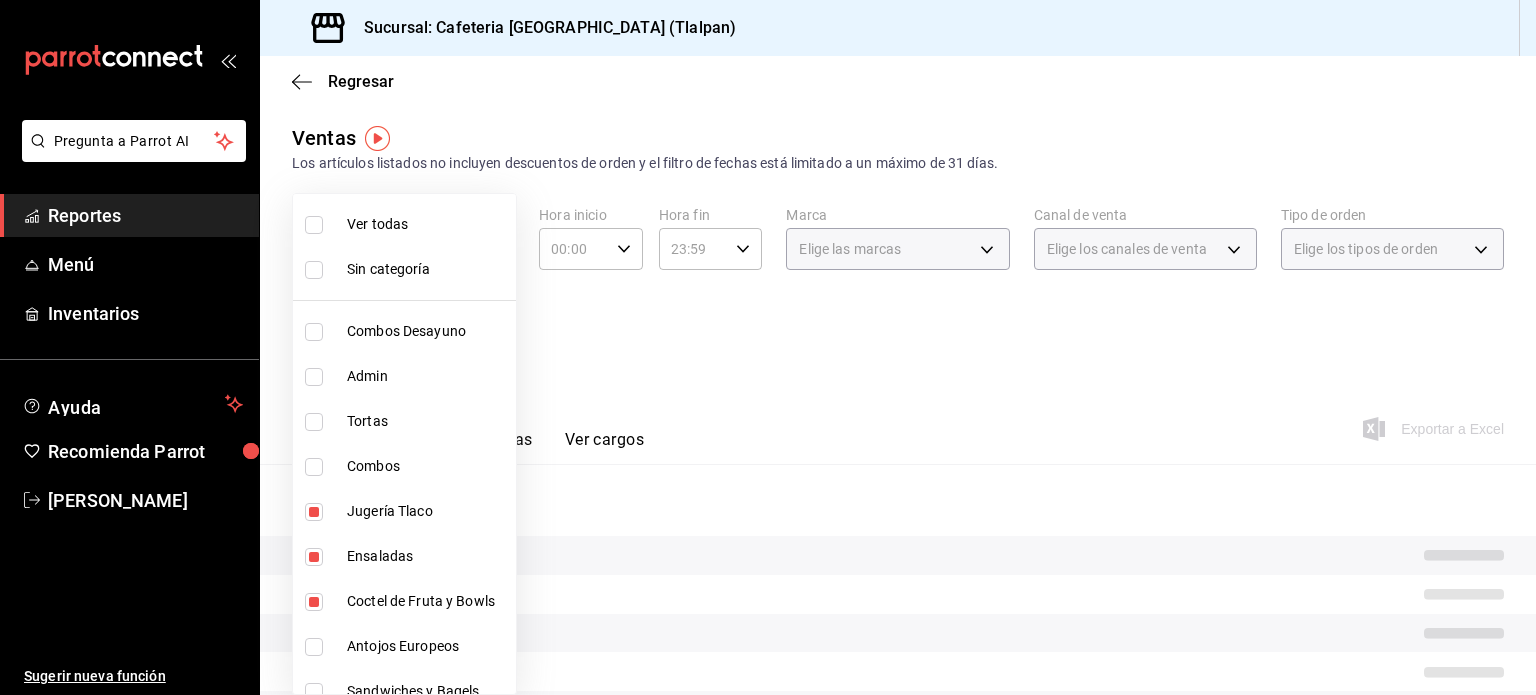 type on "e9e68465-86e8-450d-9bb3-72899039c4d5,6ad8335a-cbf8-4b52-ae65-0fb07a46dafe,e88413e1-6da3-4a64-92dd-9f919d1268fe" 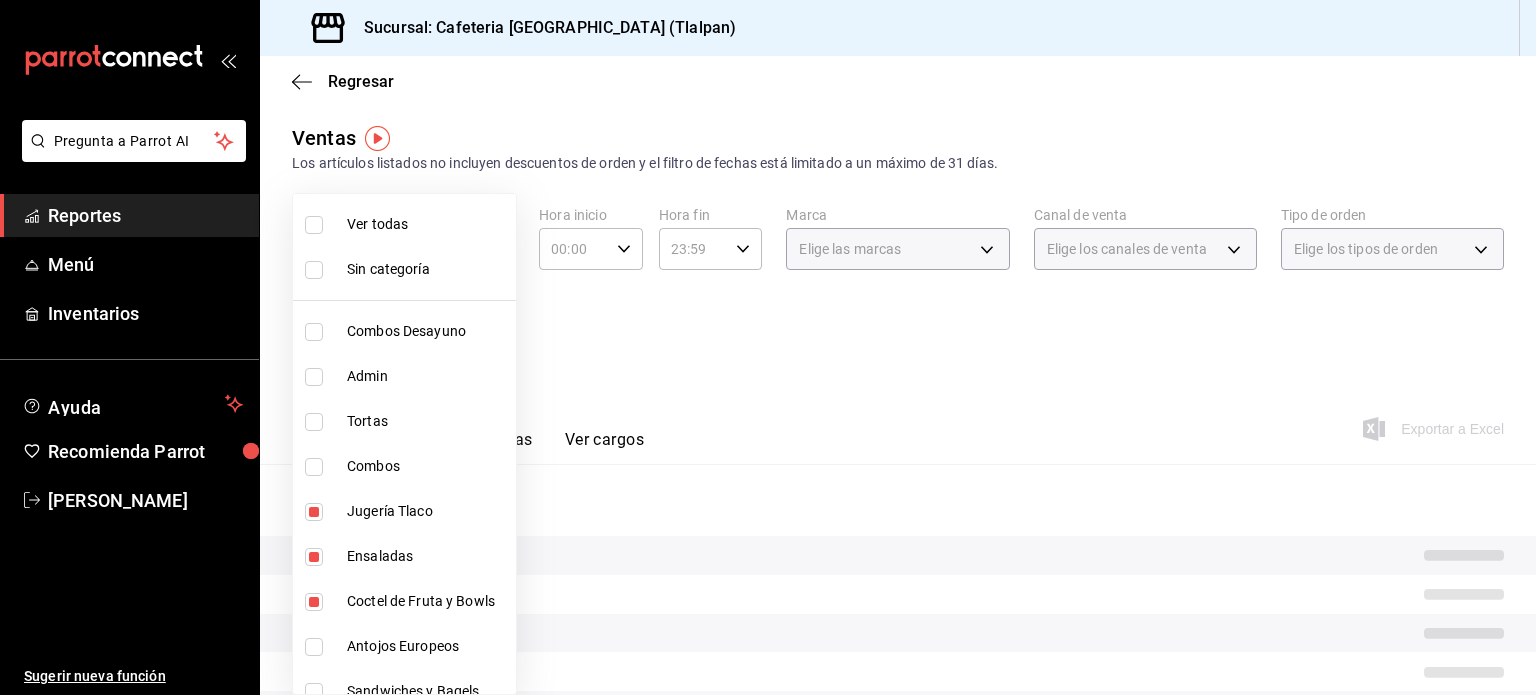 checkbox on "true" 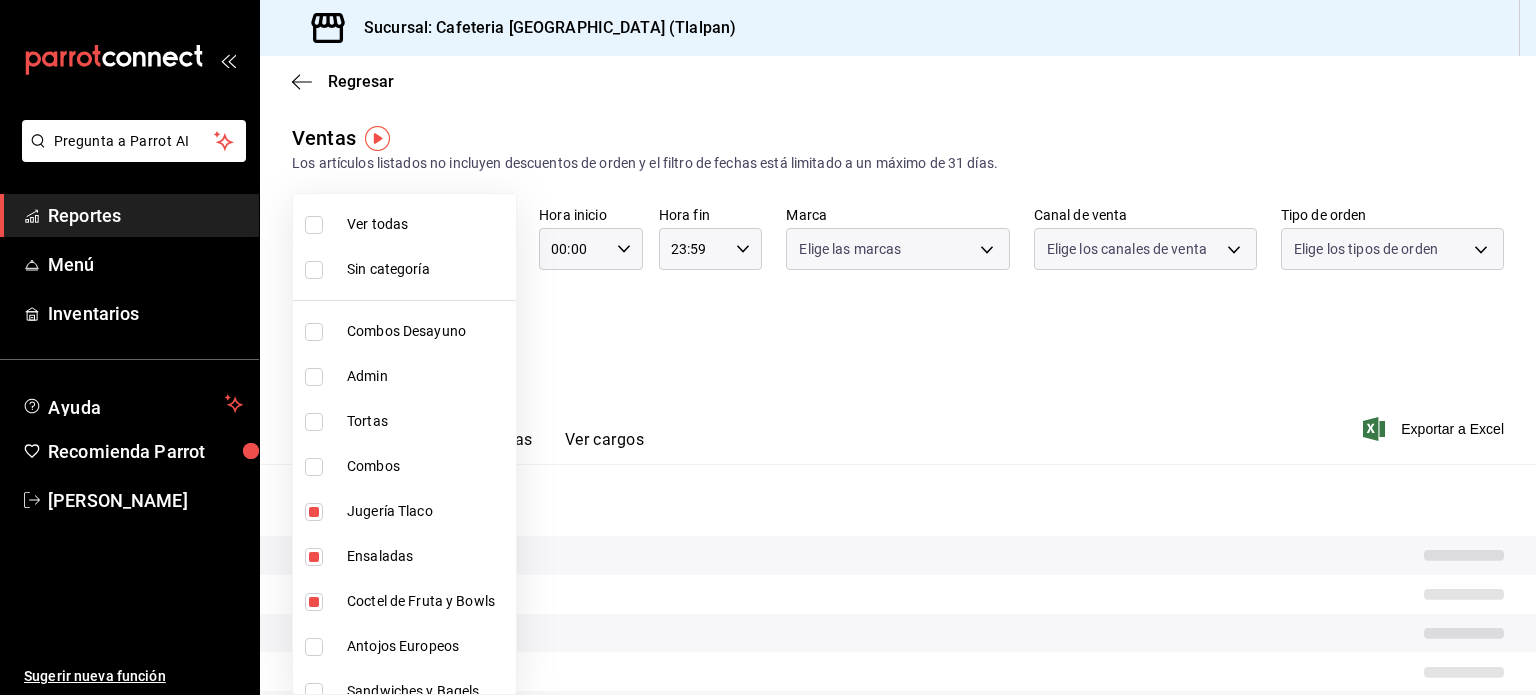 type 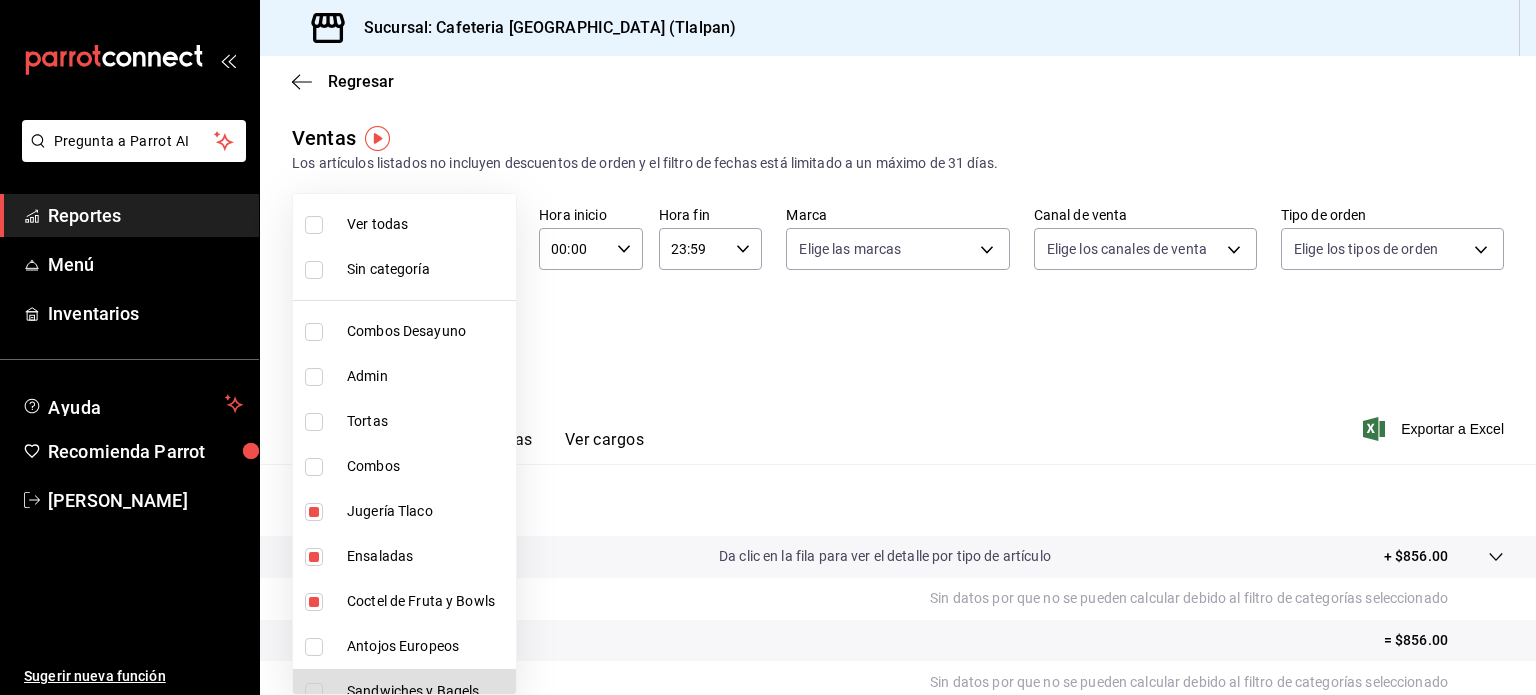 type 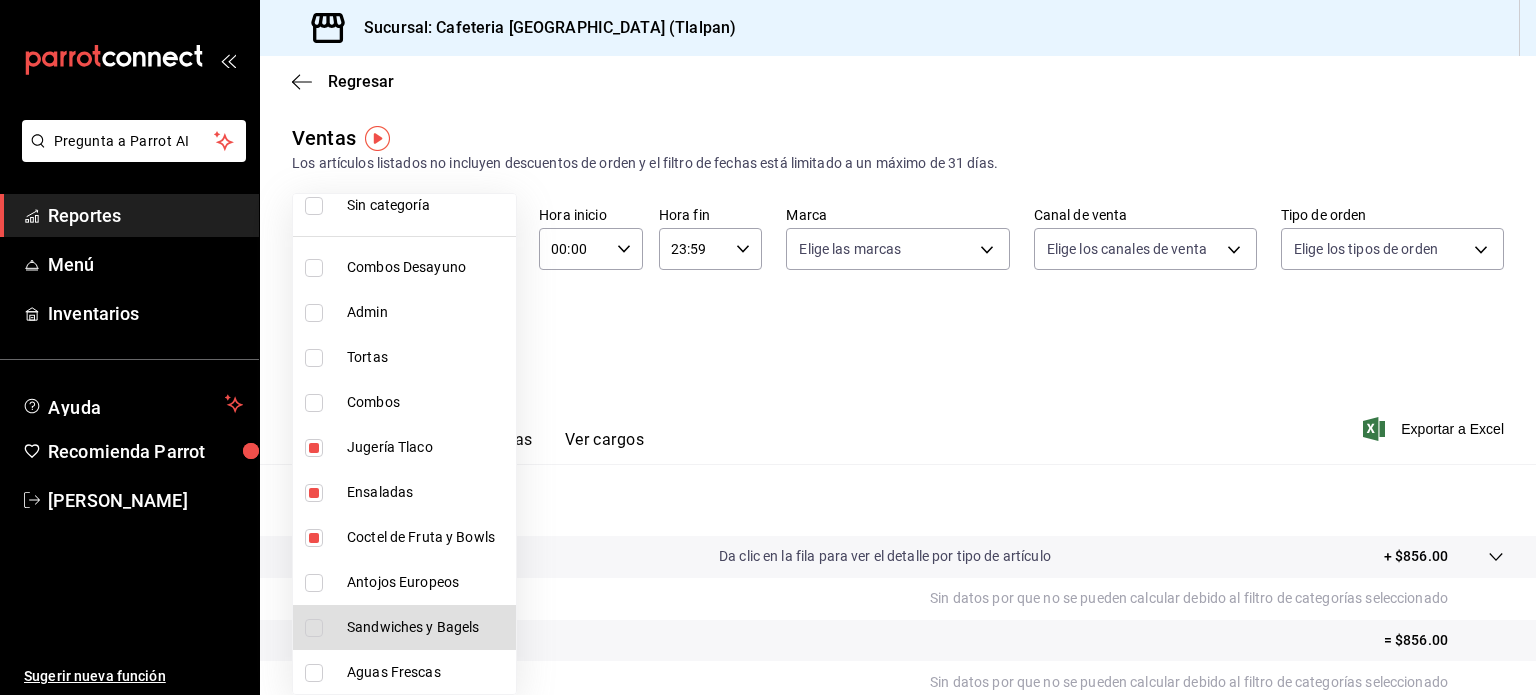 type 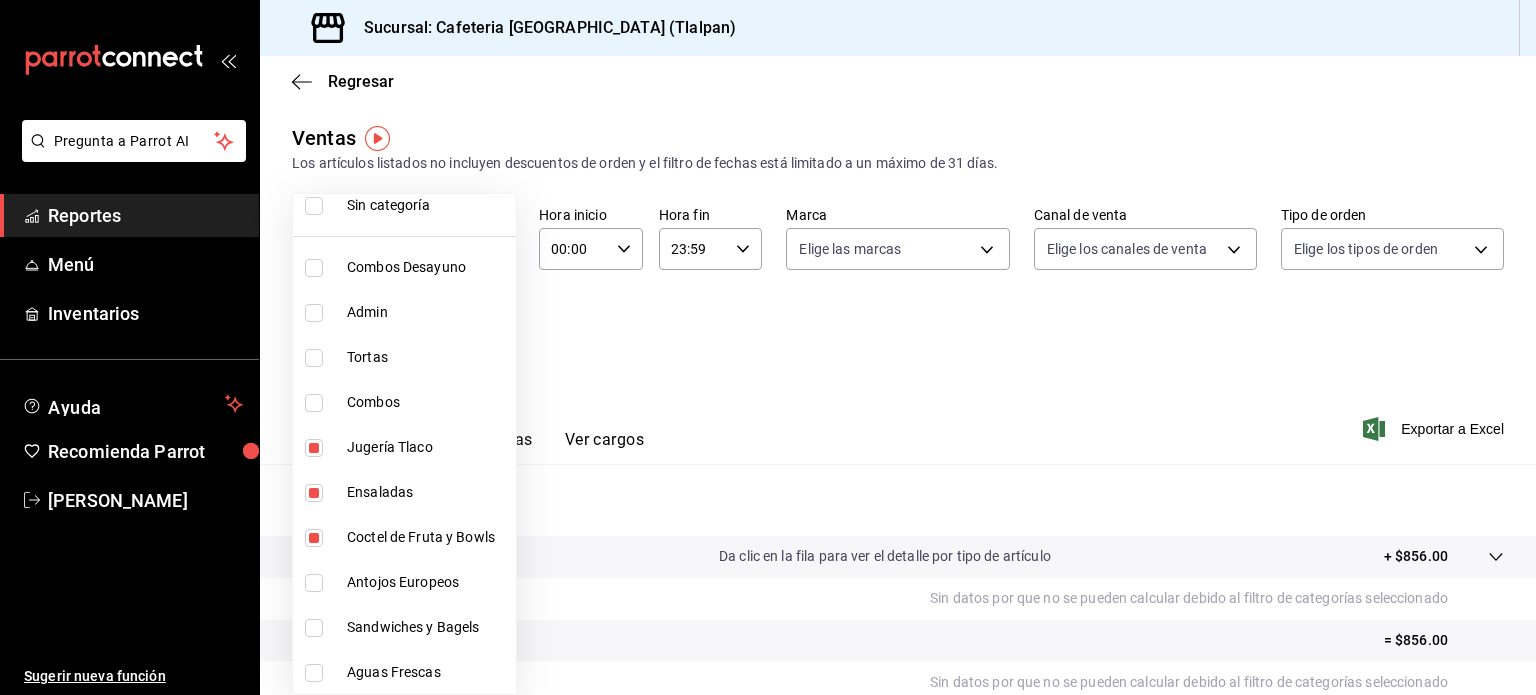 scroll, scrollTop: 337, scrollLeft: 0, axis: vertical 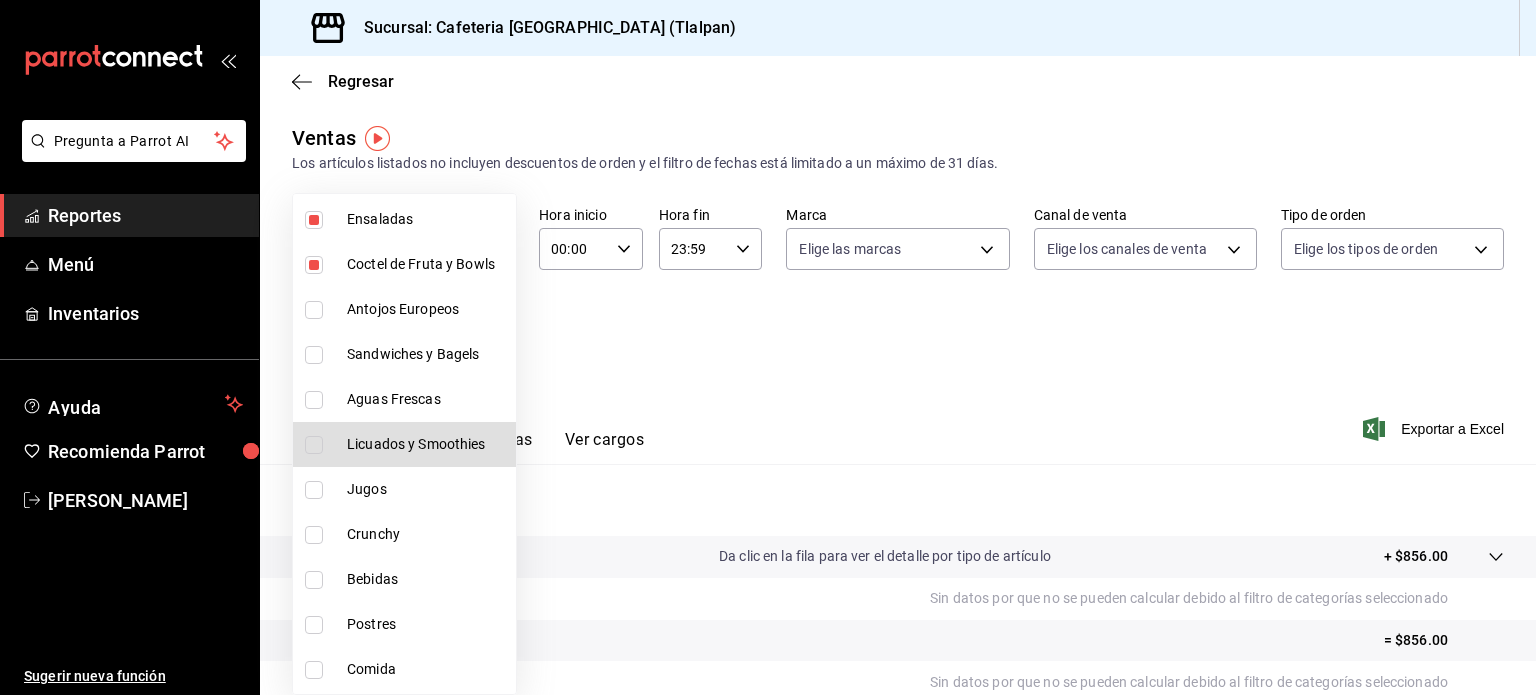 type 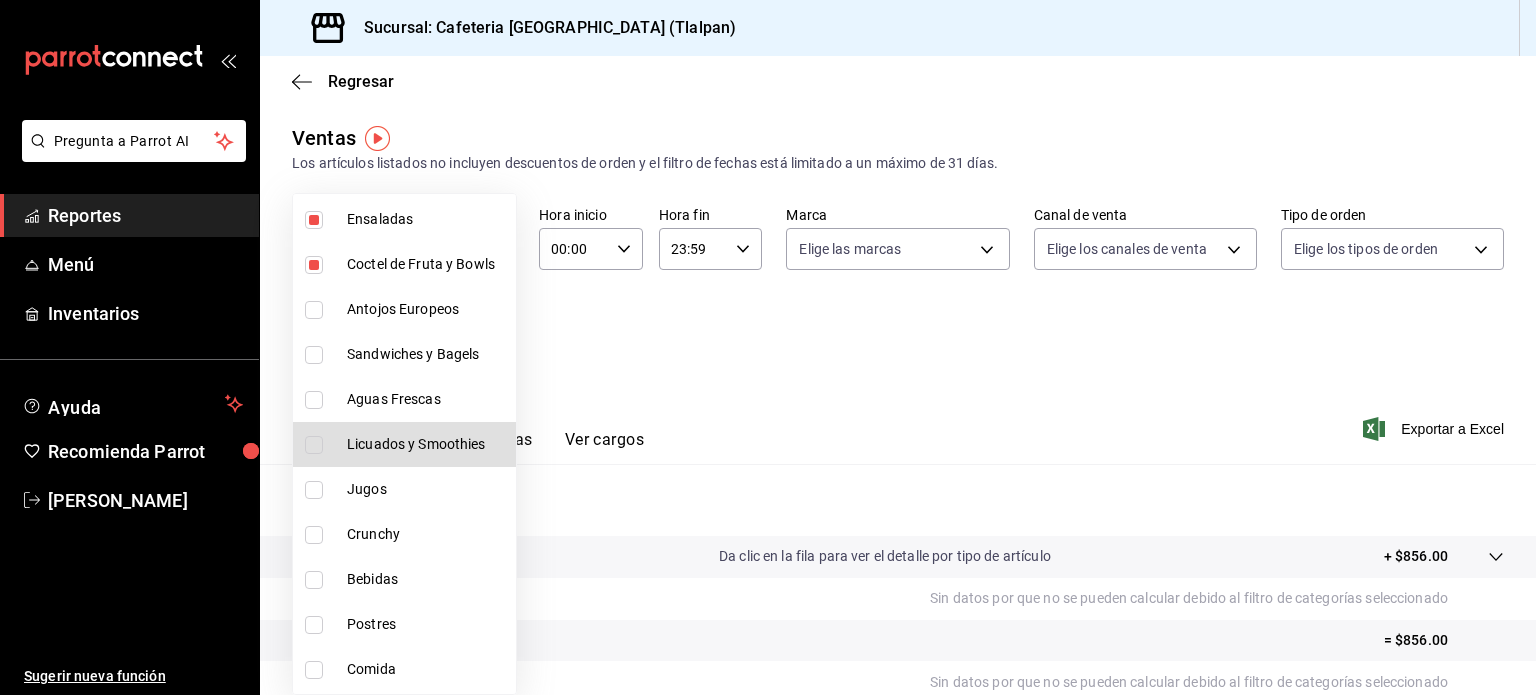 click on "Jugos" at bounding box center (427, 489) 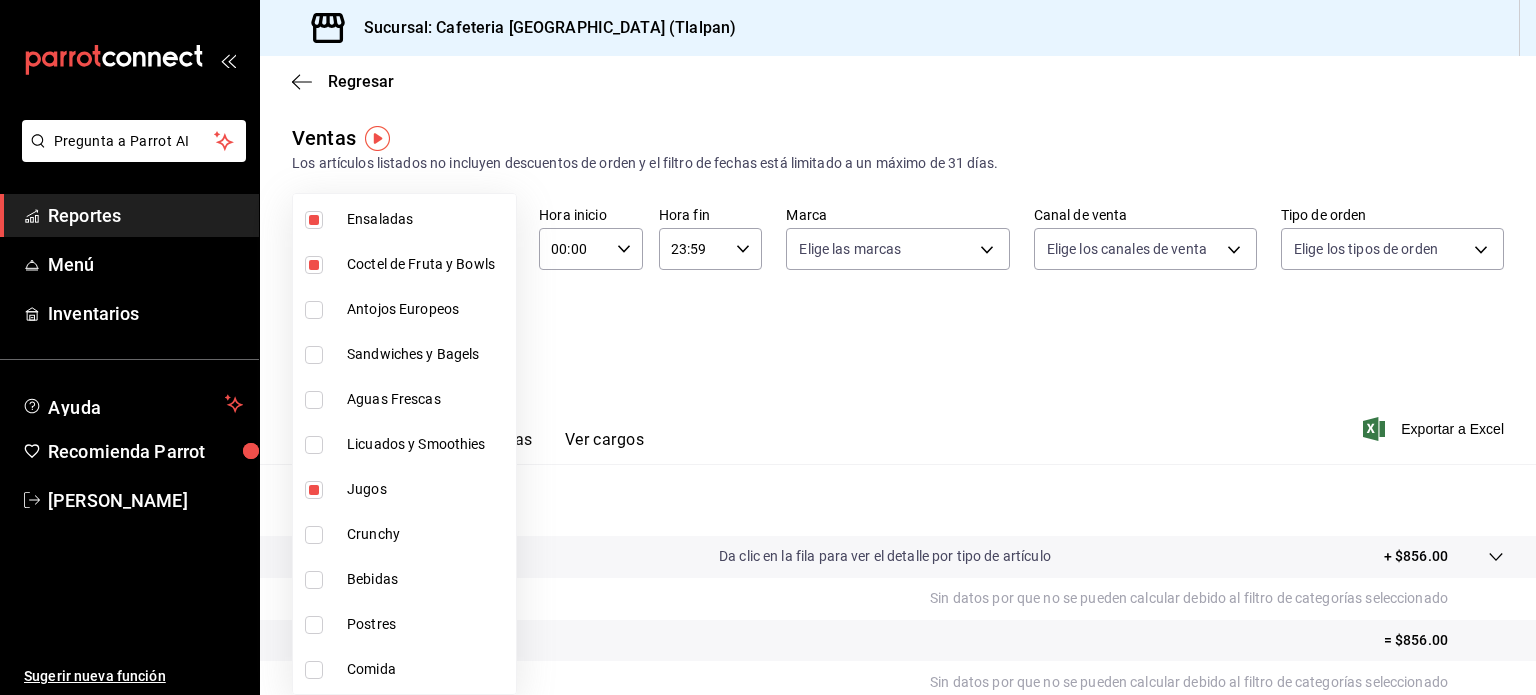 click on "Licuados y Smoothies" at bounding box center [427, 444] 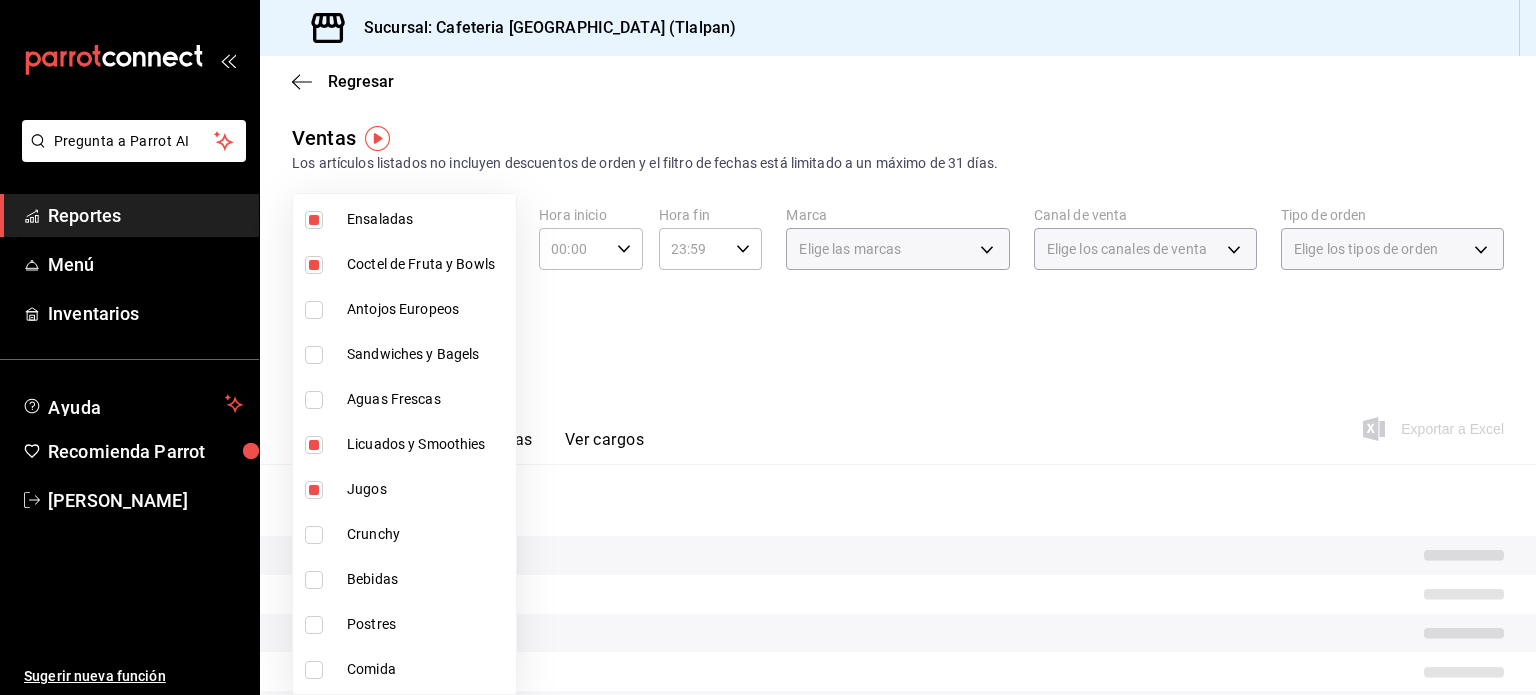 type on "e9e68465-86e8-450d-9bb3-72899039c4d5,6ad8335a-cbf8-4b52-ae65-0fb07a46dafe,e88413e1-6da3-4a64-92dd-9f919d1268fe,db1db806-b5b7-4869-8aed-44ac641371a3,adfab49d-05db-4b6d-ad56-7b555b8a4834" 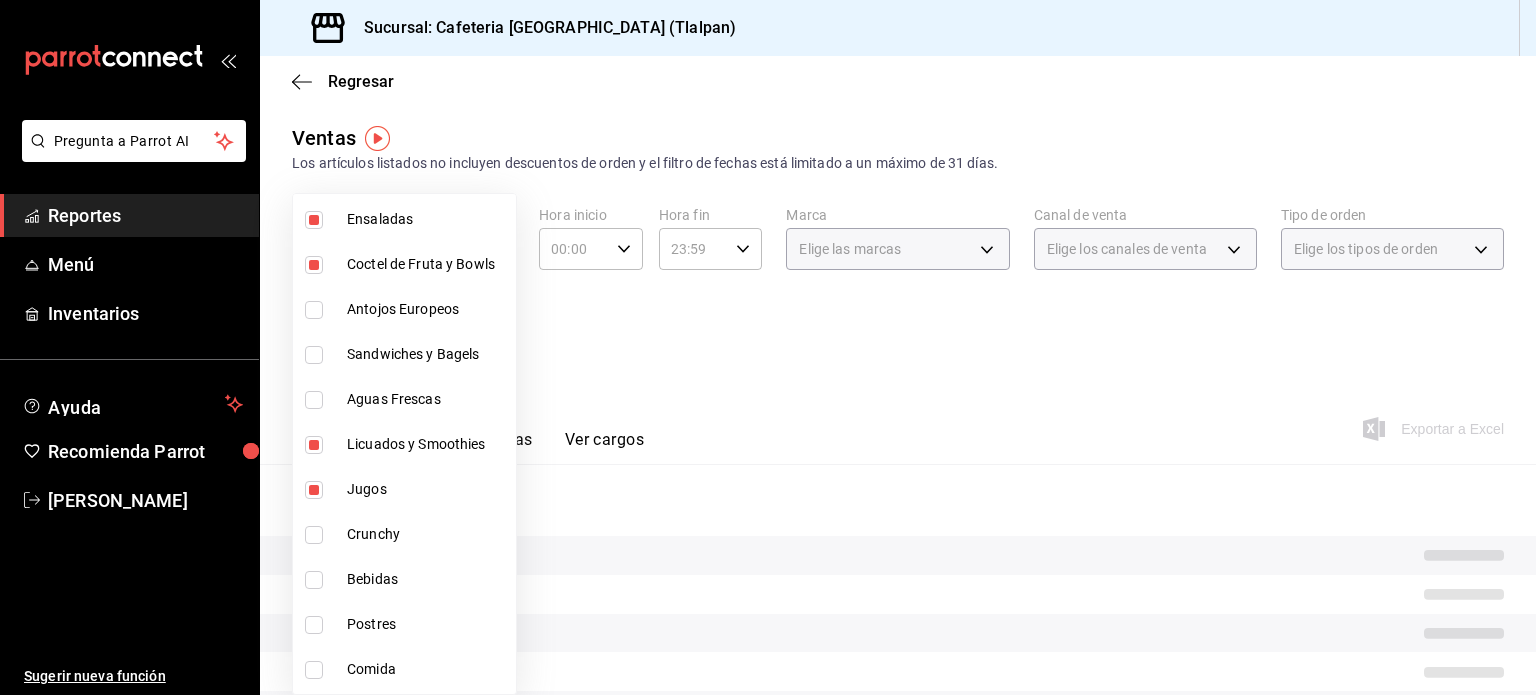 checkbox on "true" 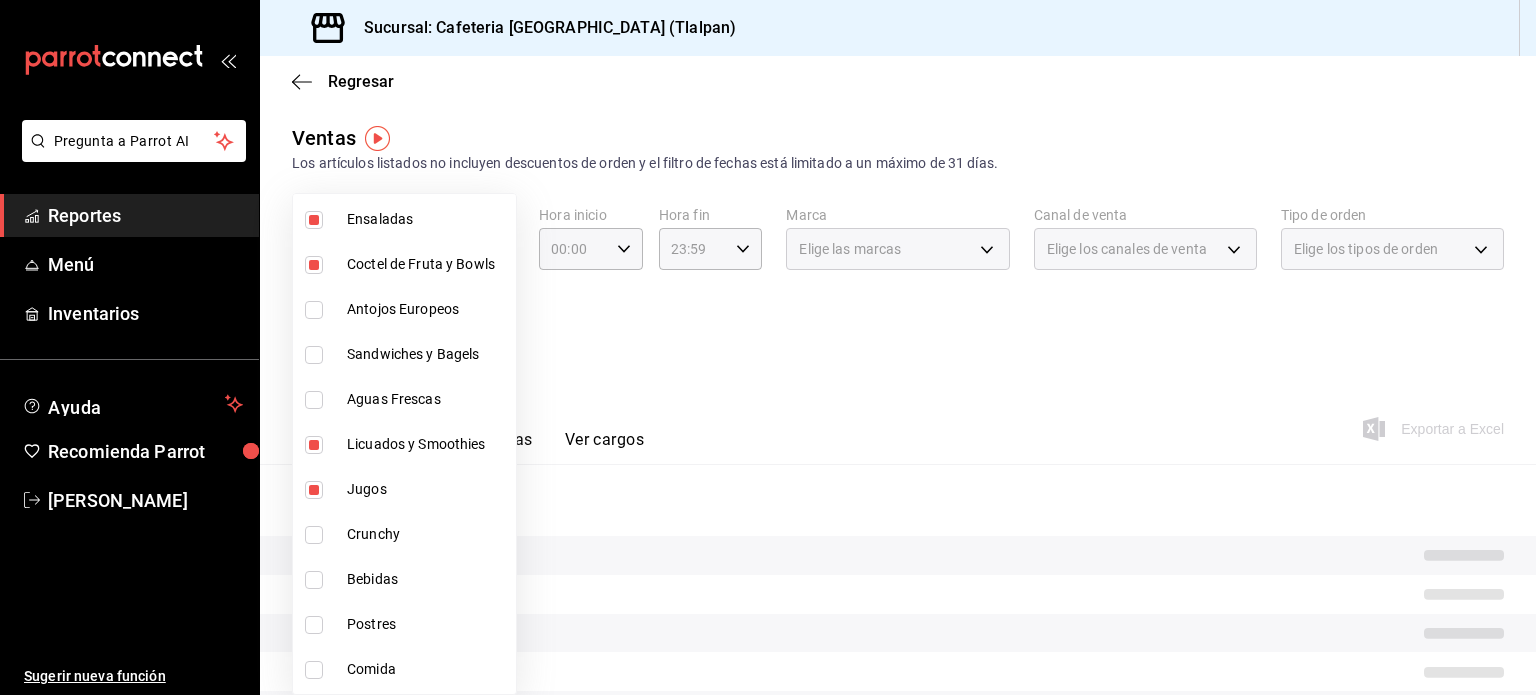 click on "Aguas Frescas" at bounding box center [427, 399] 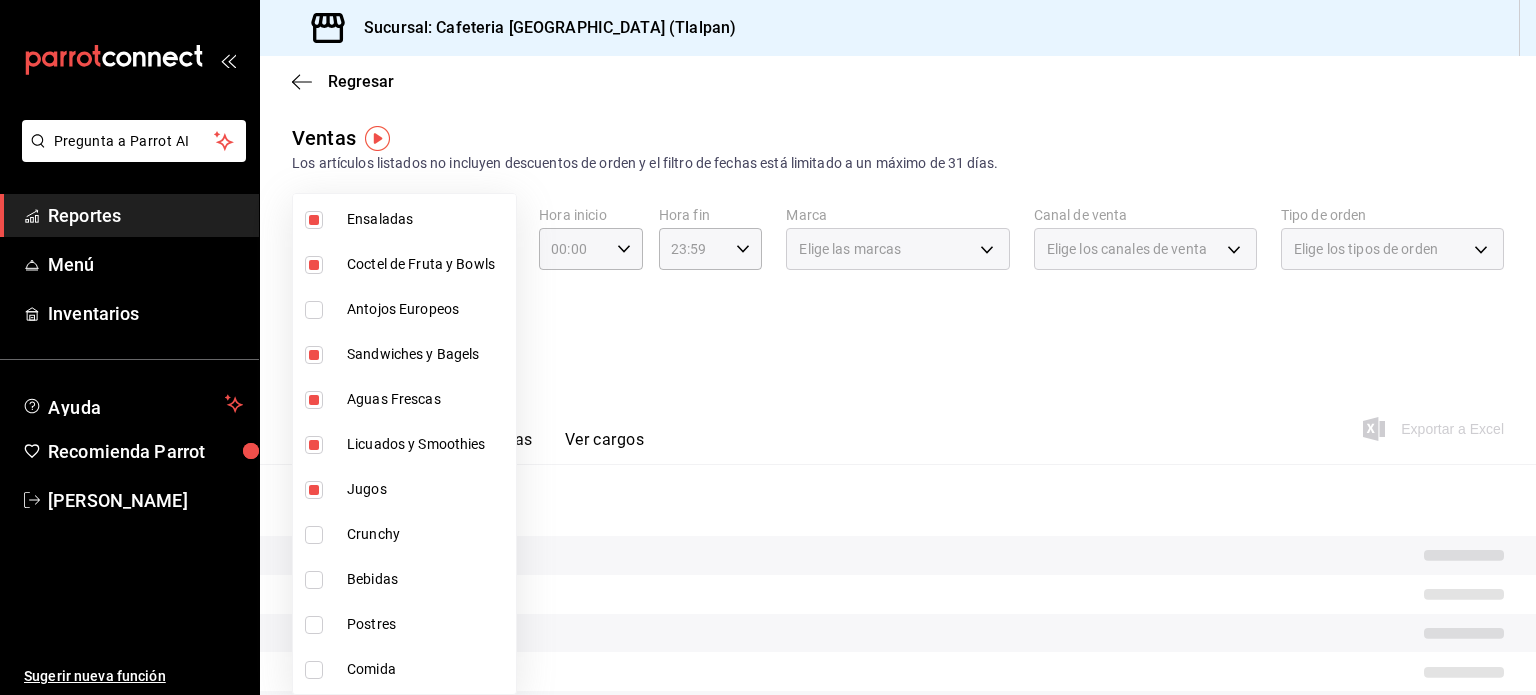 type on "e9e68465-86e8-450d-9bb3-72899039c4d5,6ad8335a-cbf8-4b52-ae65-0fb07a46dafe,e88413e1-6da3-4a64-92dd-9f919d1268fe,db1db806-b5b7-4869-8aed-44ac641371a3,adfab49d-05db-4b6d-ad56-7b555b8a4834,7baa7ae9-57f3-4719-a53f-8e808bc8d0b3,d385512f-46c5-4633-b21f-439923cc67d7" 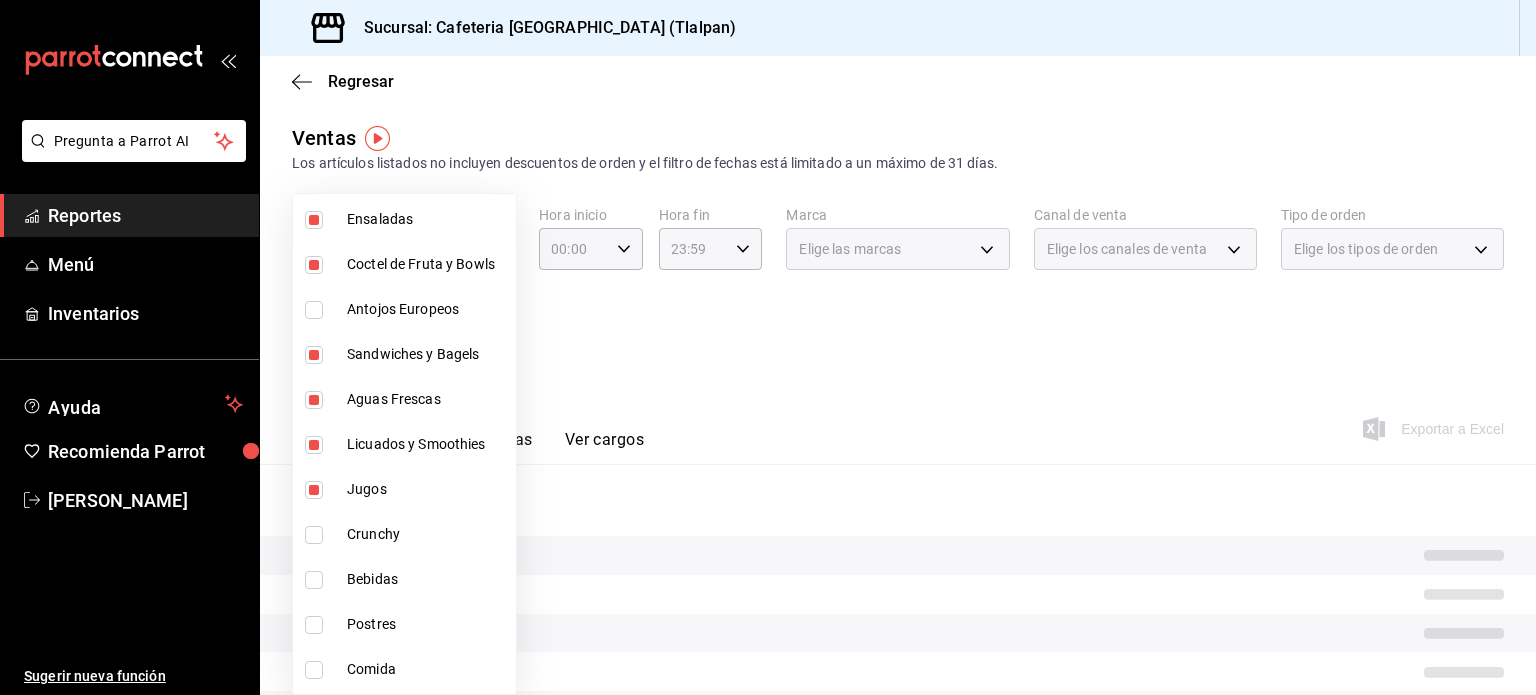 checkbox on "true" 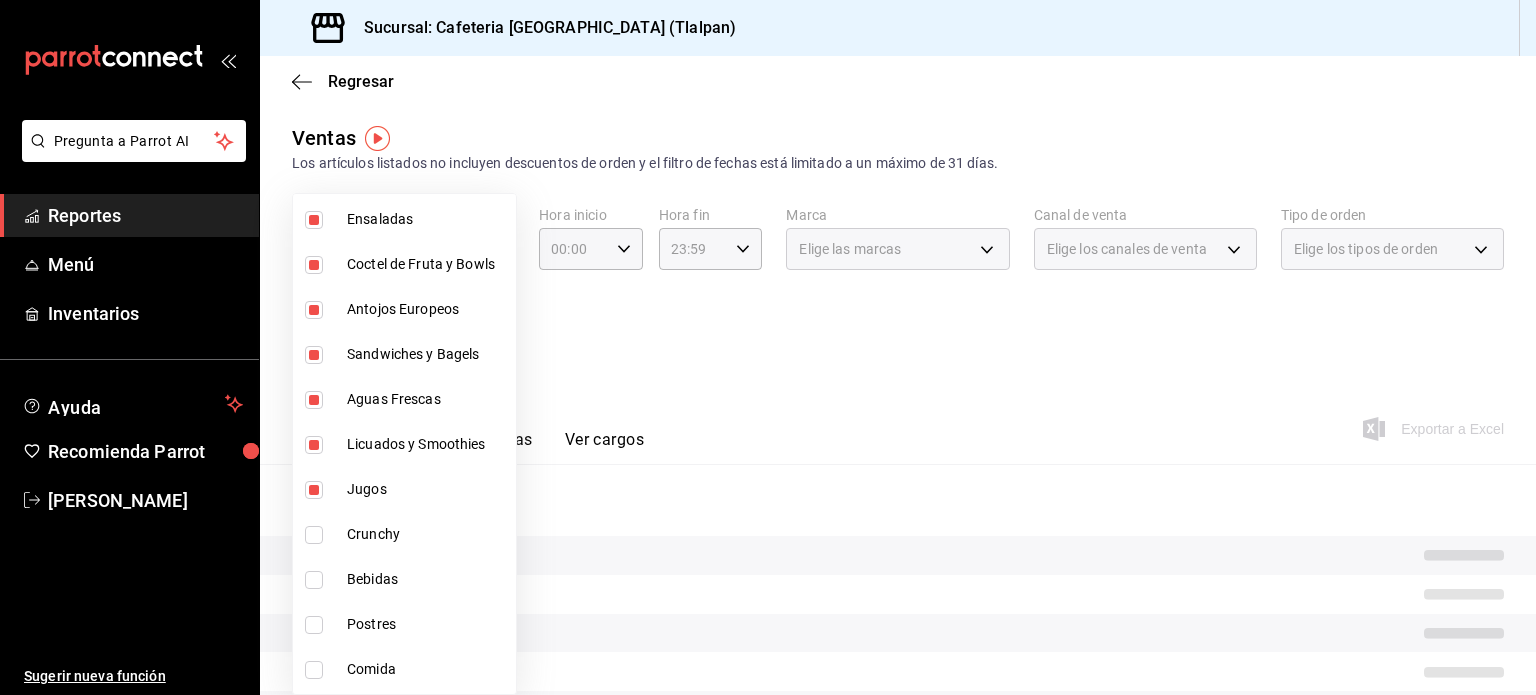 type on "e9e68465-86e8-450d-9bb3-72899039c4d5,6ad8335a-cbf8-4b52-ae65-0fb07a46dafe,e88413e1-6da3-4a64-92dd-9f919d1268fe,db1db806-b5b7-4869-8aed-44ac641371a3,adfab49d-05db-4b6d-ad56-7b555b8a4834,7baa7ae9-57f3-4719-a53f-8e808bc8d0b3,d385512f-46c5-4633-b21f-439923cc67d7,e79167cc-f0d6-4ec4-81e2-b378f870024c" 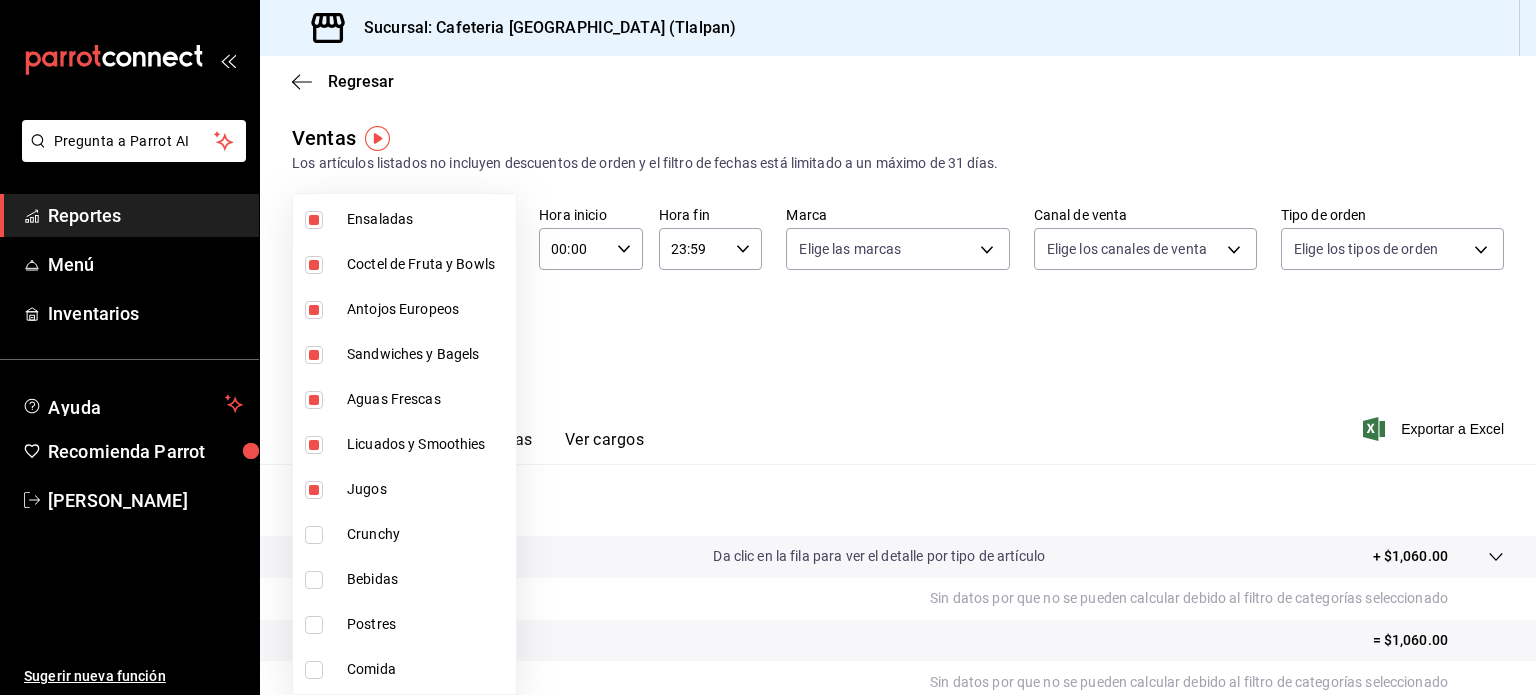 click at bounding box center (768, 347) 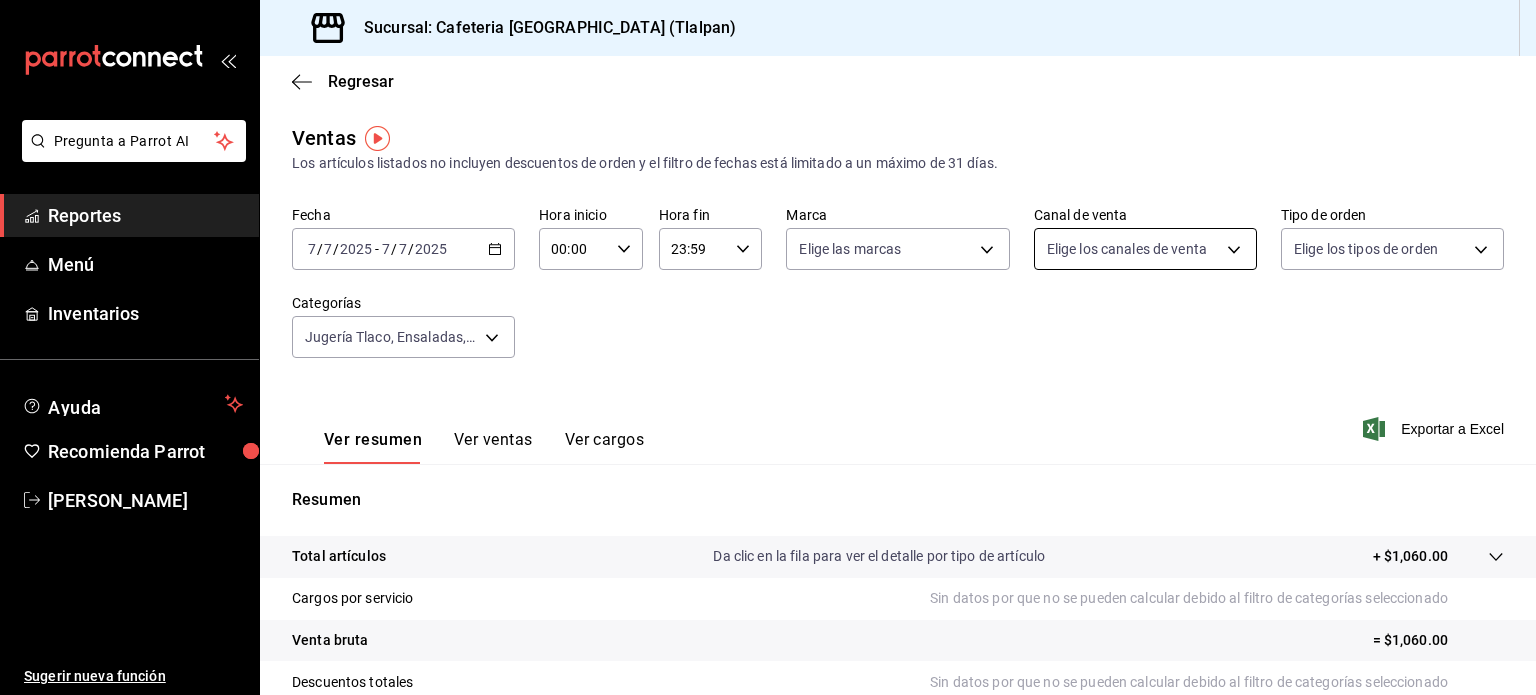 click on "Pregunta a Parrot AI Reportes   Menú   Inventarios   Ayuda Recomienda Parrot   [PERSON_NAME]   Sugerir nueva función   Sucursal: Cafeteria Tlacotalpan (Tlalpan) Regresar Ventas Los artículos listados no incluyen descuentos de orden y el filtro de fechas está limitado a un máximo de 31 días. Fecha [DATE] [DATE] - [DATE] [DATE] Hora inicio 00:00 Hora inicio Hora fin 23:59 Hora fin Marca Elige las marcas Canal de venta Elige los canales de venta Tipo de orden Elige los tipos de orden Categorías Jugería Tlaco, Ensaladas, Coctel de Fruta y Bowls, Antojos Europeos, Sandwiches y  Bagels, Aguas Frescas, Licuados y Smoothies, Jugos e9e68465-86e8-450d-9bb3-72899039c4d5,6ad8335a-cbf8-4b52-ae65-0fb07a46dafe,e88413e1-6da3-4a64-92dd-9f919d1268fe,db1db806-b5b7-4869-8aed-44ac641371a3,adfab49d-05db-4b6d-ad56-7b555b8a4834,7baa7ae9-57f3-4719-a53f-8e808bc8d0b3,d385512f-46c5-4633-b21f-439923cc67d7,e79167cc-f0d6-4ec4-81e2-b378f870024c Ver resumen Ver ventas Ver cargos Exportar a Excel Resumen Impuestos" at bounding box center (768, 347) 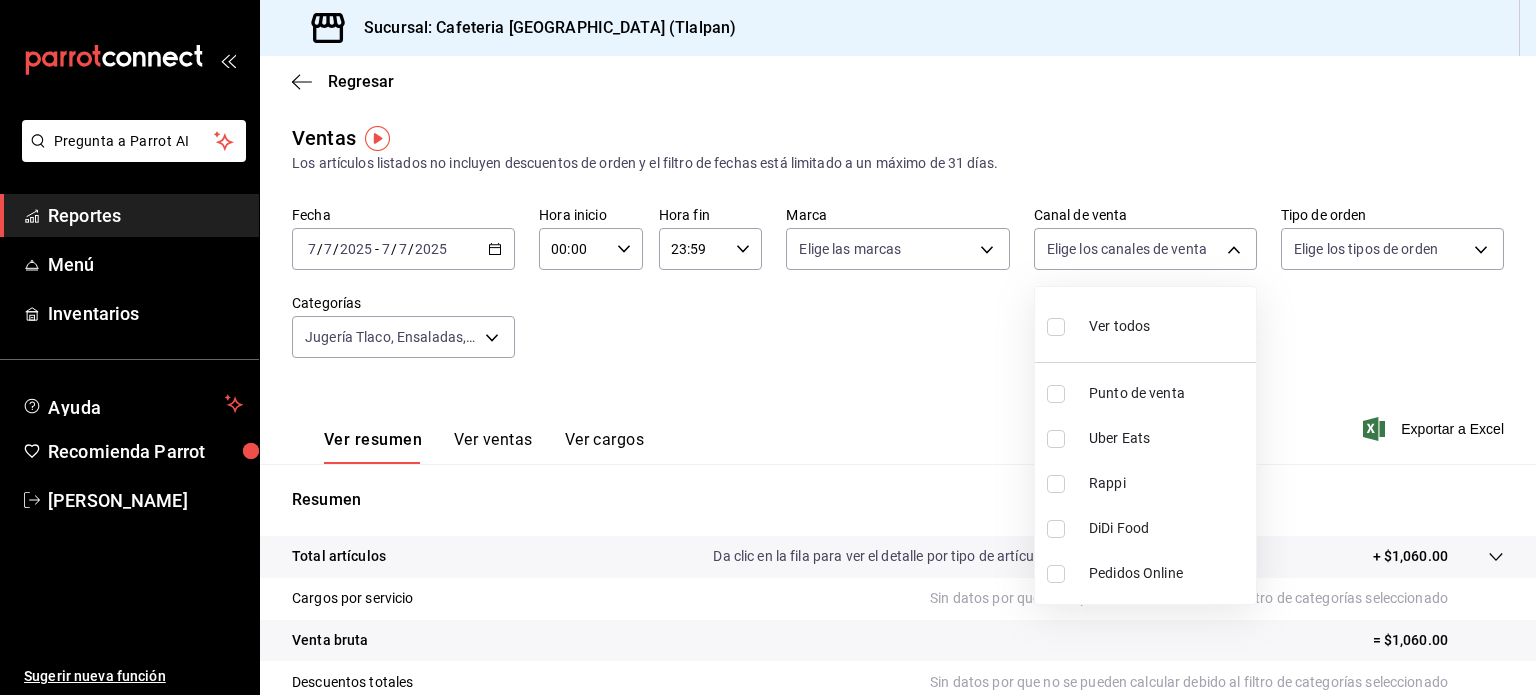 click on "Punto de venta" at bounding box center (1168, 393) 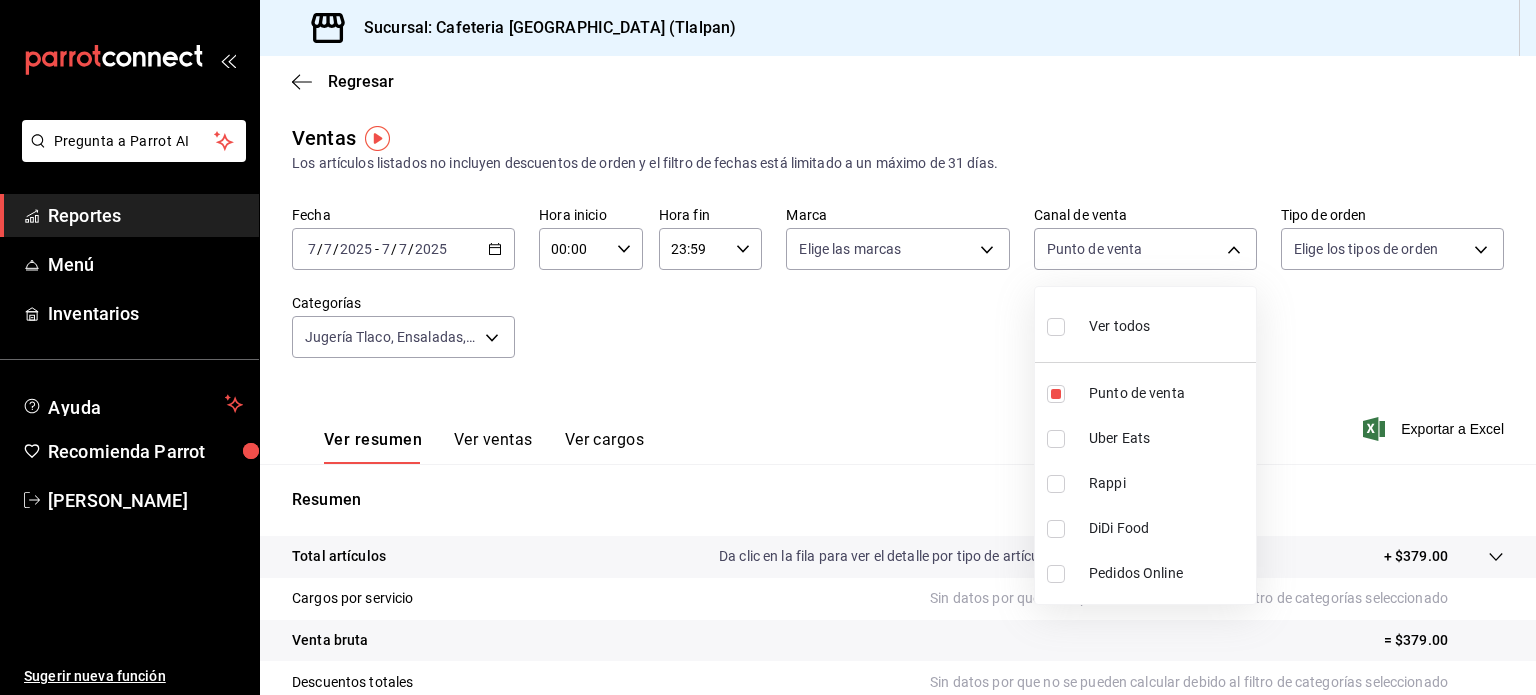 click at bounding box center (768, 347) 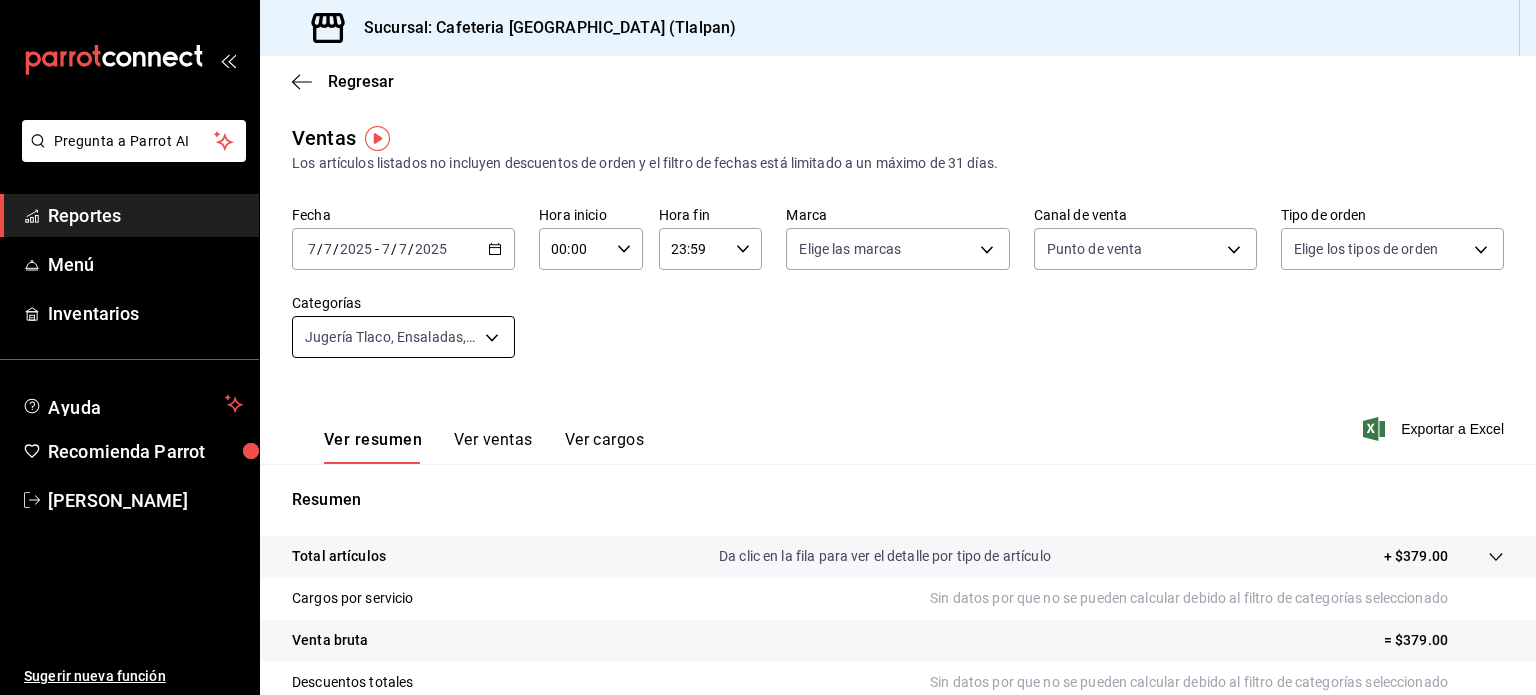 click on "Pregunta a Parrot AI Reportes   Menú   Inventarios   Ayuda Recomienda Parrot   [PERSON_NAME]   Sugerir nueva función   Sucursal: Cafeteria Tlacotalpan (Tlalpan) Regresar Ventas Los artículos listados no incluyen descuentos de orden y el filtro de fechas está limitado a un máximo de 31 días. Fecha [DATE] [DATE] - [DATE] [DATE] Hora inicio 00:00 Hora inicio Hora fin 23:59 Hora fin Marca Elige las marcas Canal de venta Punto de venta PARROT Tipo de orden Elige los tipos de orden Categorías Jugería Tlaco, Ensaladas, Coctel de Fruta y Bowls, Antojos Europeos, Sandwiches y  Bagels, Aguas Frescas, Licuados y Smoothies, Jugos e9e68465-86e8-450d-9bb3-72899039c4d5,6ad8335a-cbf8-4b52-ae65-0fb07a46dafe,e88413e1-6da3-4a64-92dd-9f919d1268fe,db1db806-b5b7-4869-8aed-44ac641371a3,adfab49d-05db-4b6d-ad56-7b555b8a4834,7baa7ae9-57f3-4719-a53f-8e808bc8d0b3,d385512f-46c5-4633-b21f-439923cc67d7,e79167cc-f0d6-4ec4-81e2-b378f870024c Ver resumen Ver ventas Ver cargos Exportar a Excel Resumen + $379.00" at bounding box center [768, 347] 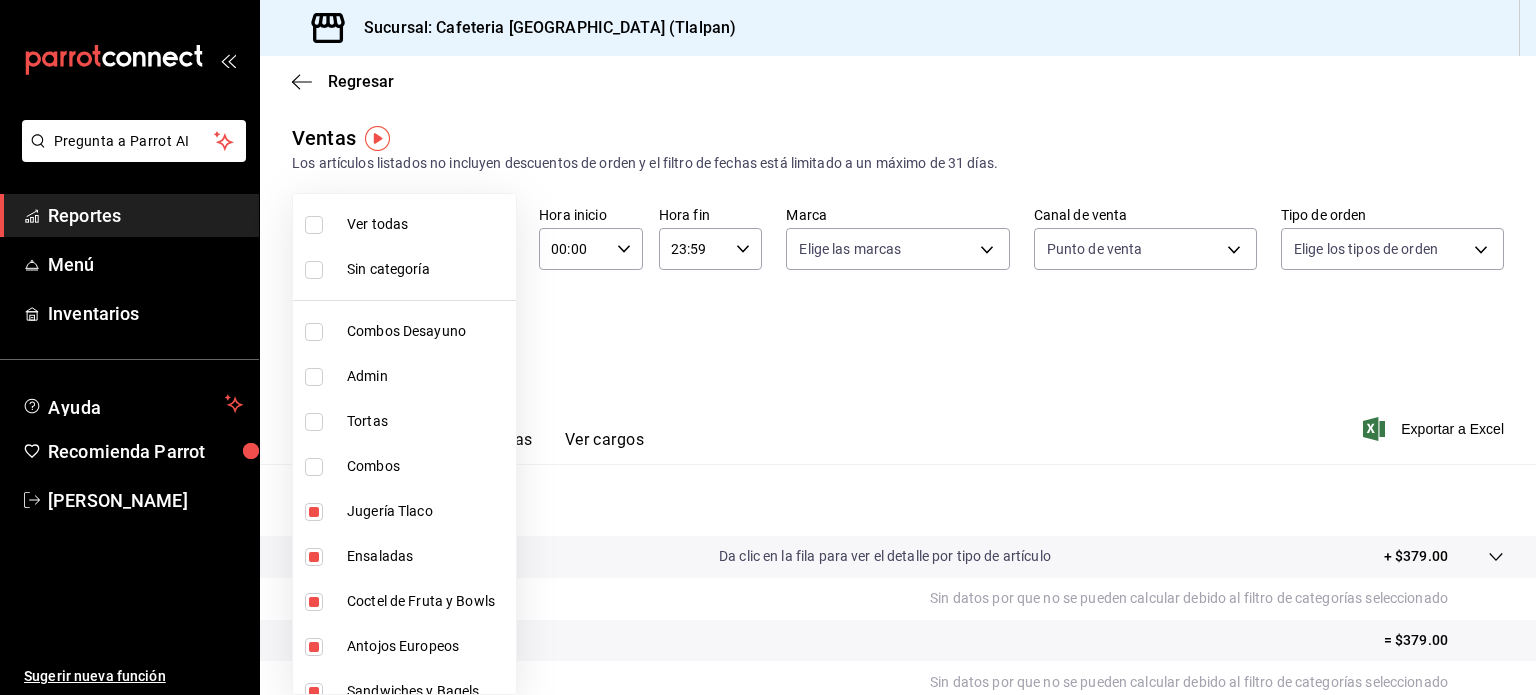 click at bounding box center [314, 332] 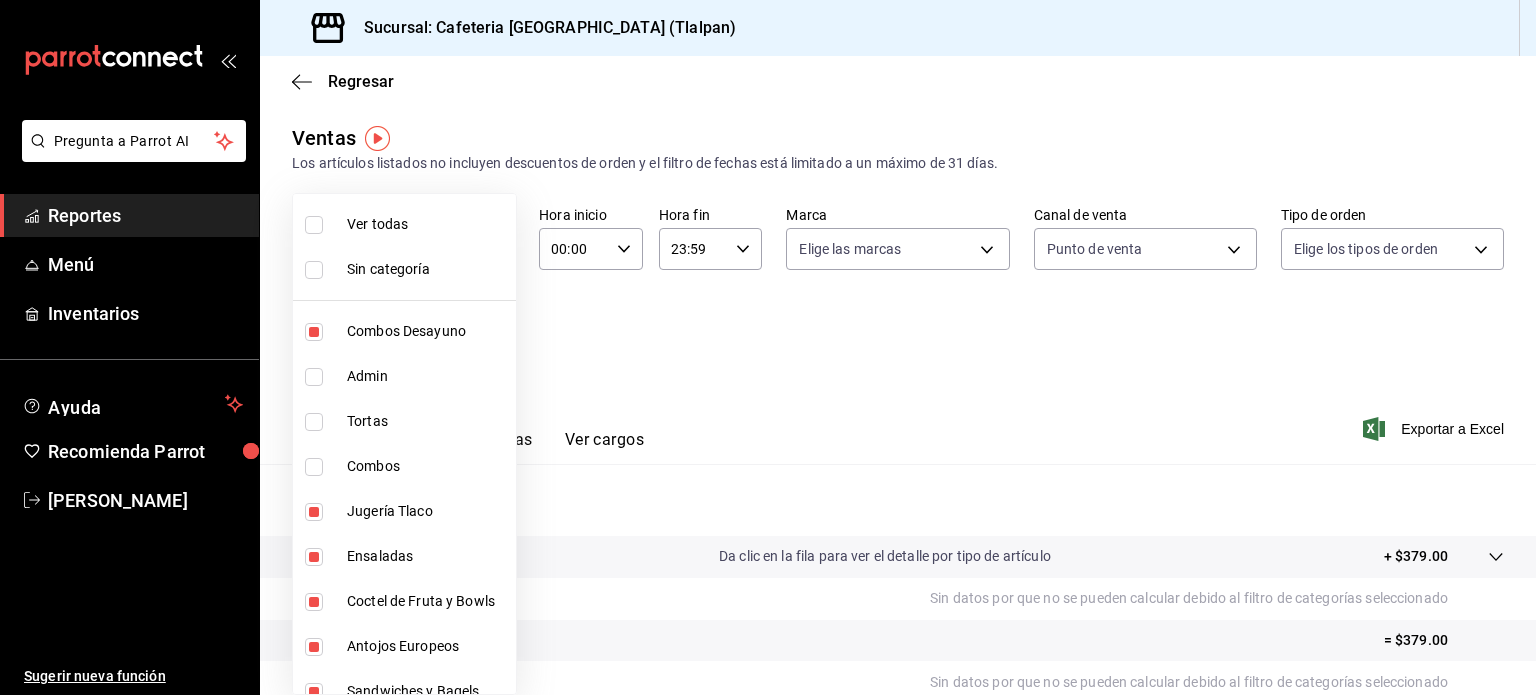 click at bounding box center (768, 347) 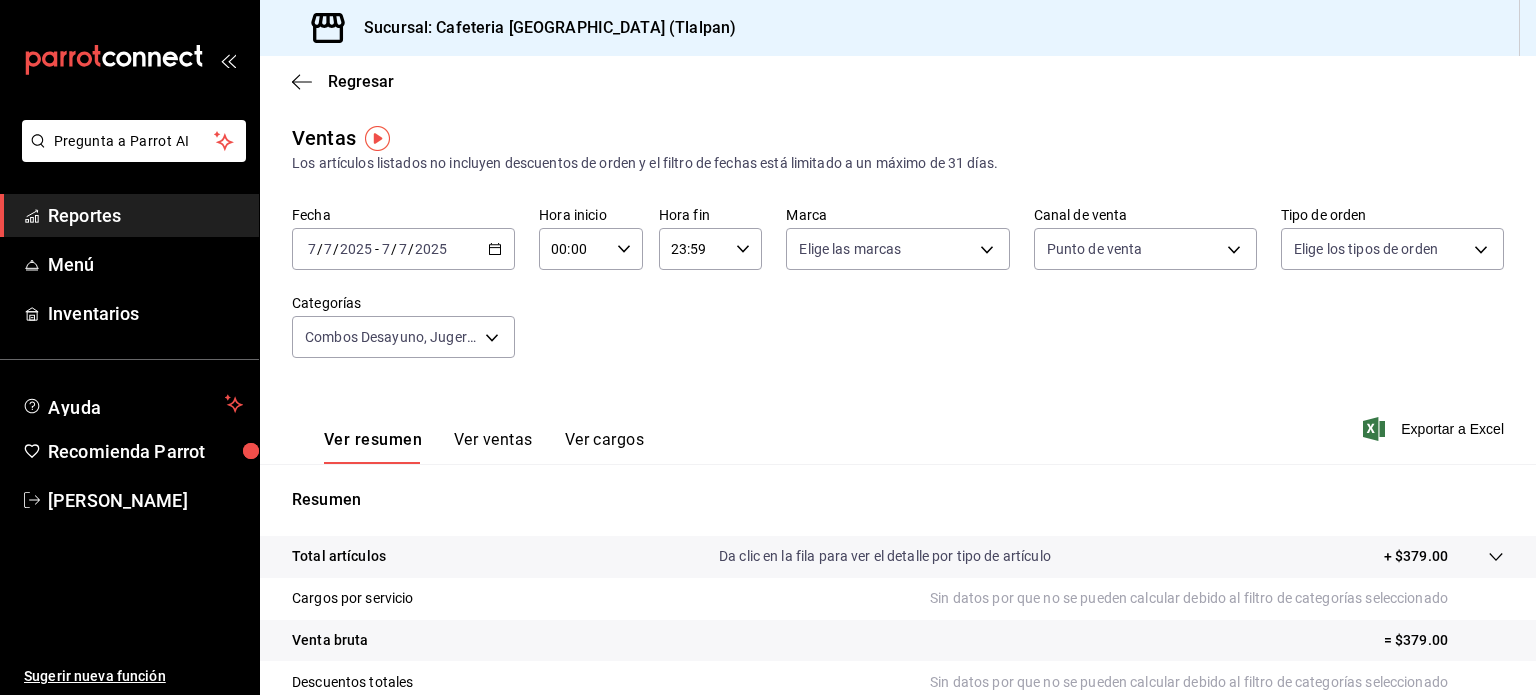 click on "Pregunta a Parrot AI Reportes   Menú   Inventarios   Ayuda Recomienda Parrot   [PERSON_NAME]   Sugerir nueva función   Sucursal: Cafeteria Tlacotalpan (Tlalpan) Regresar Ventas Los artículos listados no incluyen descuentos de orden y el filtro de fechas está limitado a un máximo de 31 días. Fecha [DATE] [DATE] - [DATE] [DATE] Hora inicio 00:00 Hora inicio Hora fin 23:59 Hora fin Marca Elige las marcas Canal de venta Punto de venta PARROT Tipo de orden Elige los tipos de orden Categorías Combos Desayuno, Jugería Tlaco, Ensaladas, Coctel de Fruta y Bowls, Antojos Europeos, Sandwiches y  Bagels, Aguas Frescas, Licuados y Smoothies, Jugos e9e68465-86e8-450d-9bb3-72899039c4d5,6ad8335a-cbf8-4b52-ae65-0fb07a46dafe,e88413e1-6da3-4a64-92dd-9f919d1268fe,db1db806-b5b7-4869-8aed-44ac641371a3,adfab49d-05db-4b6d-ad56-7b555b8a4834,7baa7ae9-57f3-4719-a53f-8e808bc8d0b3,d385512f-46c5-4633-b21f-439923cc67d7,e79167cc-f0d6-4ec4-81e2-b378f870024c,36d1b806-7385-4c12-996b-e719420d6c0e Ver resumen Resumen" at bounding box center [768, 347] 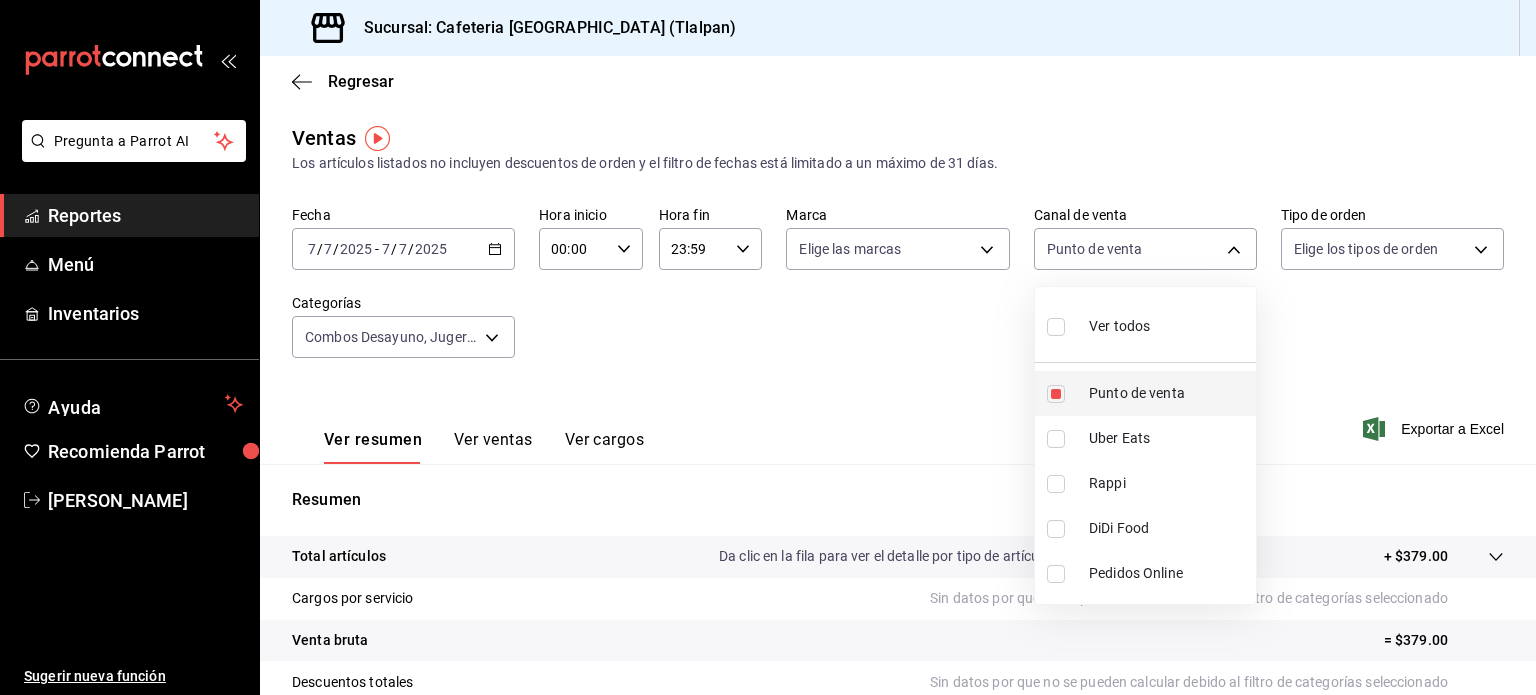 click at bounding box center (1056, 394) 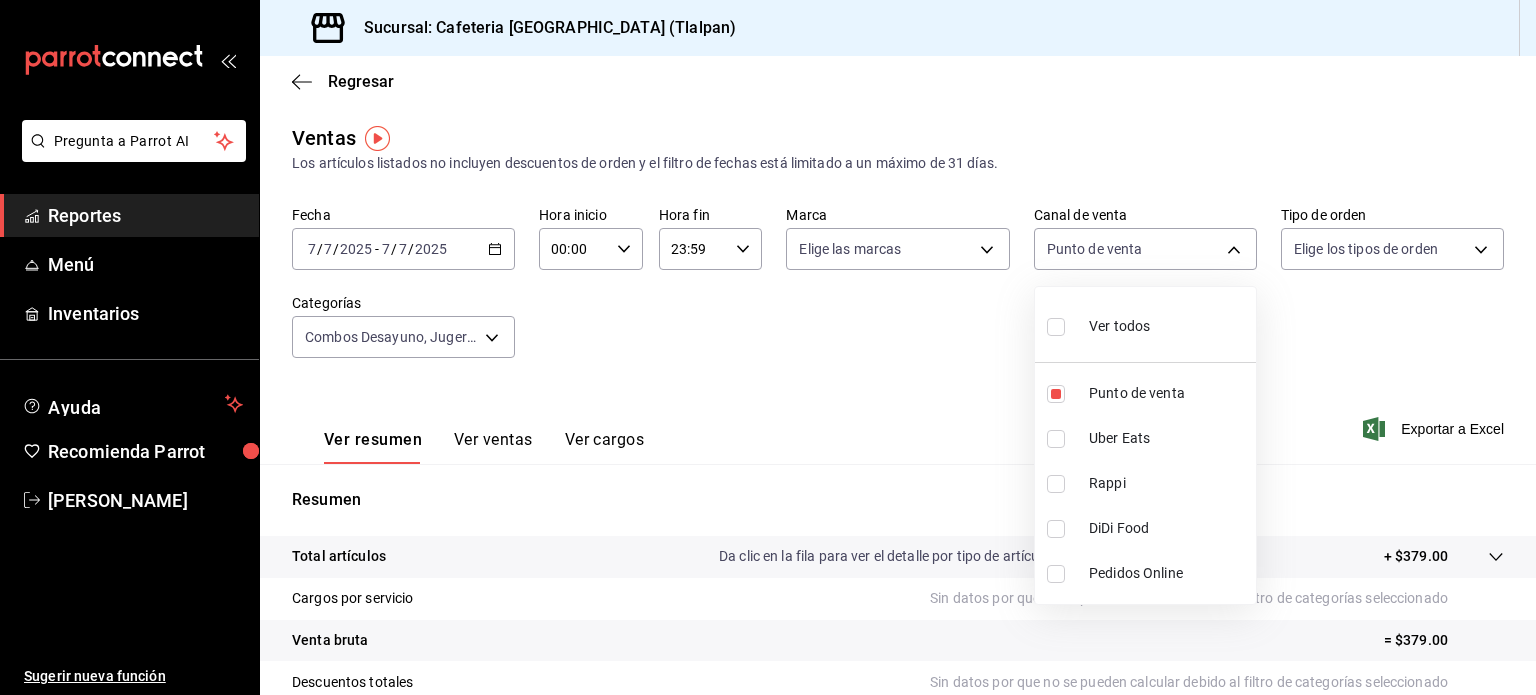 type 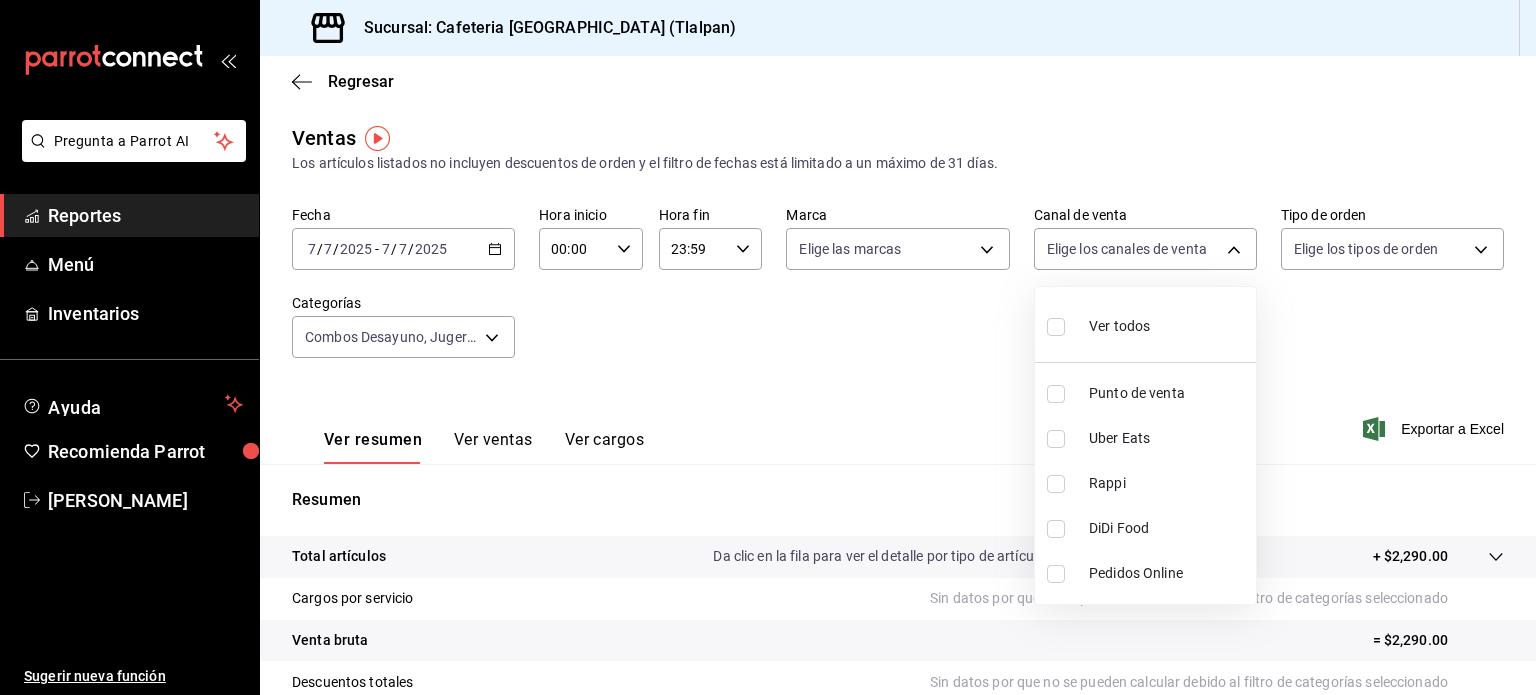 click at bounding box center [1056, 439] 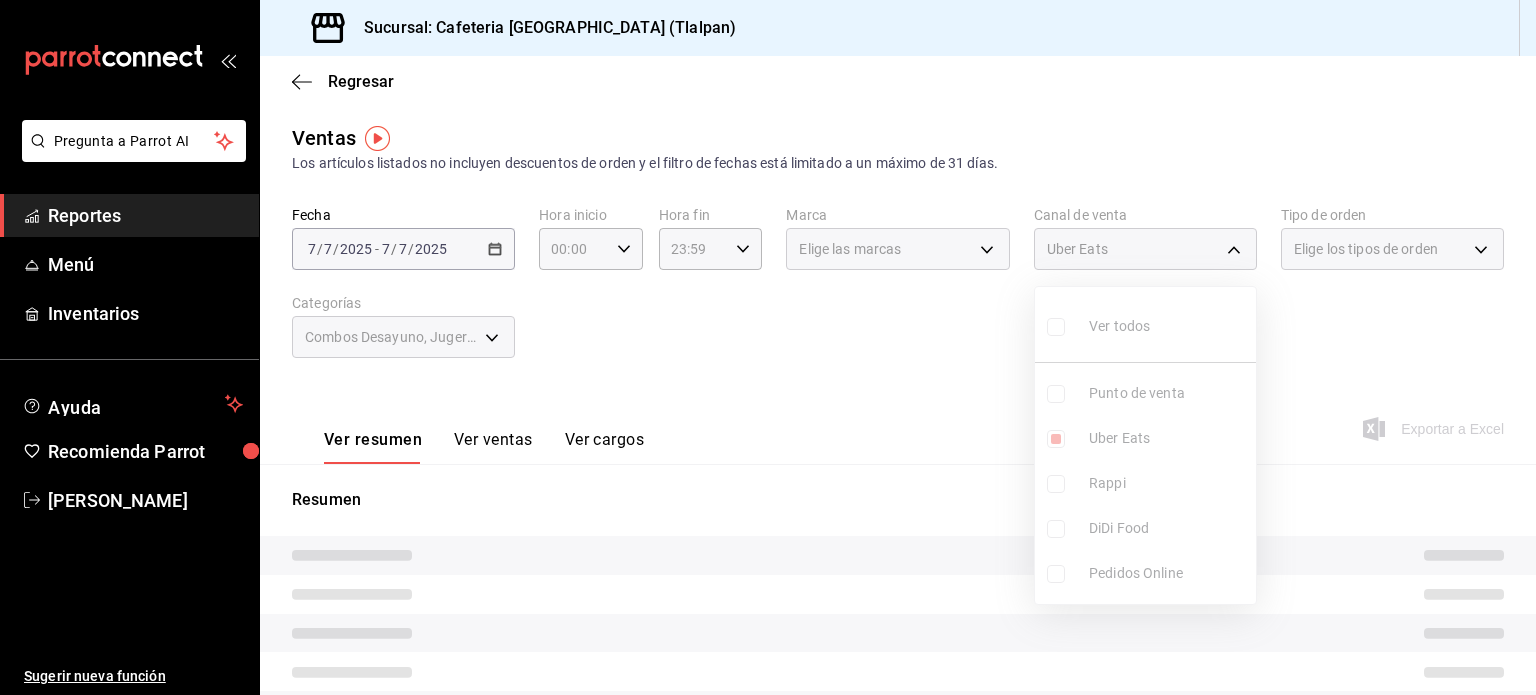 click on "Ver todos Punto de venta Uber Eats Rappi DiDi Food Pedidos Online" at bounding box center (1145, 445) 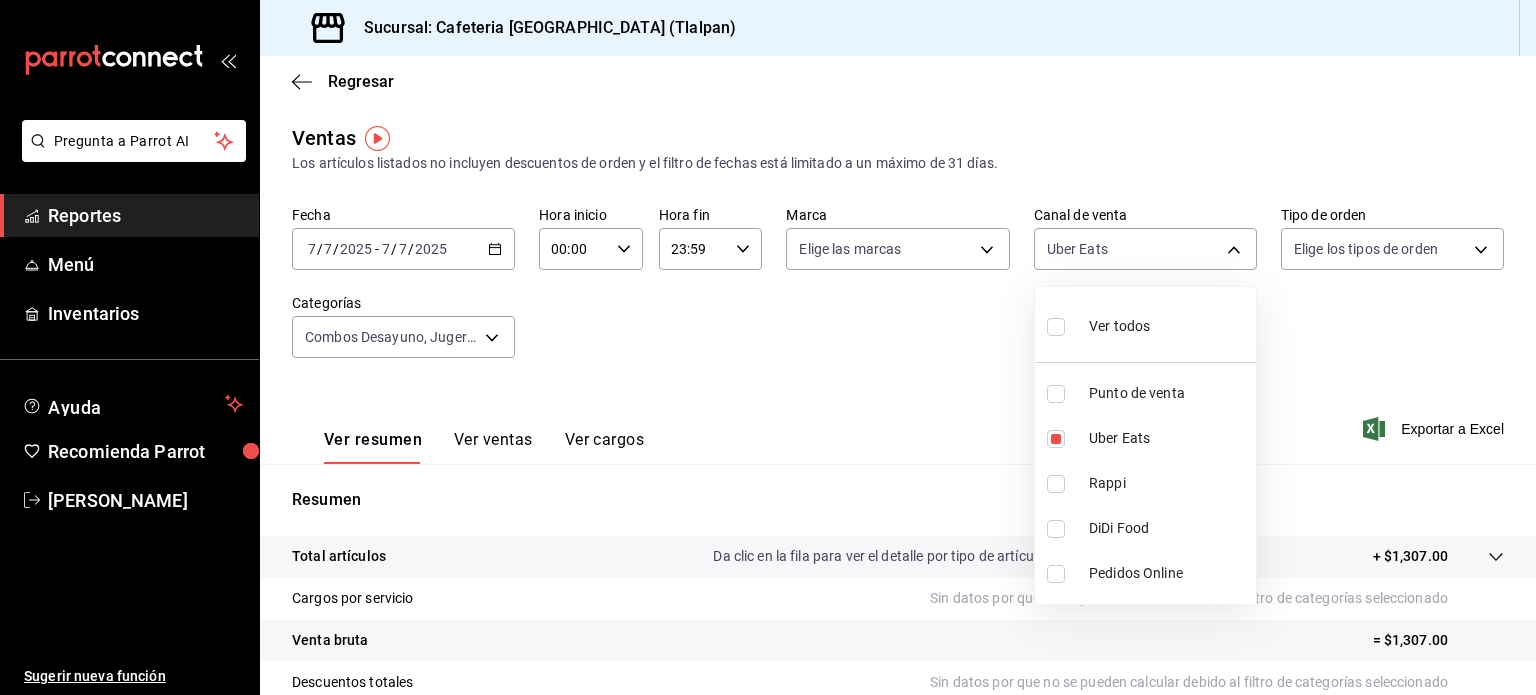 click at bounding box center [1056, 484] 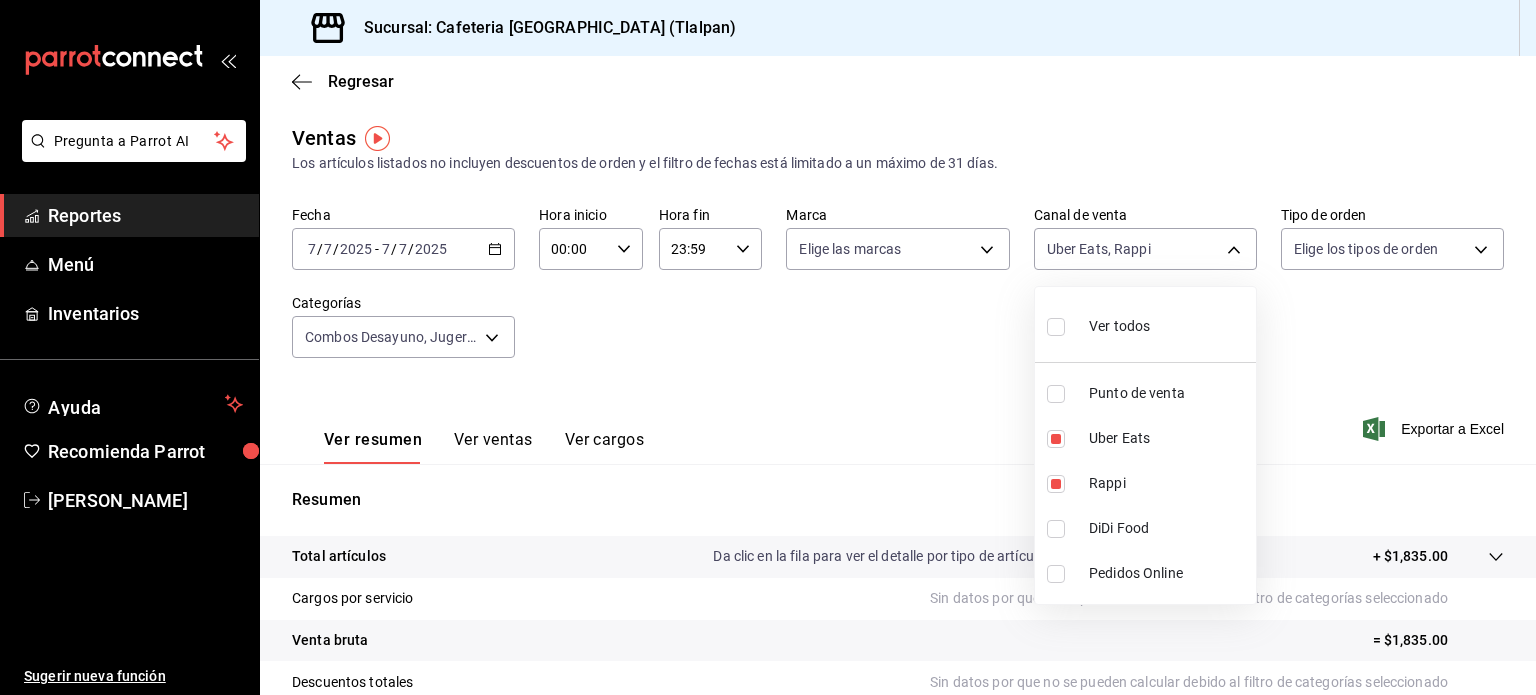 click at bounding box center [1056, 529] 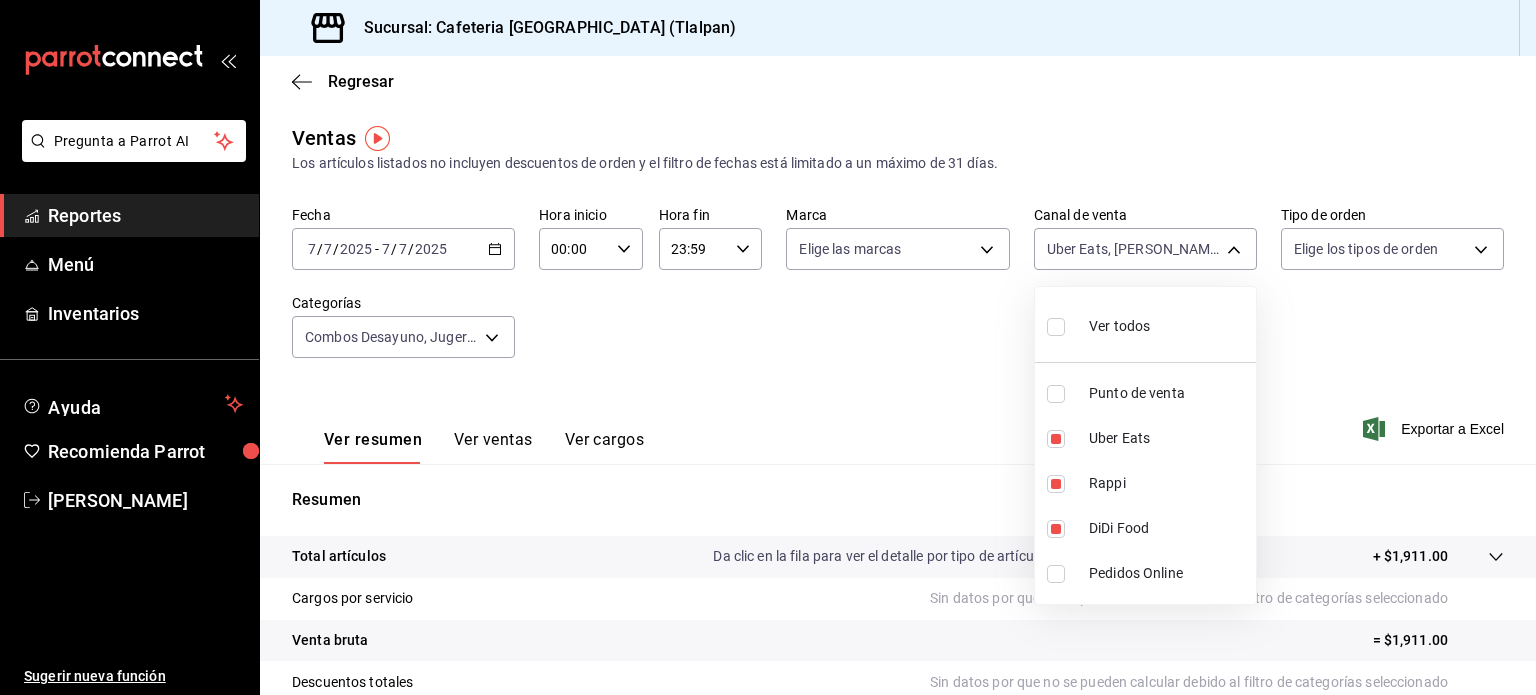 click at bounding box center (1056, 574) 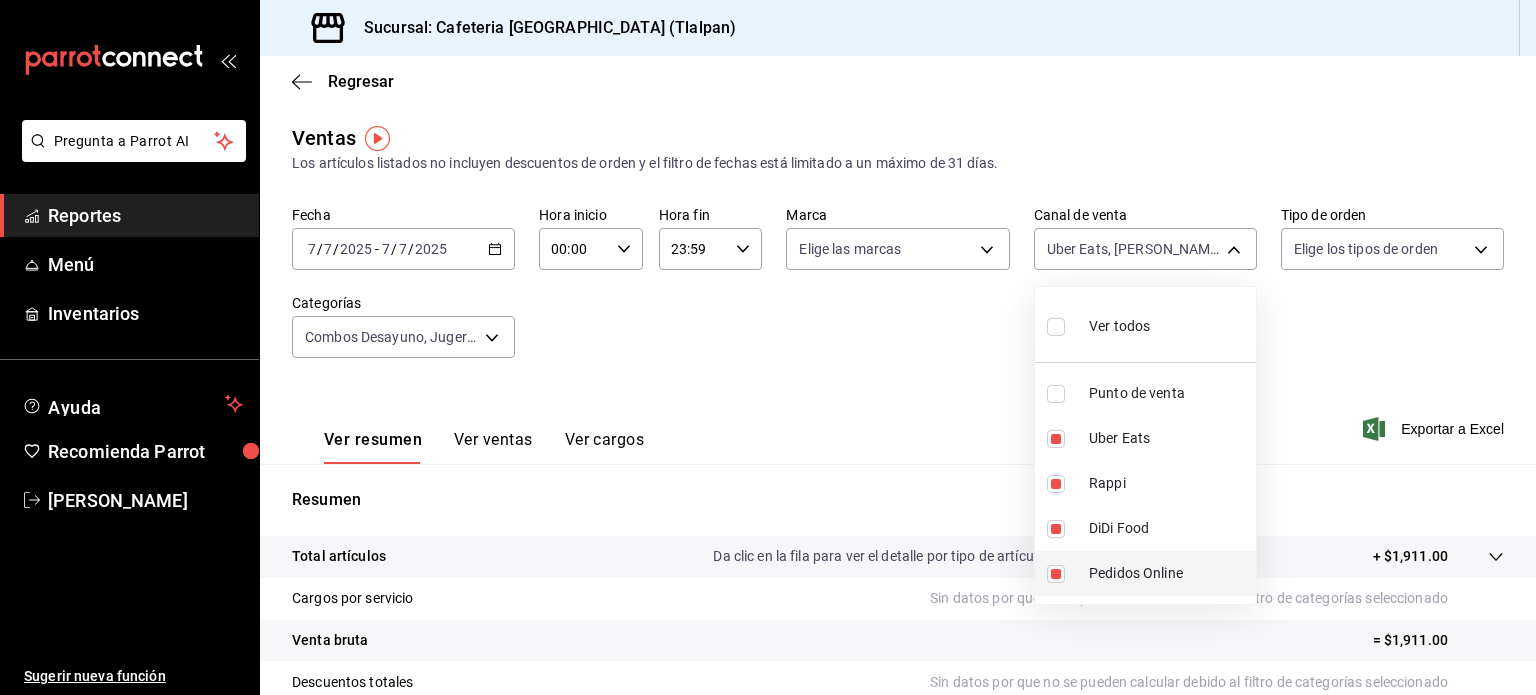 type on "UBER_EATS,RAPPI,DIDI_FOOD,ONLINE" 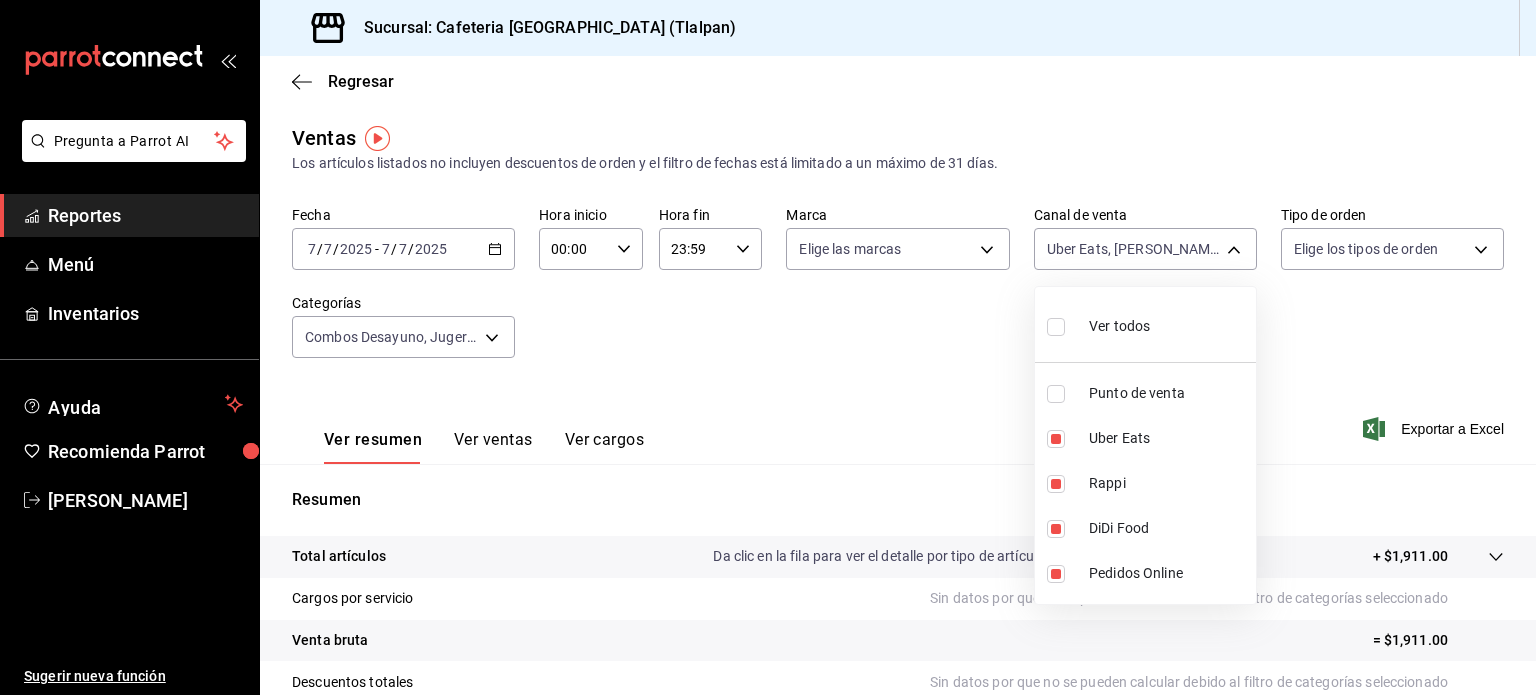 click at bounding box center (768, 347) 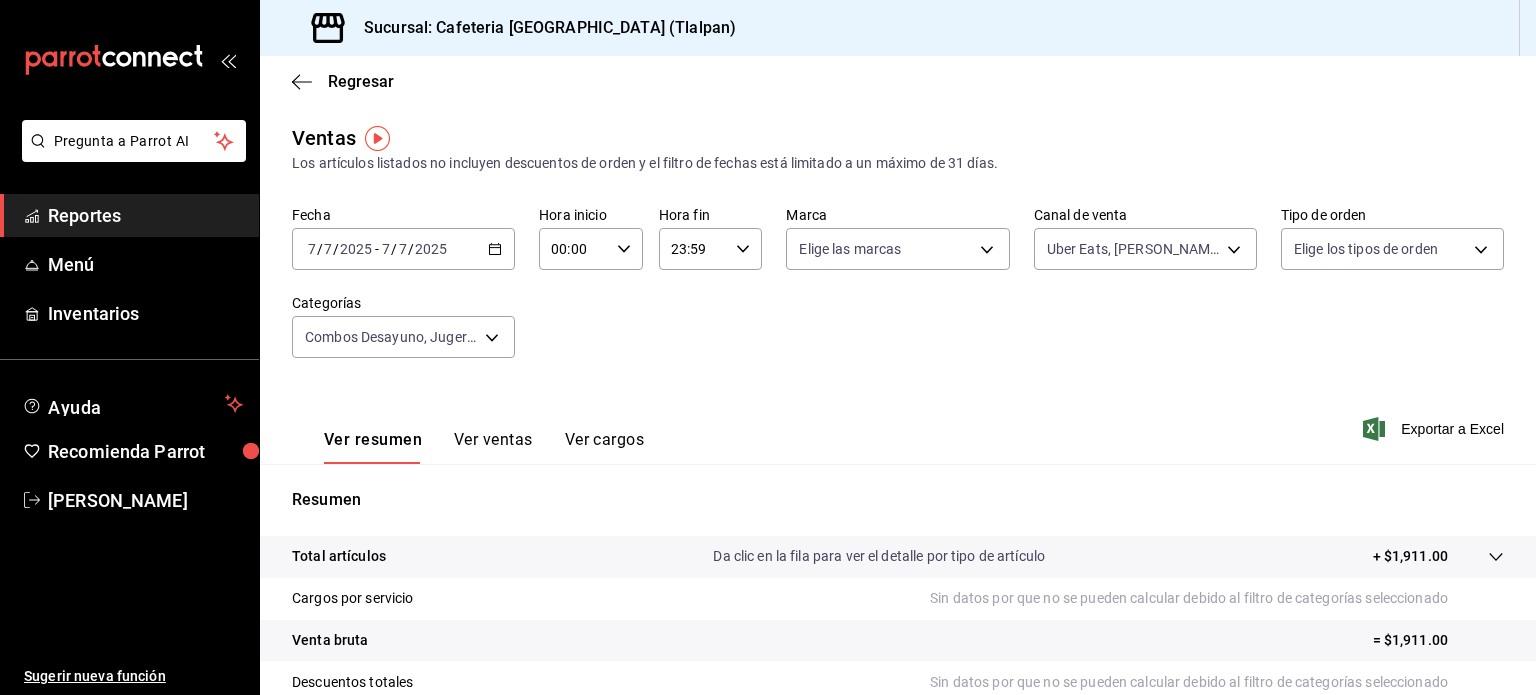 click on "Ver ventas" at bounding box center (493, 447) 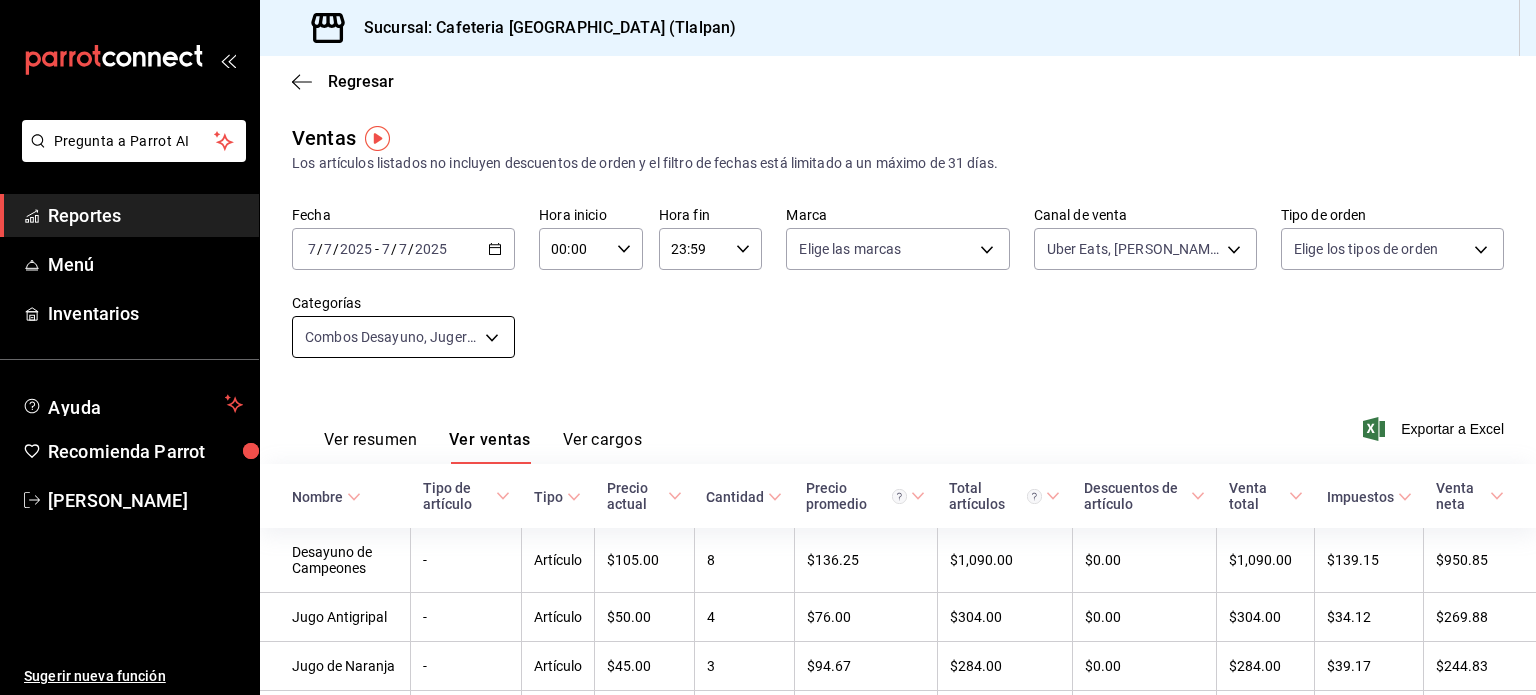 click on "Pregunta a Parrot AI Reportes   Menú   Inventarios   Ayuda Recomienda Parrot   [PERSON_NAME]   Sugerir nueva función   Sucursal: Cafeteria Tlacotalpan (Tlalpan) Regresar Ventas Los artículos listados no incluyen descuentos de orden y el filtro de fechas está limitado a un máximo de 31 días. Fecha [DATE] [DATE] - [DATE] [DATE] Hora inicio 00:00 Hora inicio Hora fin 23:59 Hora fin Marca Elige las marcas Canal de venta Uber Eats, [PERSON_NAME] Food, Pedidos Online UBER_EATS,RAPPI,DIDI_FOOD,ONLINE Tipo de orden Elige los tipos de orden Categorías Combos Desayuno, Jugería Tlaco, Ensaladas, Coctel de Fruta y Bowls, Antojos Europeos, Sandwiches y  Bagels, Aguas Frescas, Licuados y Smoothies, Jugos Ver resumen Ver ventas Ver cargos Exportar a Excel Nombre Tipo de artículo Tipo Precio actual Cantidad Precio promedio   Total artículos   Descuentos de artículo Venta total Impuestos Venta neta Desayuno de Campeones - Artículo $105.00 8 $136.25 $1,090.00 $0.00 $1,090.00 $139.15 $950.85 - 4 -" at bounding box center [768, 347] 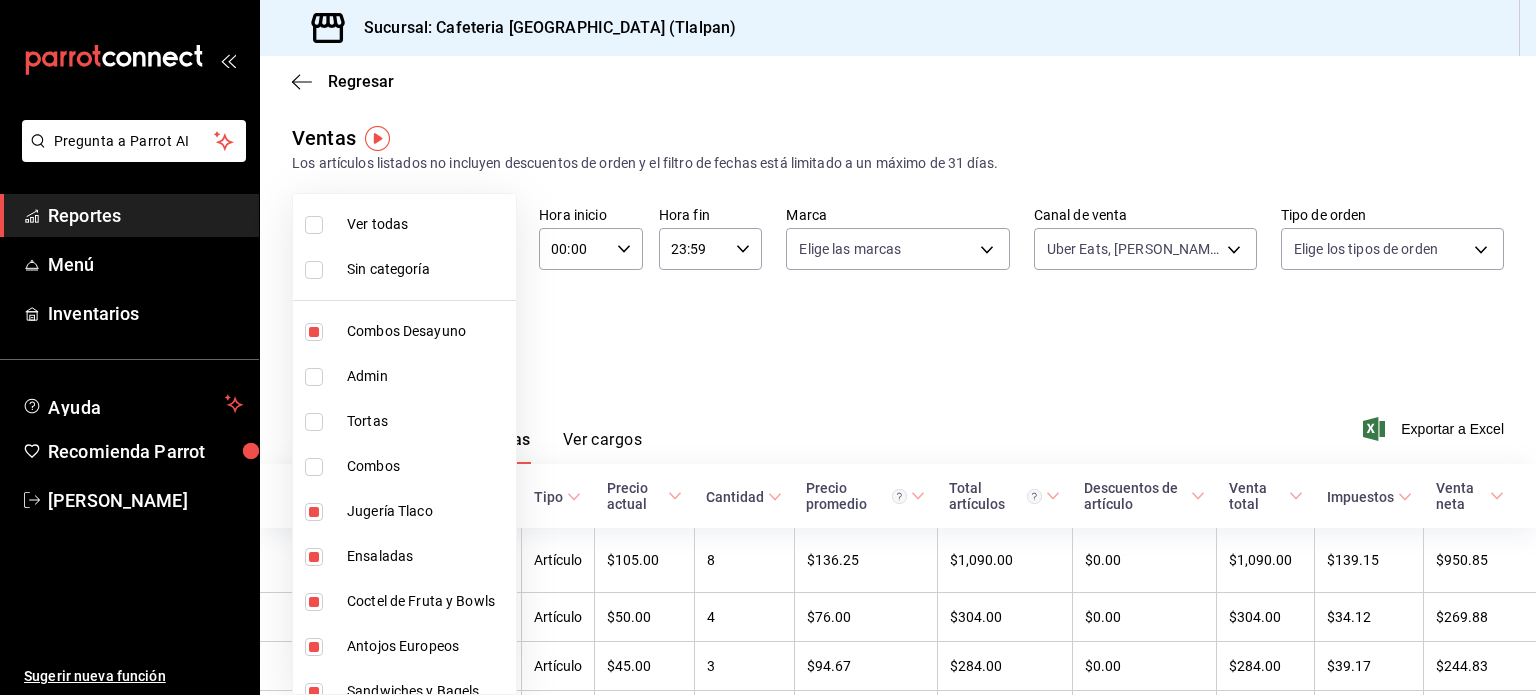 click at bounding box center (314, 332) 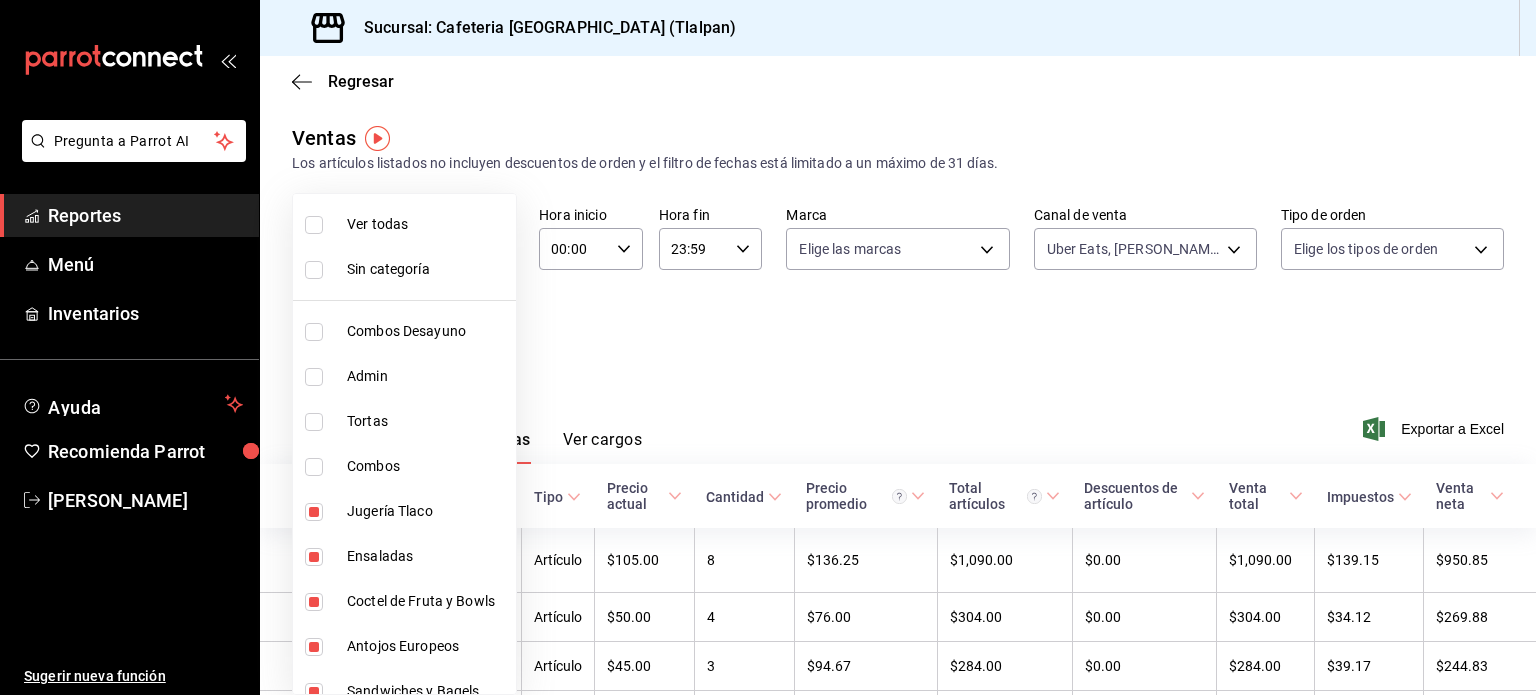 type on "e9e68465-86e8-450d-9bb3-72899039c4d5,6ad8335a-cbf8-4b52-ae65-0fb07a46dafe,e88413e1-6da3-4a64-92dd-9f919d1268fe,db1db806-b5b7-4869-8aed-44ac641371a3,adfab49d-05db-4b6d-ad56-7b555b8a4834,7baa7ae9-57f3-4719-a53f-8e808bc8d0b3,d385512f-46c5-4633-b21f-439923cc67d7,e79167cc-f0d6-4ec4-81e2-b378f870024c" 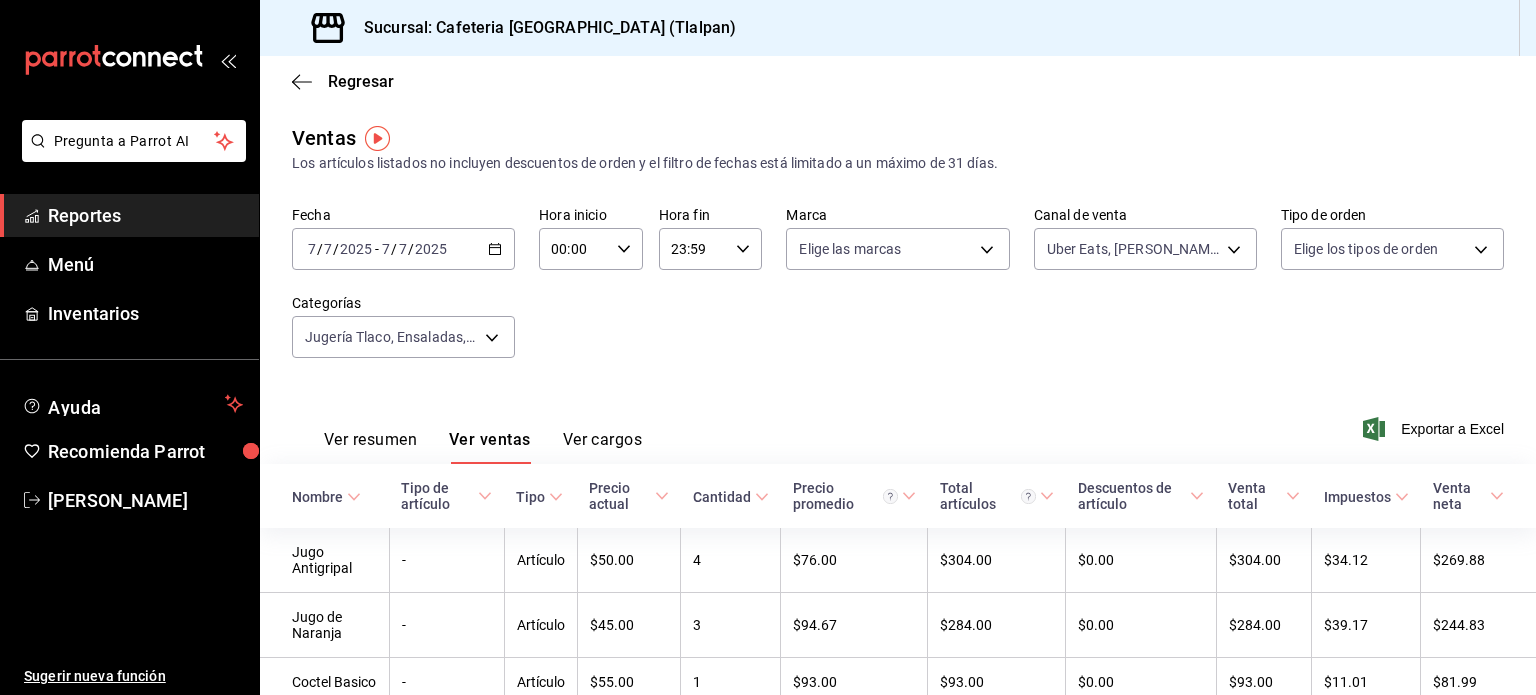 click on "Ver resumen" at bounding box center [370, 447] 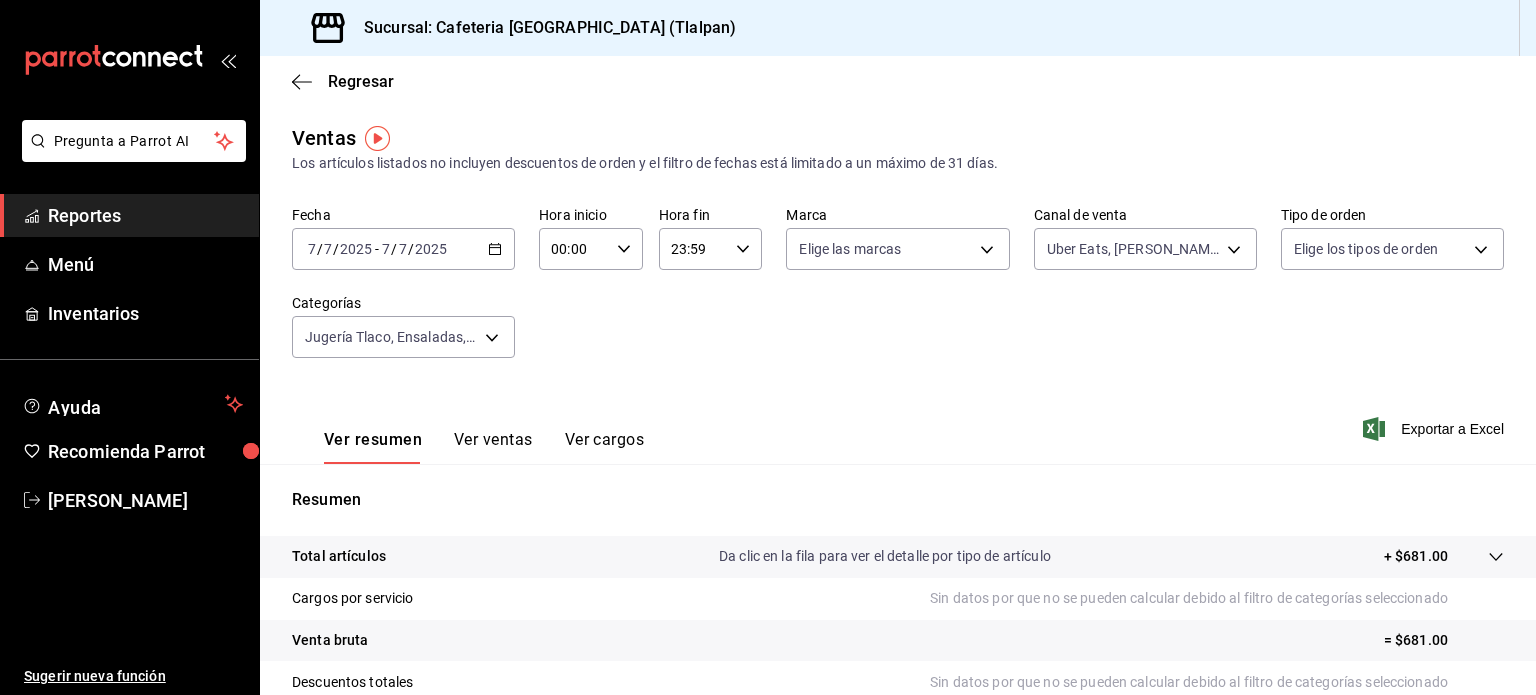 click on "Ver ventas" at bounding box center [493, 447] 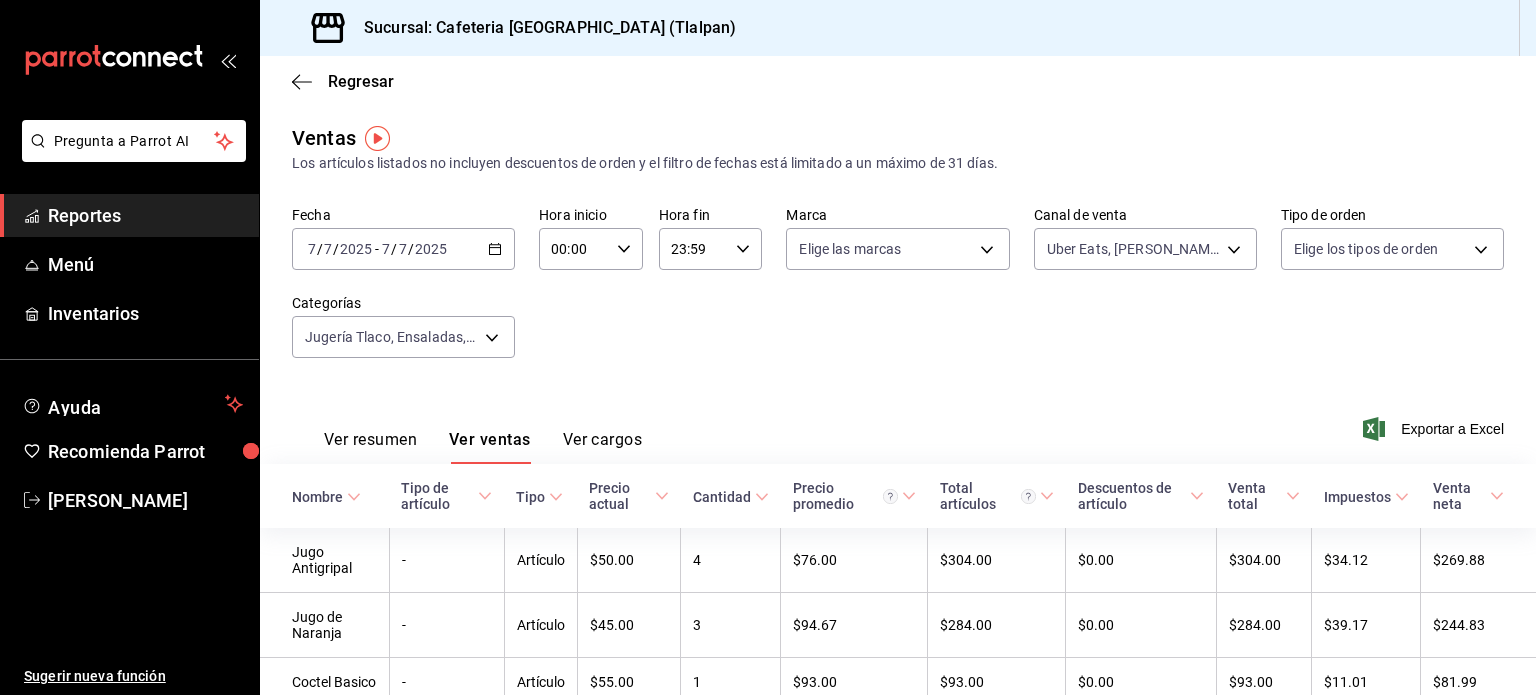 click on "Ver resumen" at bounding box center (370, 447) 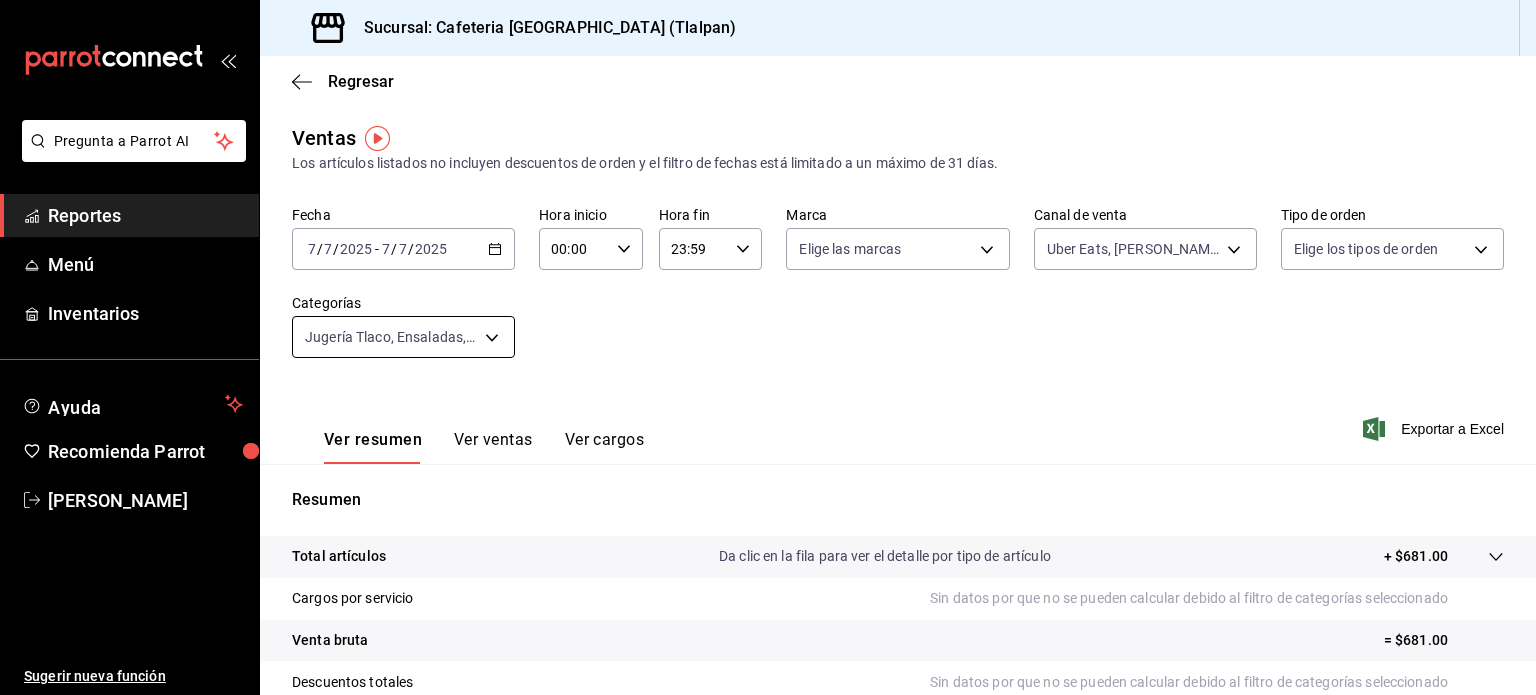 click on "Pregunta a Parrot AI Reportes   Menú   Inventarios   Ayuda Recomienda Parrot   [PERSON_NAME]   Sugerir nueva función   Sucursal: Cafeteria Tlacotalpan (Tlalpan) Regresar Ventas Los artículos listados no incluyen descuentos de orden y el filtro de fechas está limitado a un máximo de 31 días. Fecha [DATE] [DATE] - [DATE] [DATE] Hora inicio 00:00 Hora inicio Hora fin 23:59 Hora fin Marca Elige las marcas Canal de venta Uber Eats, [PERSON_NAME] Food, Pedidos Online UBER_EATS,RAPPI,DIDI_FOOD,ONLINE Tipo de orden Elige los tipos de orden Categorías Jugería Tlaco, Ensaladas, Coctel de Fruta y Bowls, Antojos Europeos, Sandwiches y  Bagels, Aguas Frescas, Licuados y Smoothies, Jugos e9e68465-86e8-450d-9bb3-72899039c4d5,6ad8335a-cbf8-4b52-ae65-0fb07a46dafe,e88413e1-6da3-4a64-92dd-9f919d1268fe,db1db806-b5b7-4869-8aed-44ac641371a3,adfab49d-05db-4b6d-ad56-7b555b8a4834,7baa7ae9-57f3-4719-a53f-8e808bc8d0b3,d385512f-46c5-4633-b21f-439923cc67d7,e79167cc-f0d6-4ec4-81e2-b378f870024c Ver resumen" at bounding box center (768, 347) 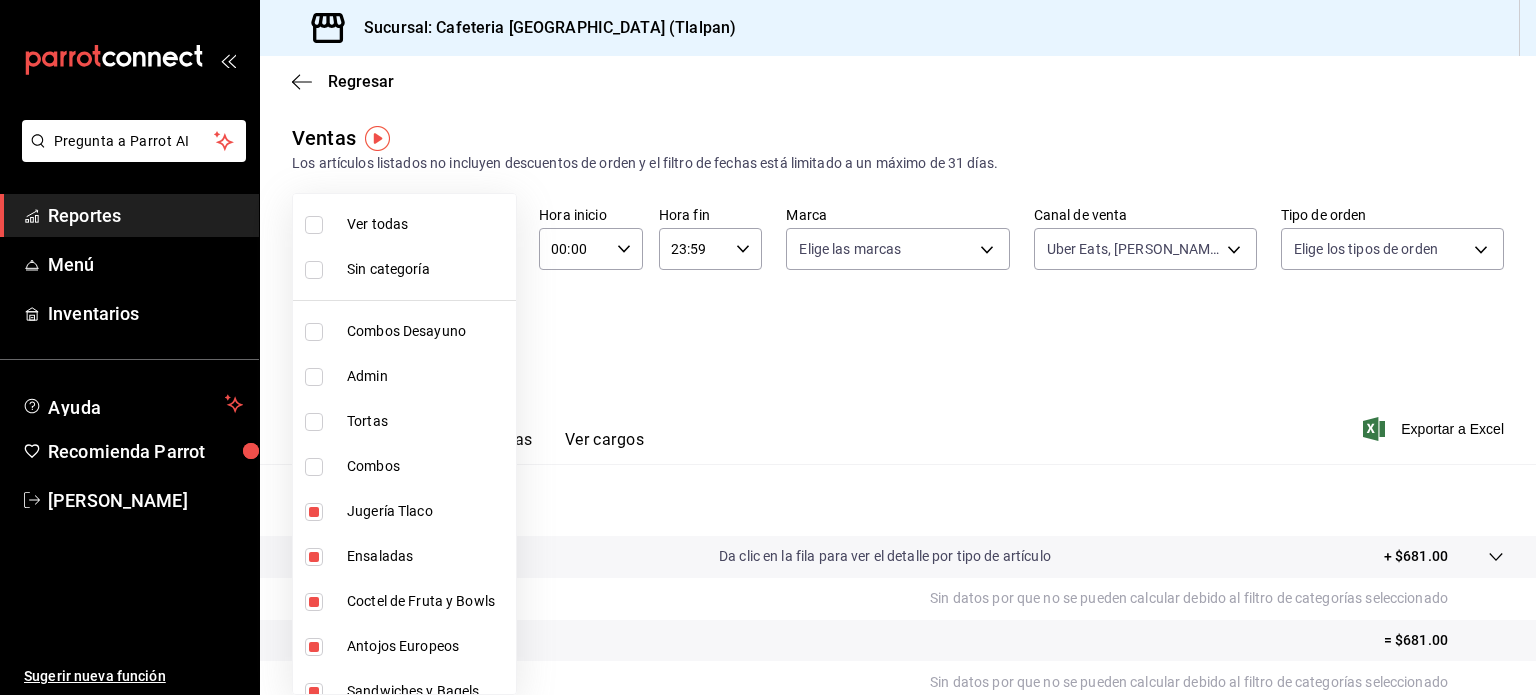 click at bounding box center (314, 332) 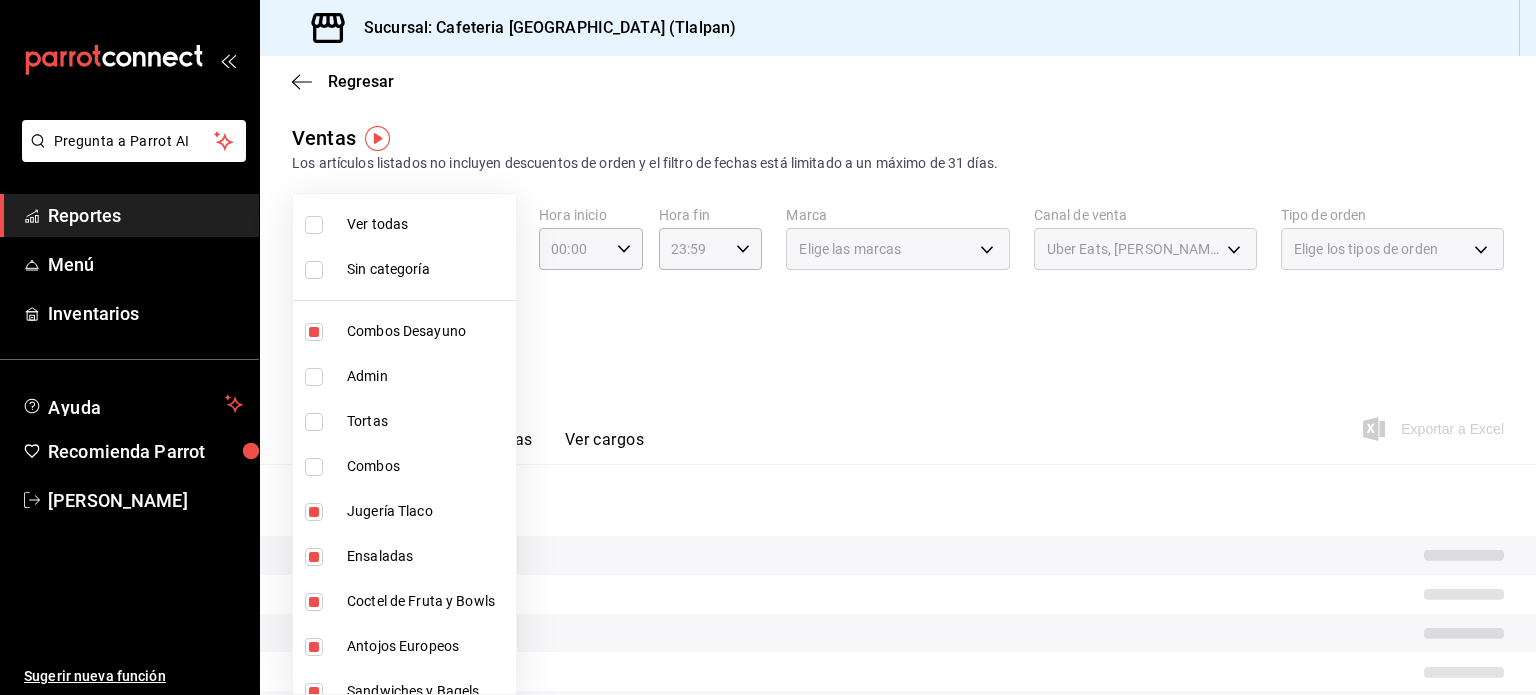 click at bounding box center [768, 347] 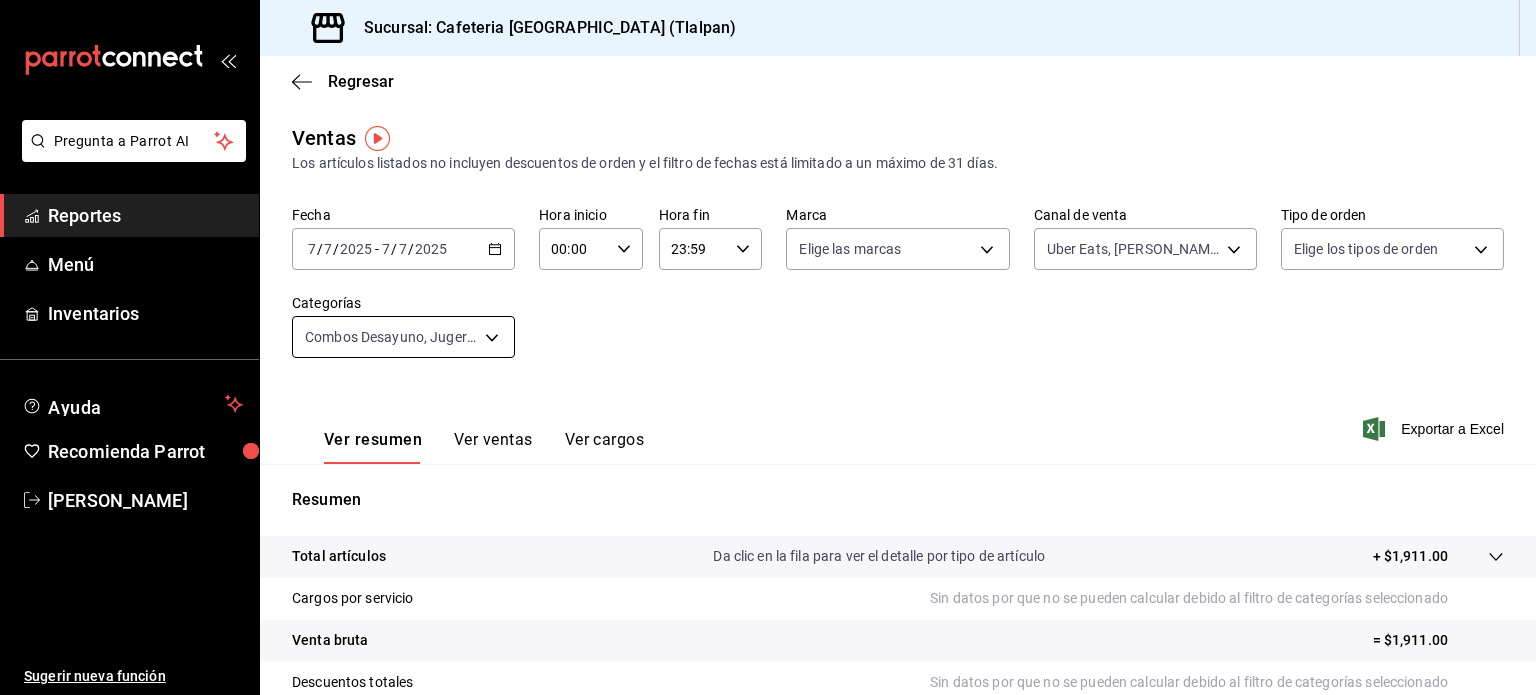 click on "Pregunta a Parrot AI Reportes   Menú   Inventarios   Ayuda Recomienda Parrot   [PERSON_NAME]   Sugerir nueva función   Sucursal: Cafeteria Tlacotalpan (Tlalpan) Regresar Ventas Los artículos listados no incluyen descuentos de orden y el filtro de fechas está limitado a un máximo de 31 días. Fecha [DATE] [DATE] - [DATE] [DATE] Hora inicio 00:00 Hora inicio Hora fin 23:59 Hora fin Marca Elige las marcas Canal de venta Uber Eats, [PERSON_NAME] Food, Pedidos Online UBER_EATS,RAPPI,DIDI_FOOD,ONLINE Tipo de orden Elige los tipos de orden Categorías Combos Desayuno, Jugería Tlaco, Ensaladas, Coctel de Fruta y Bowls, Antojos Europeos, Sandwiches y  Bagels, Aguas Frescas, Licuados y Smoothies, Jugos Ver resumen Ver ventas Ver cargos Exportar a Excel Resumen Total artículos Da clic en la fila para ver el detalle por tipo de artículo + $1,911.00 Cargos por servicio  Sin datos por que no se pueden calcular debido al filtro de categorías seleccionado Venta bruta = $1,911.00 Descuentos totales" at bounding box center [768, 347] 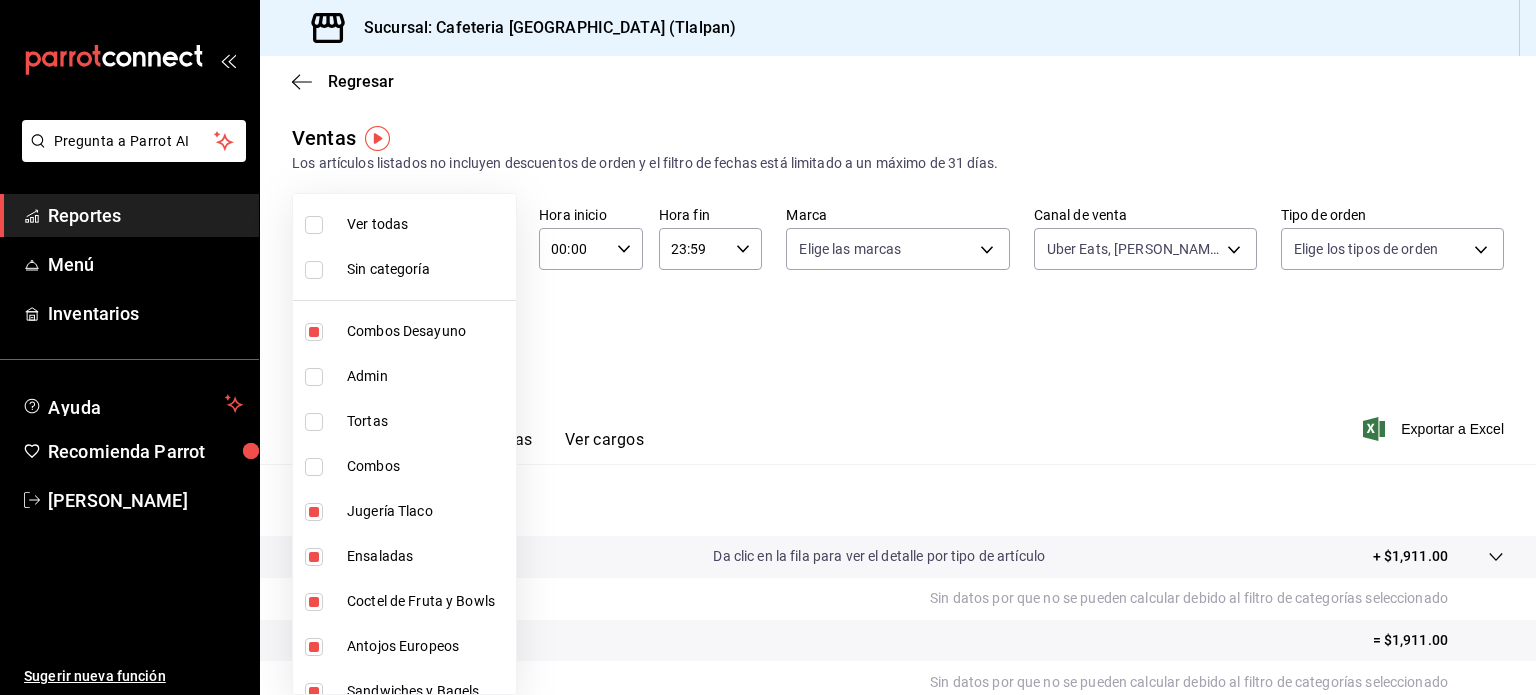 click on "Jugería Tlaco" at bounding box center [427, 511] 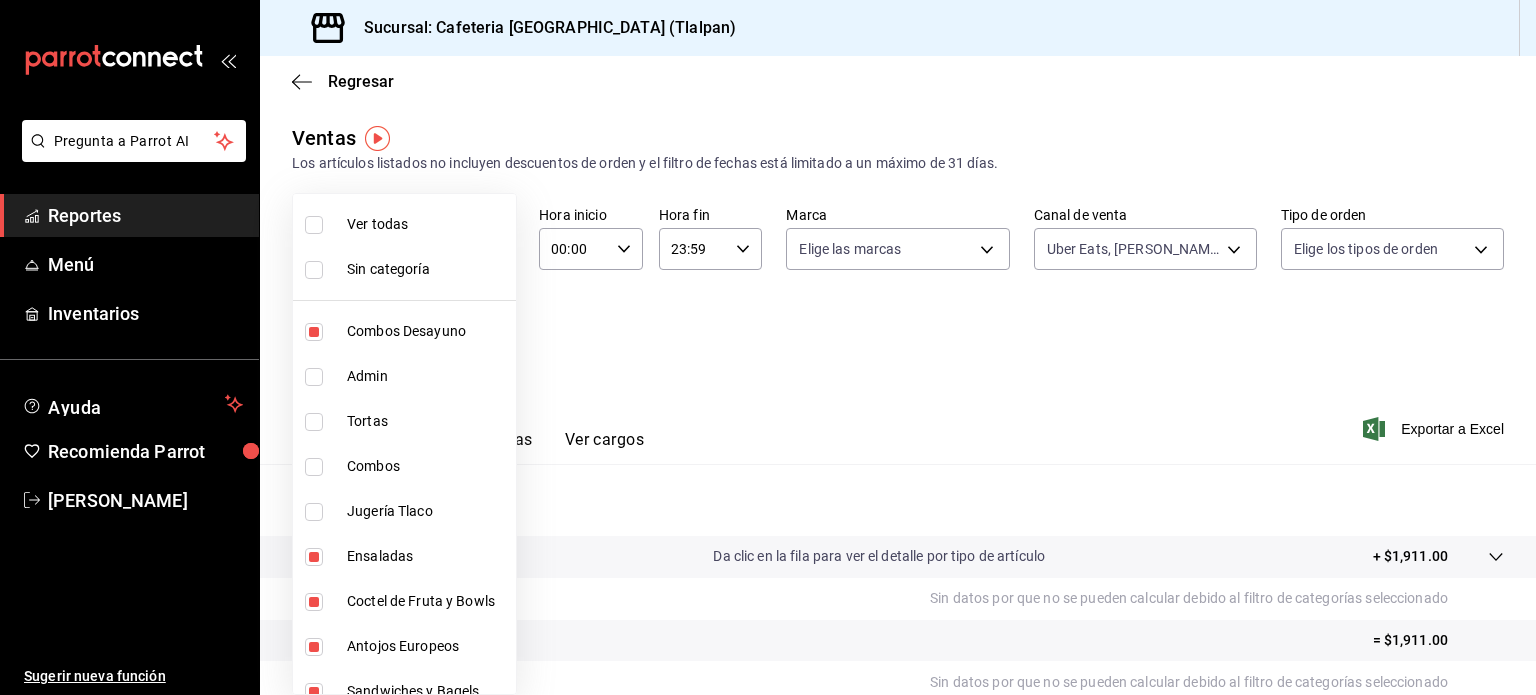 click at bounding box center (768, 347) 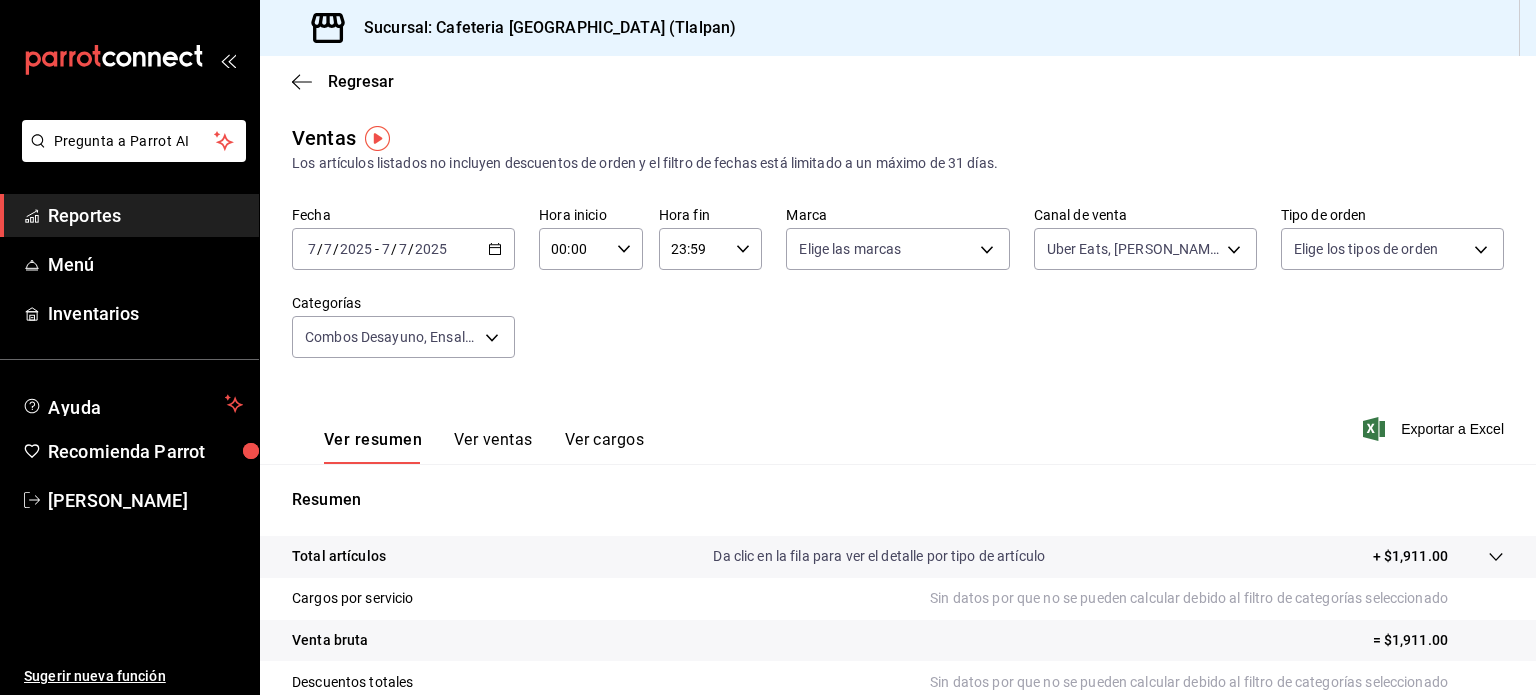 click on "Ver ventas" at bounding box center (493, 447) 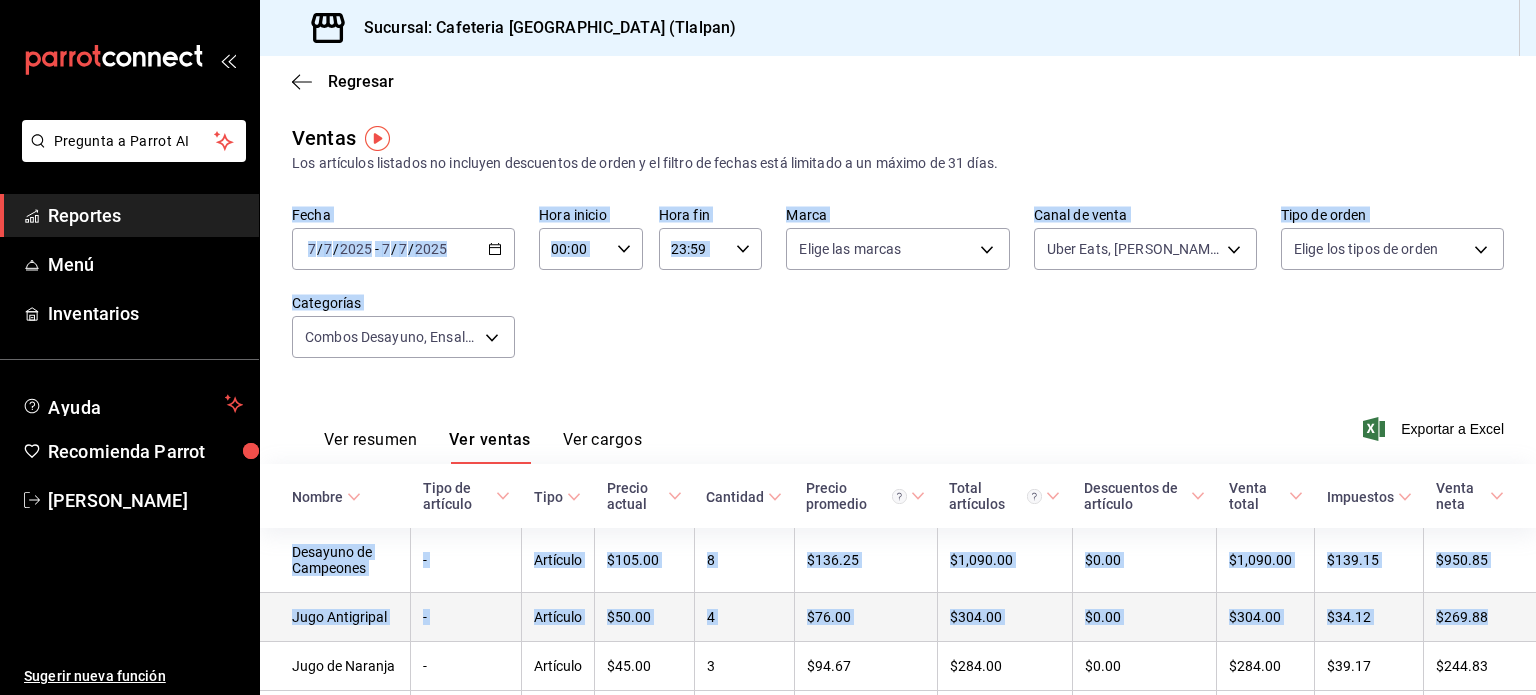 drag, startPoint x: 1535, startPoint y: 160, endPoint x: 1496, endPoint y: 631, distance: 472.61188 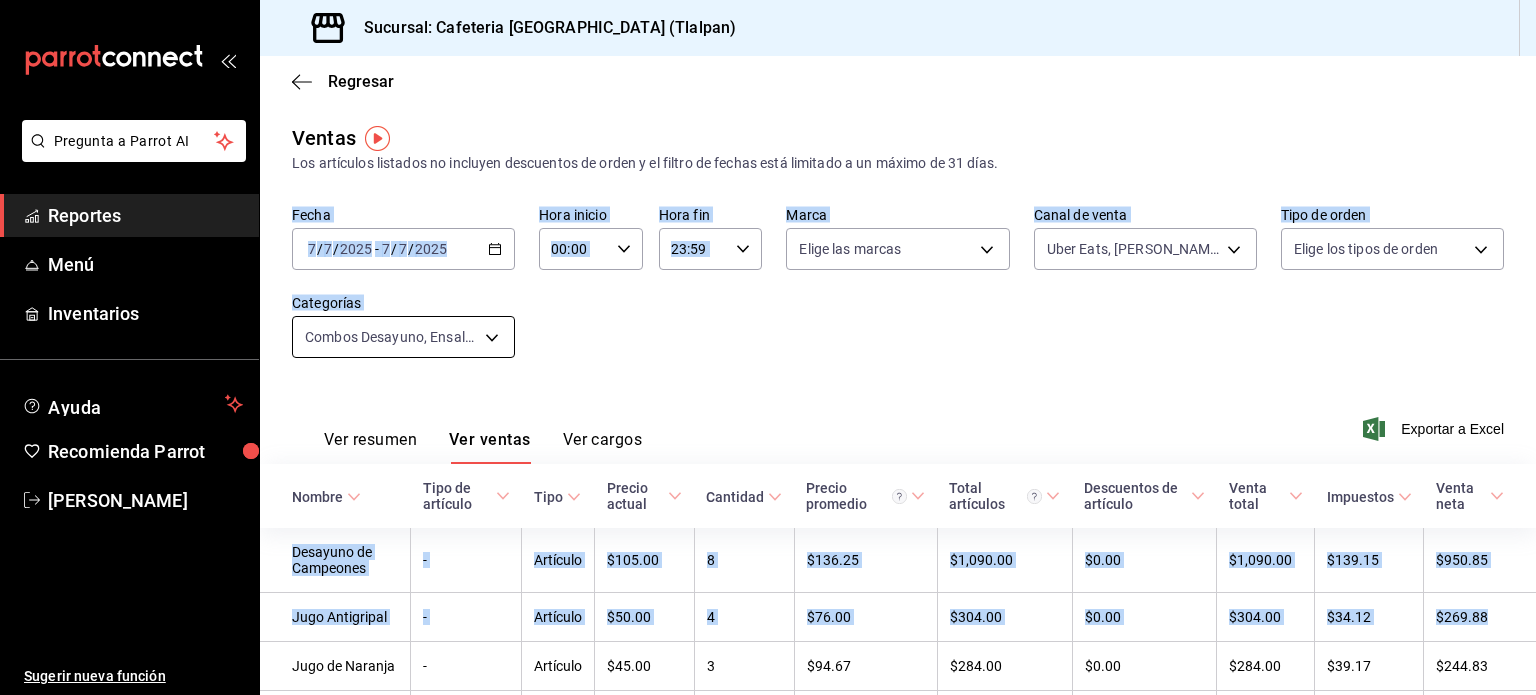 click on "Pregunta a Parrot AI Reportes   Menú   Inventarios   Ayuda Recomienda Parrot   [PERSON_NAME]   Sugerir nueva función   Sucursal: Cafeteria Tlacotalpan (Tlalpan) Regresar Ventas Los artículos listados no incluyen descuentos de orden y el filtro de fechas está limitado a un máximo de 31 días. Fecha [DATE] [DATE] - [DATE] [DATE] Hora inicio 00:00 Hora inicio Hora fin 23:59 Hora fin Marca Elige las marcas Canal de venta Uber Eats, [PERSON_NAME] Food, Pedidos Online UBER_EATS,RAPPI,DIDI_FOOD,ONLINE Tipo de orden Elige los tipos de orden Categorías Combos Desayuno, Ensaladas, Coctel de Fruta y Bowls, Antojos Europeos, Sandwiches y  Bagels, Aguas Frescas, Licuados y Smoothies, Jugos 6ad8335a-cbf8-4b52-ae65-0fb07a46dafe,e88413e1-6da3-4a64-92dd-9f919d1268fe,db1db806-b5b7-4869-8aed-44ac641371a3,adfab49d-05db-4b6d-ad56-7b555b8a4834,7baa7ae9-57f3-4719-a53f-8e808bc8d0b3,d385512f-46c5-4633-b21f-439923cc67d7,e79167cc-f0d6-4ec4-81e2-b378f870024c,36d1b806-7385-4c12-996b-e719420d6c0e Ver resumen Tipo" at bounding box center [768, 347] 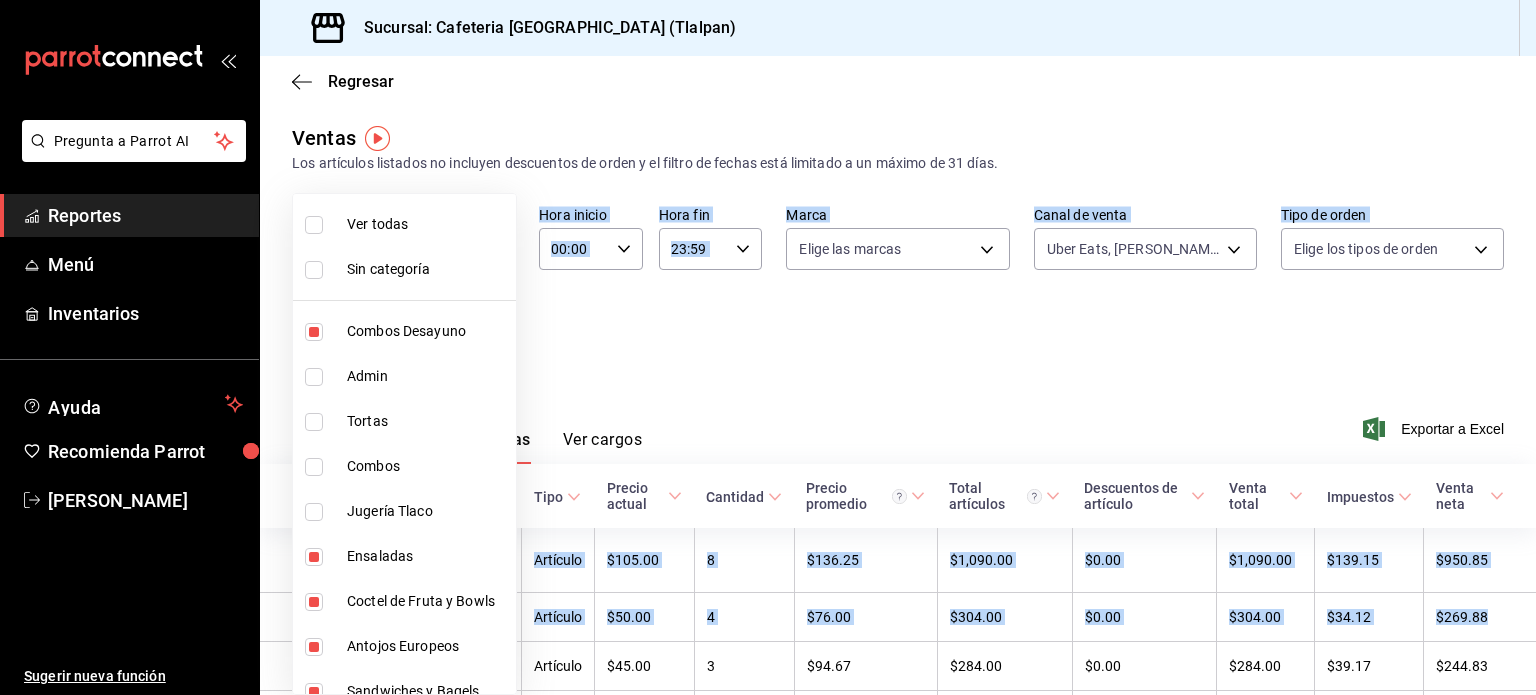 click on "Jugería Tlaco" at bounding box center (427, 511) 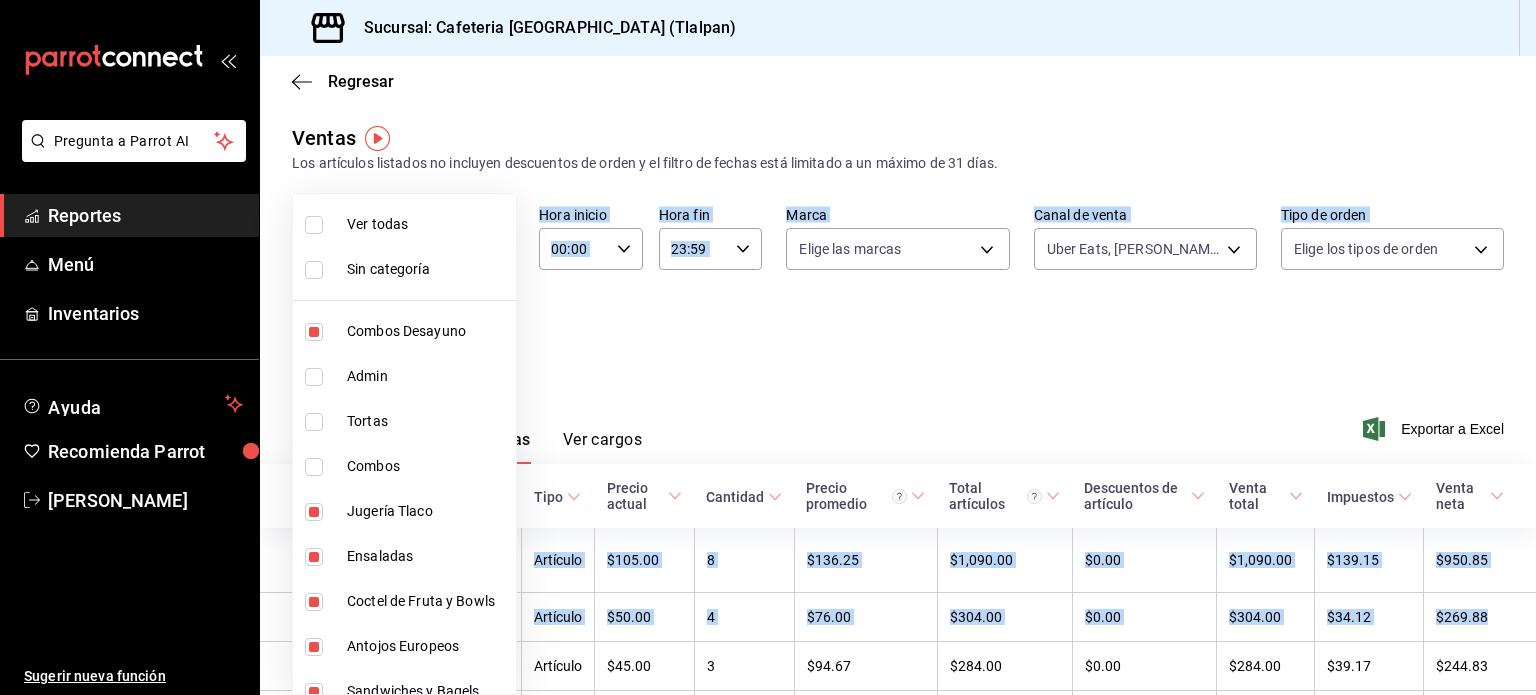 type on "6ad8335a-cbf8-4b52-ae65-0fb07a46dafe,e88413e1-6da3-4a64-92dd-9f919d1268fe,db1db806-b5b7-4869-8aed-44ac641371a3,adfab49d-05db-4b6d-ad56-7b555b8a4834,7baa7ae9-57f3-4719-a53f-8e808bc8d0b3,d385512f-46c5-4633-b21f-439923cc67d7,e79167cc-f0d6-4ec4-81e2-b378f870024c,36d1b806-7385-4c12-996b-e719420d6c0e,e9e68465-86e8-450d-9bb3-72899039c4d5" 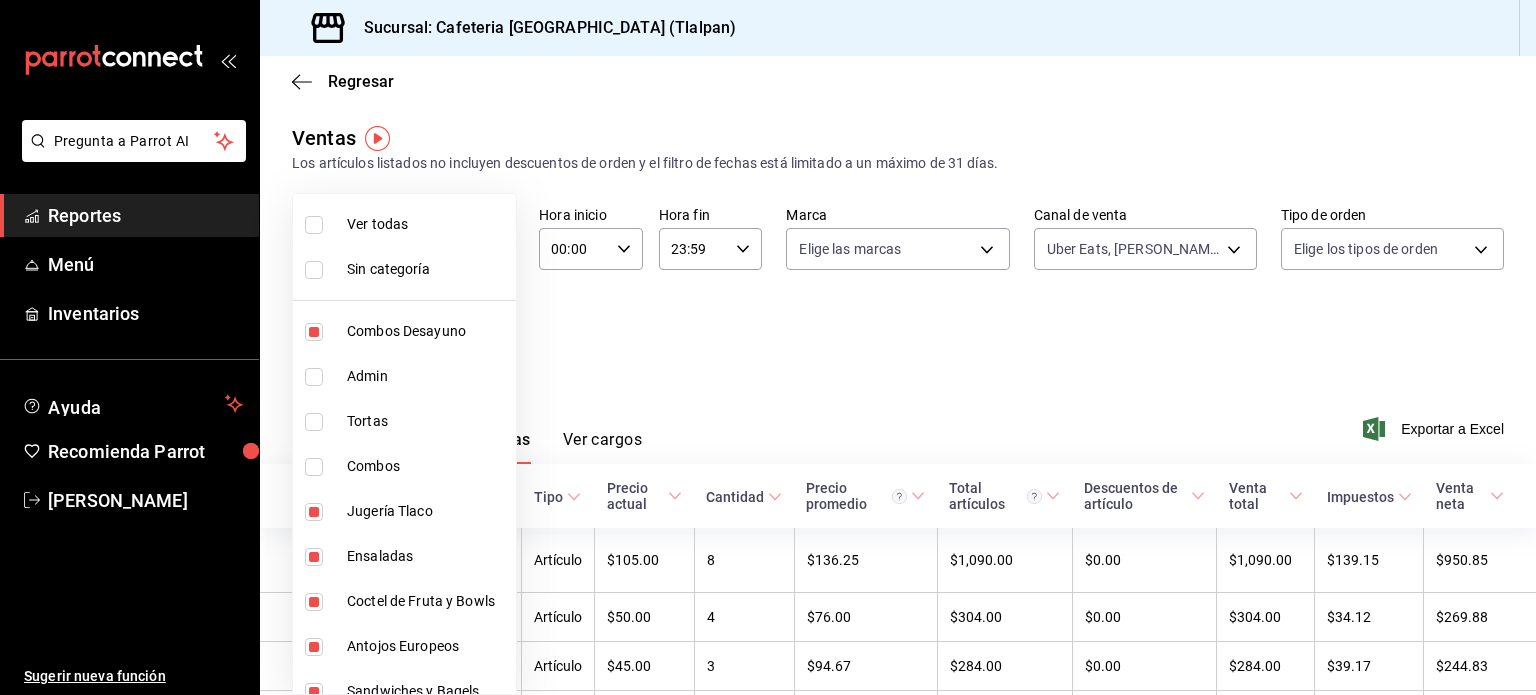 click at bounding box center [768, 347] 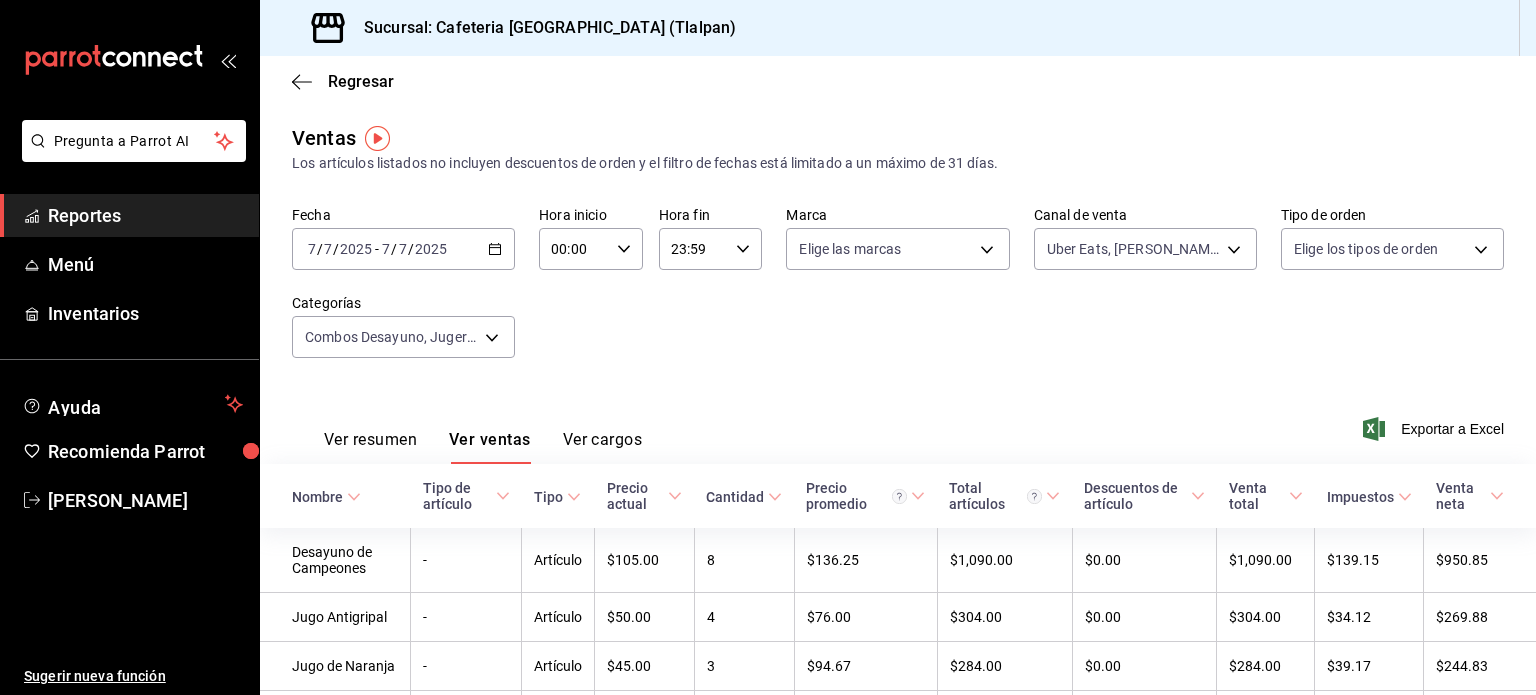 click on "Fecha [DATE] [DATE] - [DATE] [DATE] Hora inicio 00:00 Hora inicio Hora fin 23:59 Hora fin Marca Elige las marcas Canal de venta Uber Eats, [PERSON_NAME] Food, Pedidos Online UBER_EATS,RAPPI,DIDI_FOOD,ONLINE Tipo de orden Elige los tipos de orden Categorías Combos Desayuno, Jugería Tlaco, Ensaladas, Coctel de Fruta y Bowls, Antojos Europeos, Sandwiches y  Bagels, Aguas Frescas, Licuados y Smoothies, Jugos 6ad8335a-cbf8-4b52-ae65-0fb07a46dafe,e88413e1-6da3-4a64-92dd-9f919d1268fe,db1db806-b5b7-4869-8aed-44ac641371a3,adfab49d-05db-4b6d-ad56-7b555b8a4834,7baa7ae9-57f3-4719-a53f-8e808bc8d0b3,d385512f-46c5-4633-b21f-439923cc67d7,e79167cc-f0d6-4ec4-81e2-b378f870024c,36d1b806-7385-4c12-996b-e719420d6c0e,e9e68465-86e8-450d-9bb3-72899039c4d5" at bounding box center (898, 294) 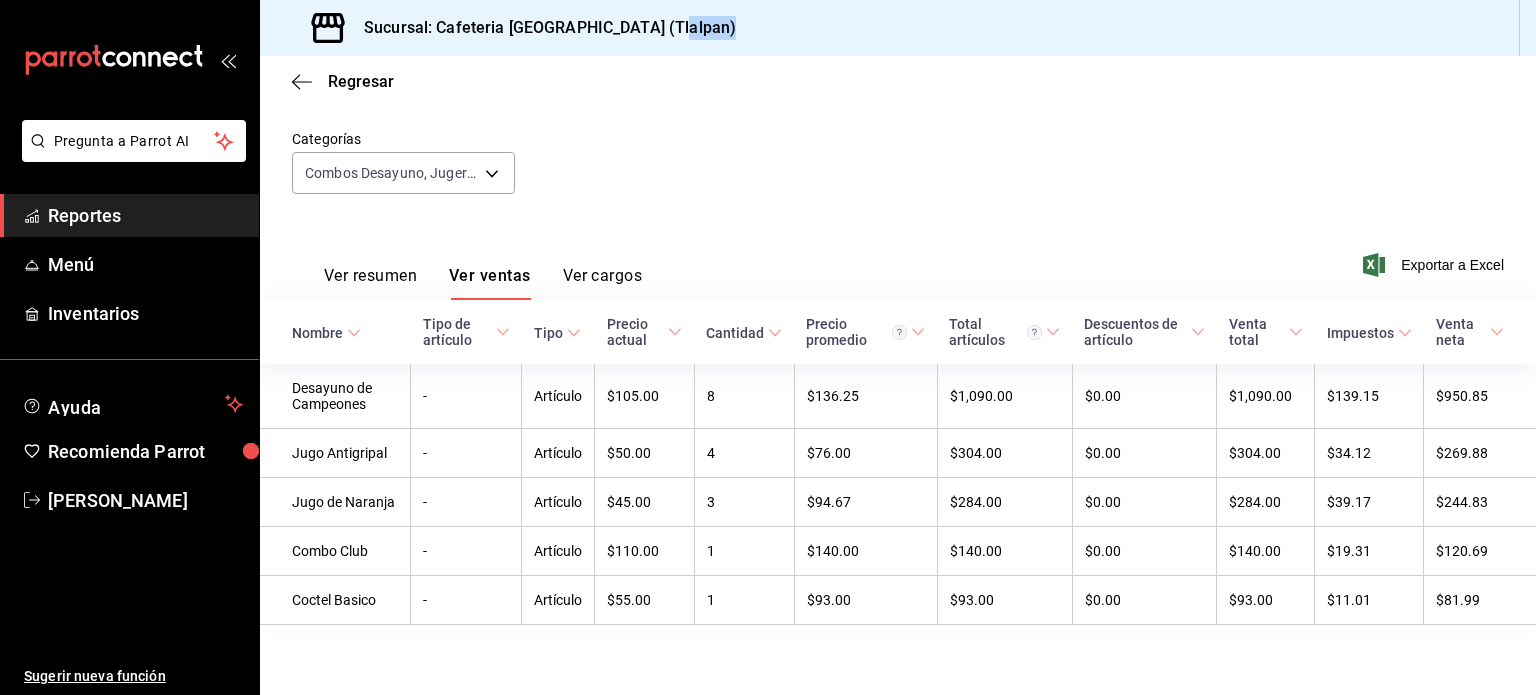 scroll, scrollTop: 0, scrollLeft: 0, axis: both 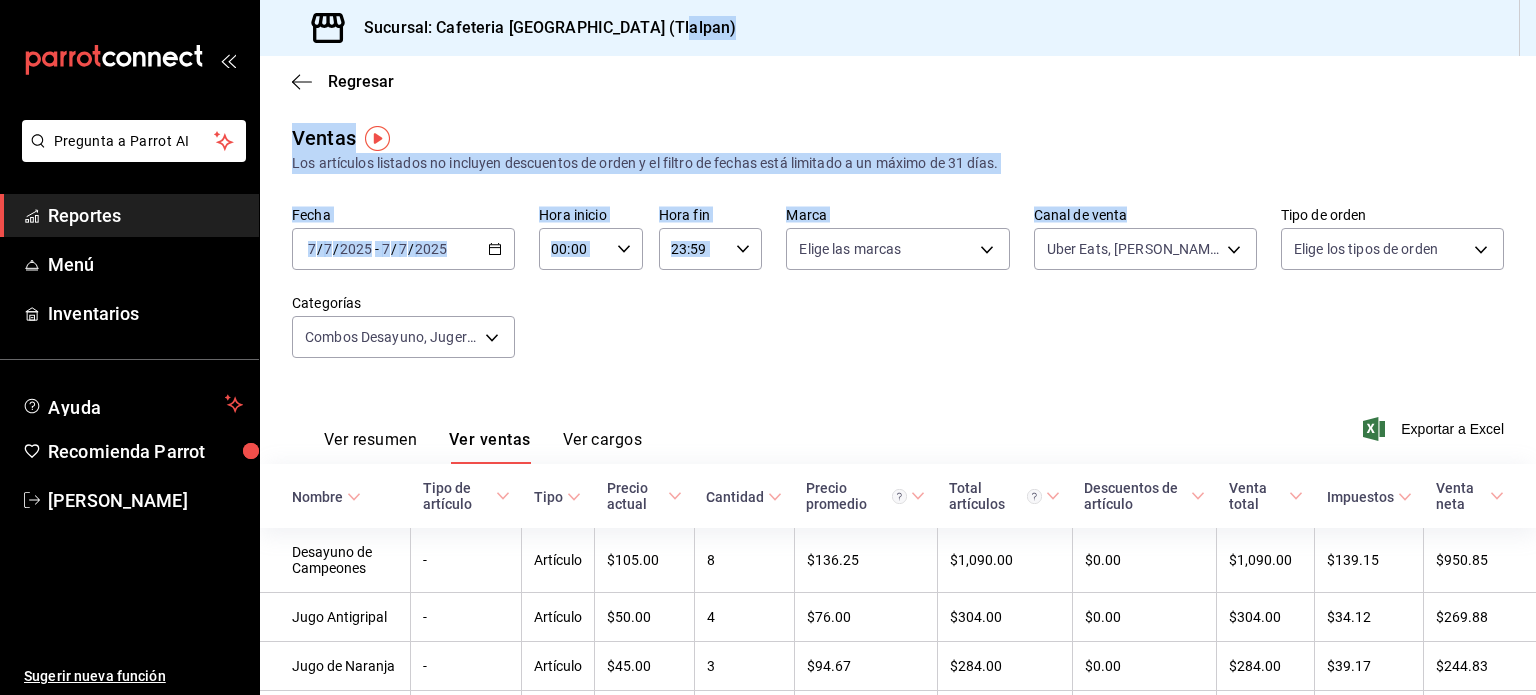 drag, startPoint x: 1073, startPoint y: 332, endPoint x: 881, endPoint y: 18, distance: 368.04892 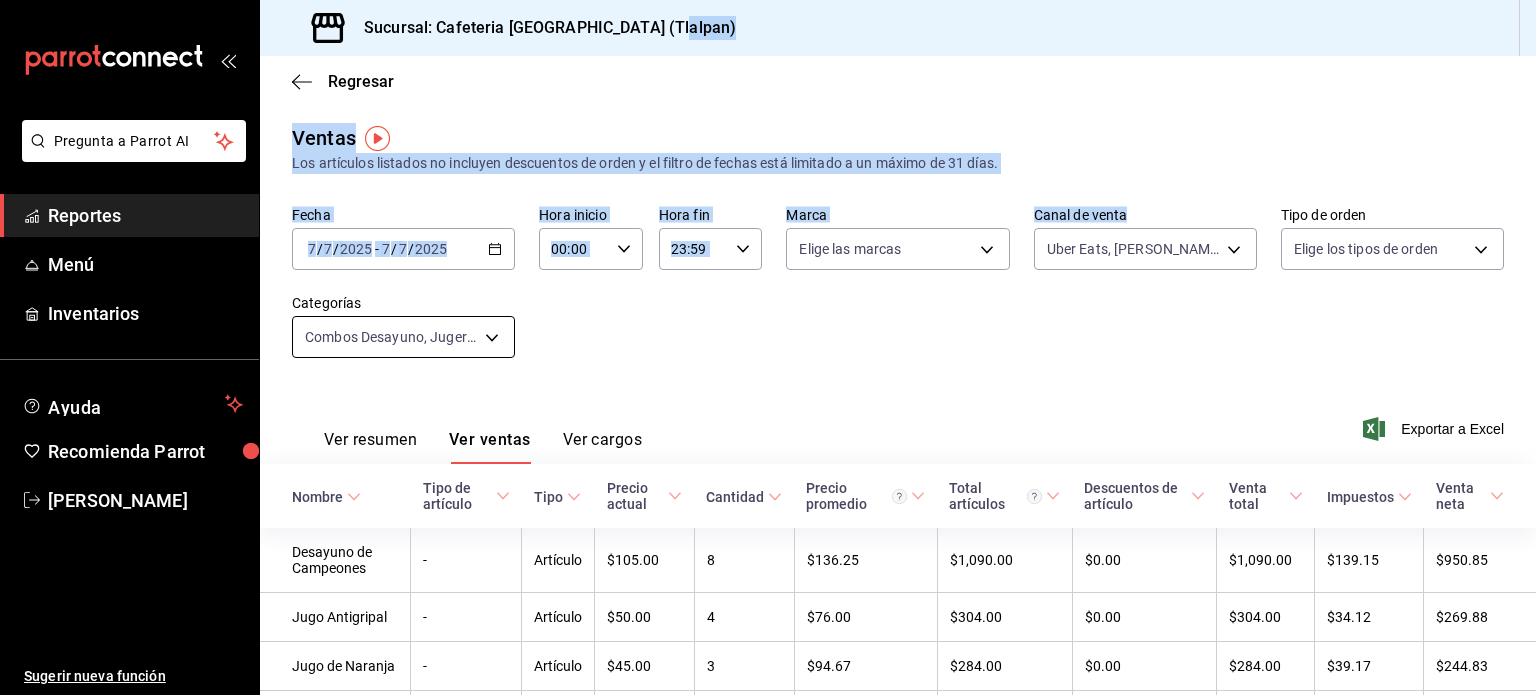 click on "Pregunta a Parrot AI Reportes   Menú   Inventarios   Ayuda Recomienda Parrot   [PERSON_NAME]   Sugerir nueva función   Sucursal: Cafeteria Tlacotalpan (Tlalpan) Regresar Ventas Los artículos listados no incluyen descuentos de orden y el filtro de fechas está limitado a un máximo de 31 días. Fecha [DATE] [DATE] - [DATE] [DATE] Hora inicio 00:00 Hora inicio Hora fin 23:59 Hora fin Marca Elige las marcas Canal de venta Uber Eats, [PERSON_NAME] Food, Pedidos Online UBER_EATS,RAPPI,DIDI_FOOD,ONLINE Tipo de orden Elige los tipos de orden Categorías Combos Desayuno, Jugería Tlaco, Ensaladas, Coctel de Fruta y Bowls, Antojos Europeos, Sandwiches y  Bagels, Aguas Frescas, Licuados y Smoothies, Jugos Ver resumen Ver ventas Ver cargos Exportar a Excel Nombre Tipo de artículo Tipo Precio actual Cantidad Precio promedio   Total artículos   Descuentos de artículo Venta total Impuestos Venta neta Desayuno de Campeones - Artículo $105.00 8 $136.25 $1,090.00 $0.00 $1,090.00 $139.15 $950.85 - 4 -" at bounding box center [768, 347] 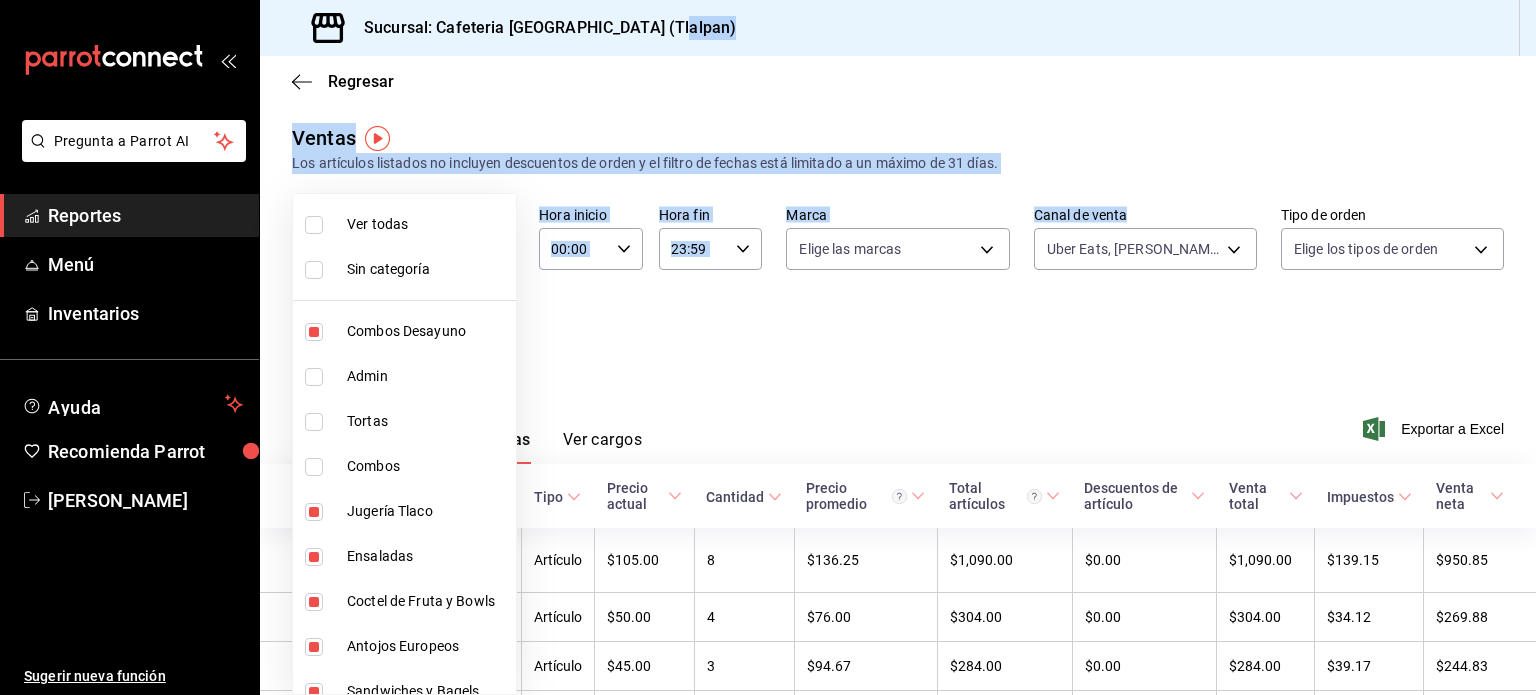 click on "Combos" at bounding box center [427, 466] 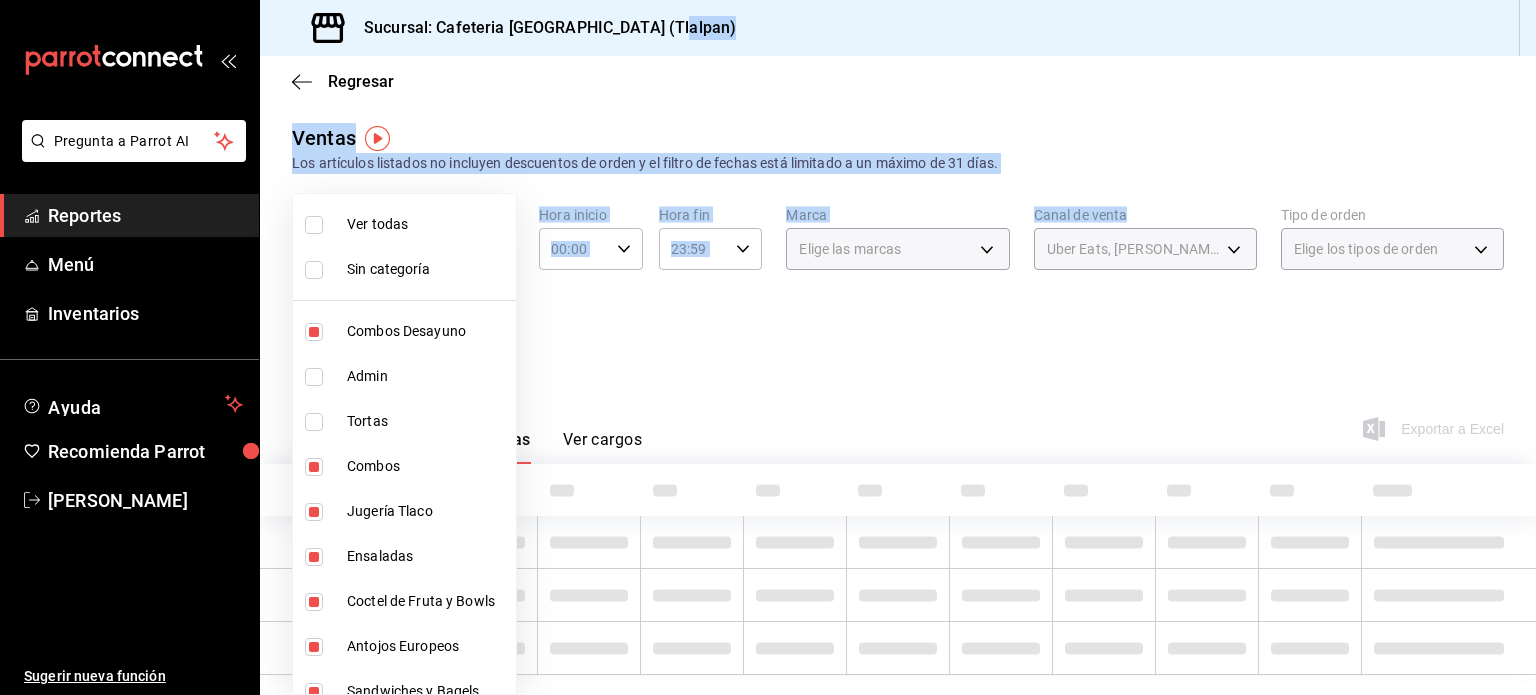 click at bounding box center [768, 347] 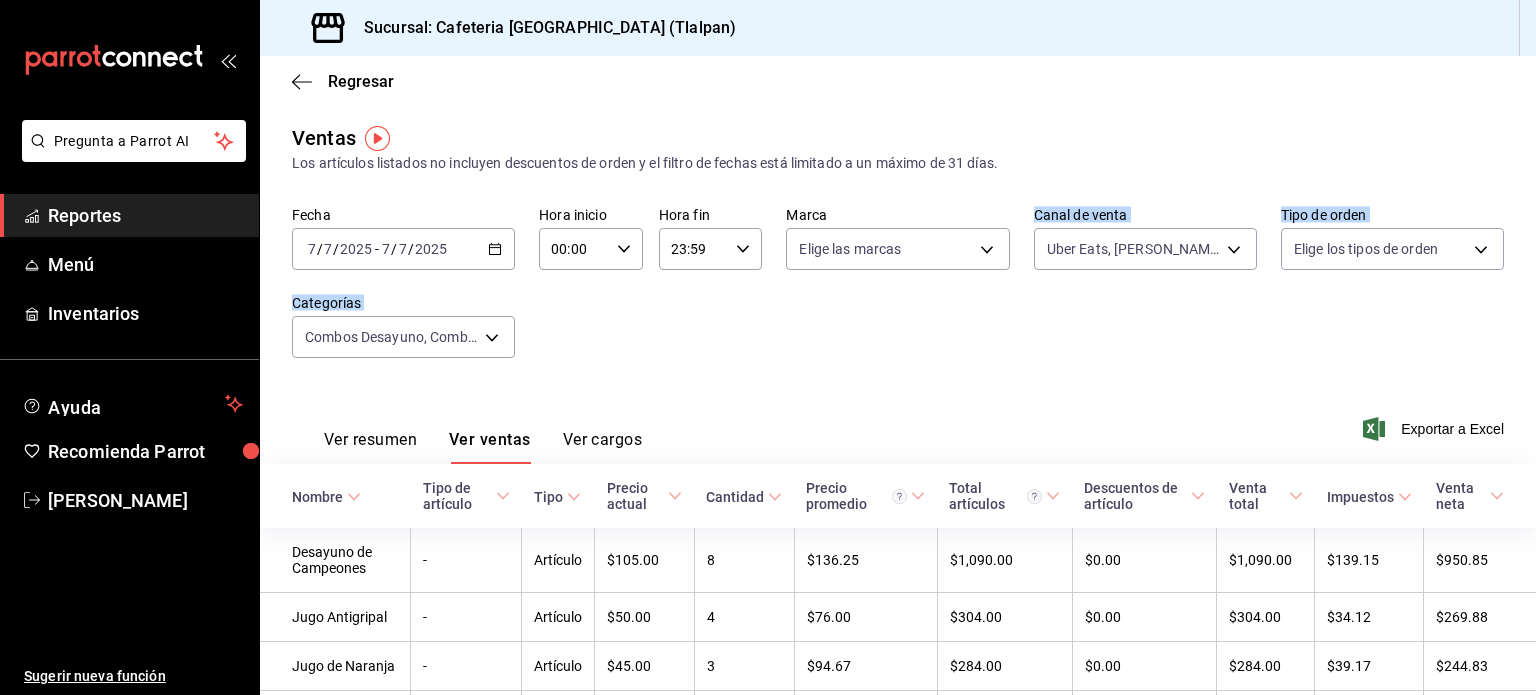 scroll, scrollTop: 164, scrollLeft: 0, axis: vertical 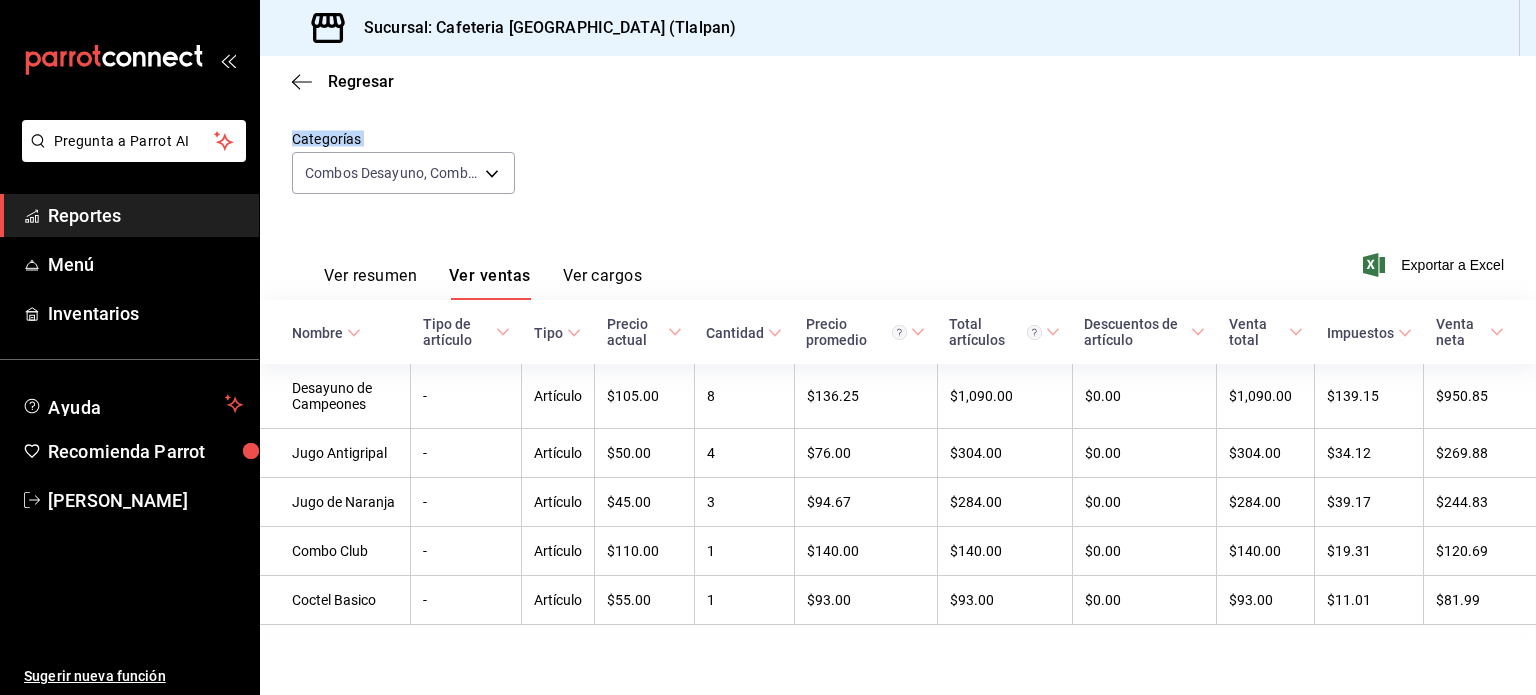 drag, startPoint x: 1018, startPoint y: 311, endPoint x: 971, endPoint y: 727, distance: 418.64664 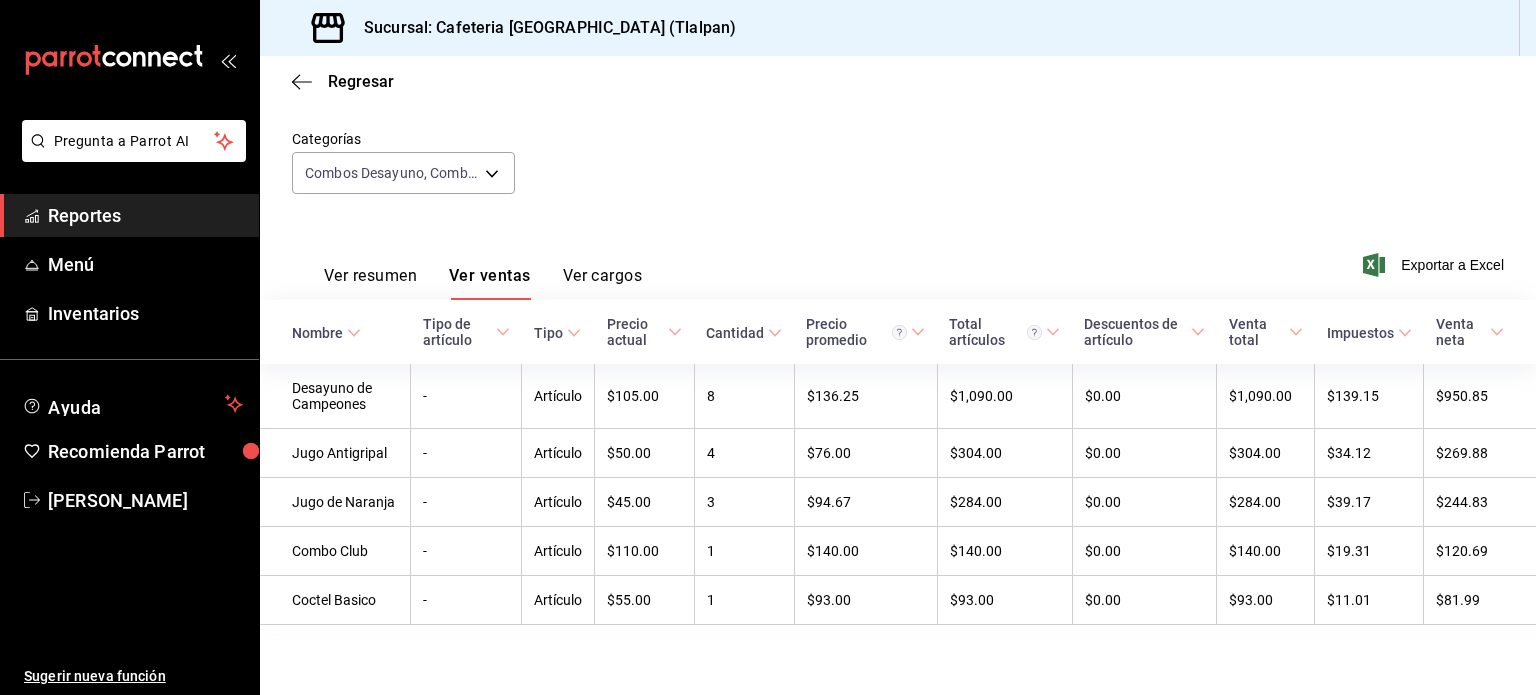 click on "Fecha [DATE] [DATE] - [DATE] [DATE] Hora inicio 00:00 Hora inicio Hora fin 23:59 Hora fin Marca Elige las marcas Canal de venta Uber Eats, [PERSON_NAME] Food, Pedidos Online UBER_EATS,RAPPI,DIDI_FOOD,ONLINE Tipo de orden Elige los tipos de orden Categorías Combos Desayuno, Combos, Jugería Tlaco, Ensaladas, Coctel de Fruta y Bowls, Antojos Europeos, Sandwiches y  Bagels, Aguas Frescas, Licuados y Smoothies, Jugos 6ad8335a-cbf8-4b52-ae65-0fb07a46dafe,e88413e1-6da3-4a64-92dd-9f919d1268fe,db1db806-b5b7-4869-8aed-44ac641371a3,adfab49d-05db-4b6d-ad56-7b555b8a4834,7baa7ae9-57f3-4719-a53f-8e808bc8d0b3,d385512f-46c5-4633-b21f-439923cc67d7,e79167cc-f0d6-4ec4-81e2-b378f870024c,36d1b806-7385-4c12-996b-e719420d6c0e,e9e68465-86e8-450d-9bb3-72899039c4d5,c73c9db6-4bb0-4e06-8b5e-8e898099d52d" at bounding box center [898, 130] 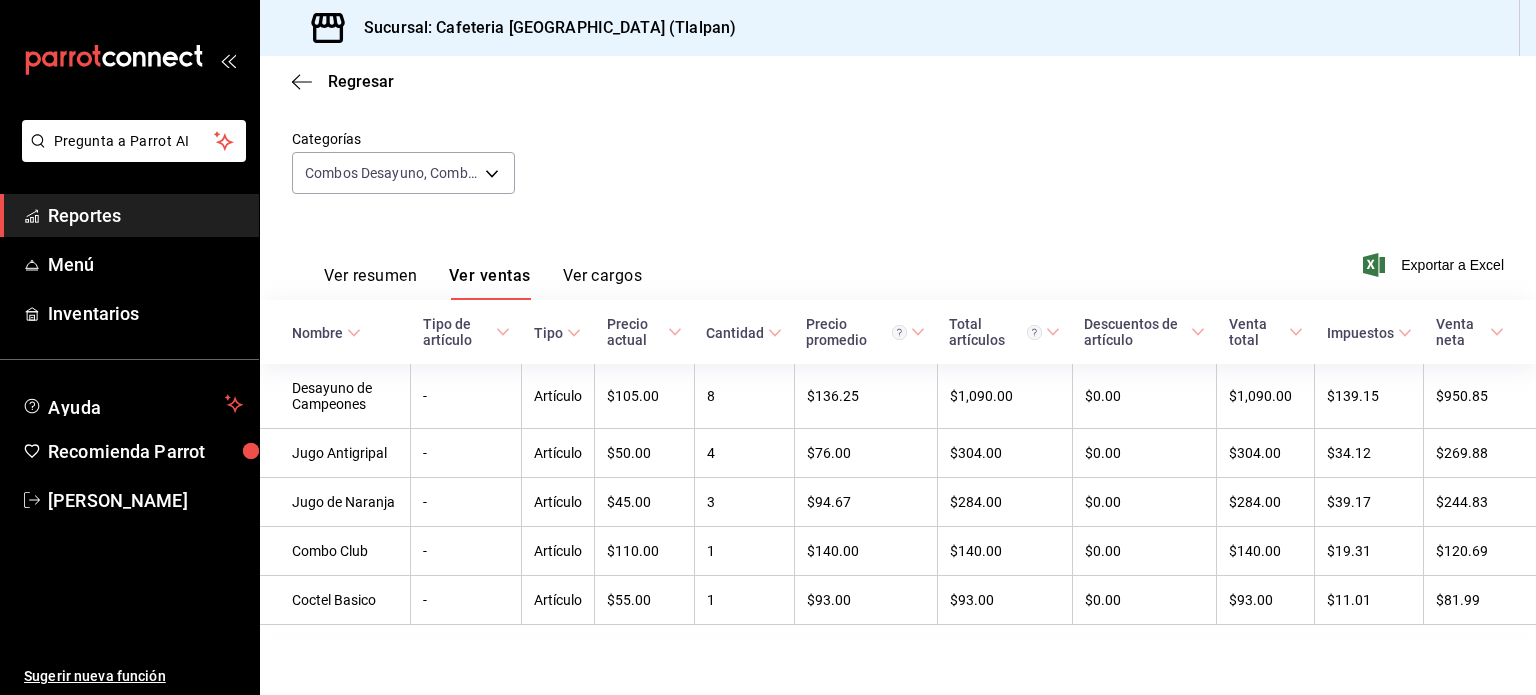 drag, startPoint x: 823, startPoint y: 208, endPoint x: 811, endPoint y: -121, distance: 329.21878 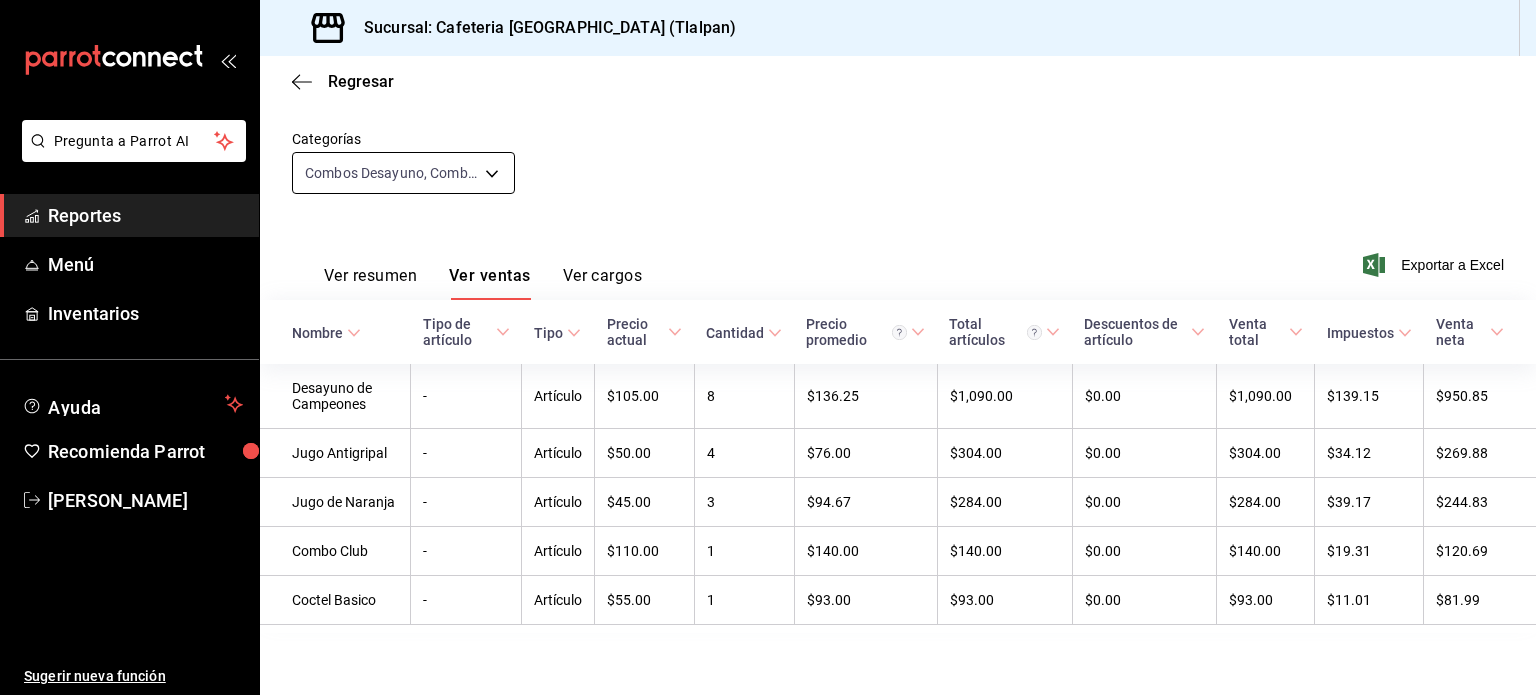 click on "Pregunta a Parrot AI Reportes   Menú   Inventarios   Ayuda Recomienda Parrot   [PERSON_NAME]   Sugerir nueva función   Sucursal: Cafeteria Tlacotalpan (Tlalpan) Regresar Ventas Los artículos listados no incluyen descuentos de orden y el filtro de fechas está limitado a un máximo de 31 días. Fecha [DATE] [DATE] - [DATE] [DATE] Hora inicio 00:00 Hora inicio Hora fin 23:59 Hora fin Marca Elige las marcas Canal de venta Uber Eats, [PERSON_NAME] Food, Pedidos Online UBER_EATS,RAPPI,DIDI_FOOD,ONLINE Tipo de orden Elige los tipos de orden Categorías Combos Desayuno, Combos, Jugería Tlaco, Ensaladas, Coctel de Fruta y Bowls, Antojos Europeos, Sandwiches y  Bagels, Aguas Frescas, Licuados y Smoothies, Jugos Ver resumen Ver ventas Ver cargos Exportar a Excel Nombre Tipo de artículo Tipo Precio actual Cantidad Precio promedio   Total artículos   Descuentos de artículo Venta total Impuestos Venta neta Desayuno de Campeones - Artículo $105.00 8 $136.25 $1,090.00 $0.00 $1,090.00 $139.15 - 4 -" at bounding box center (768, 347) 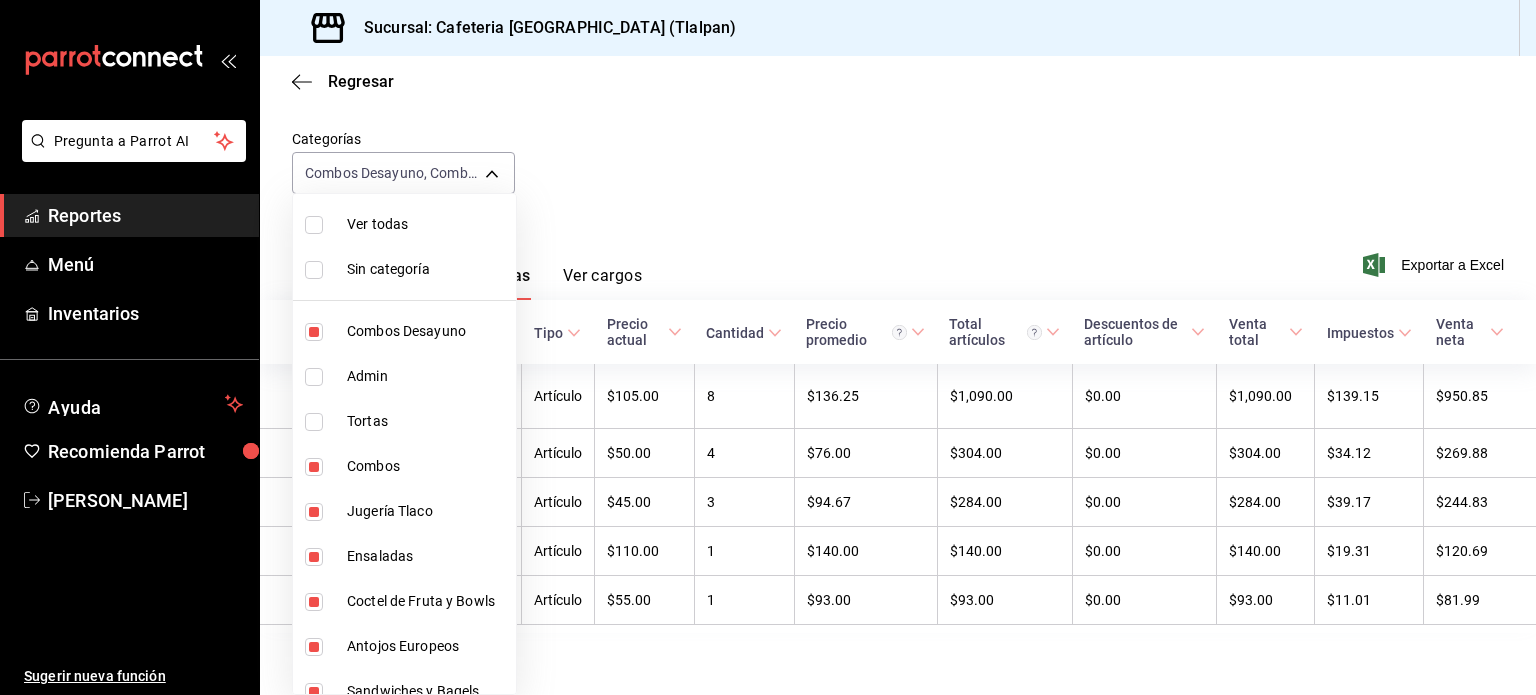 click at bounding box center (768, 347) 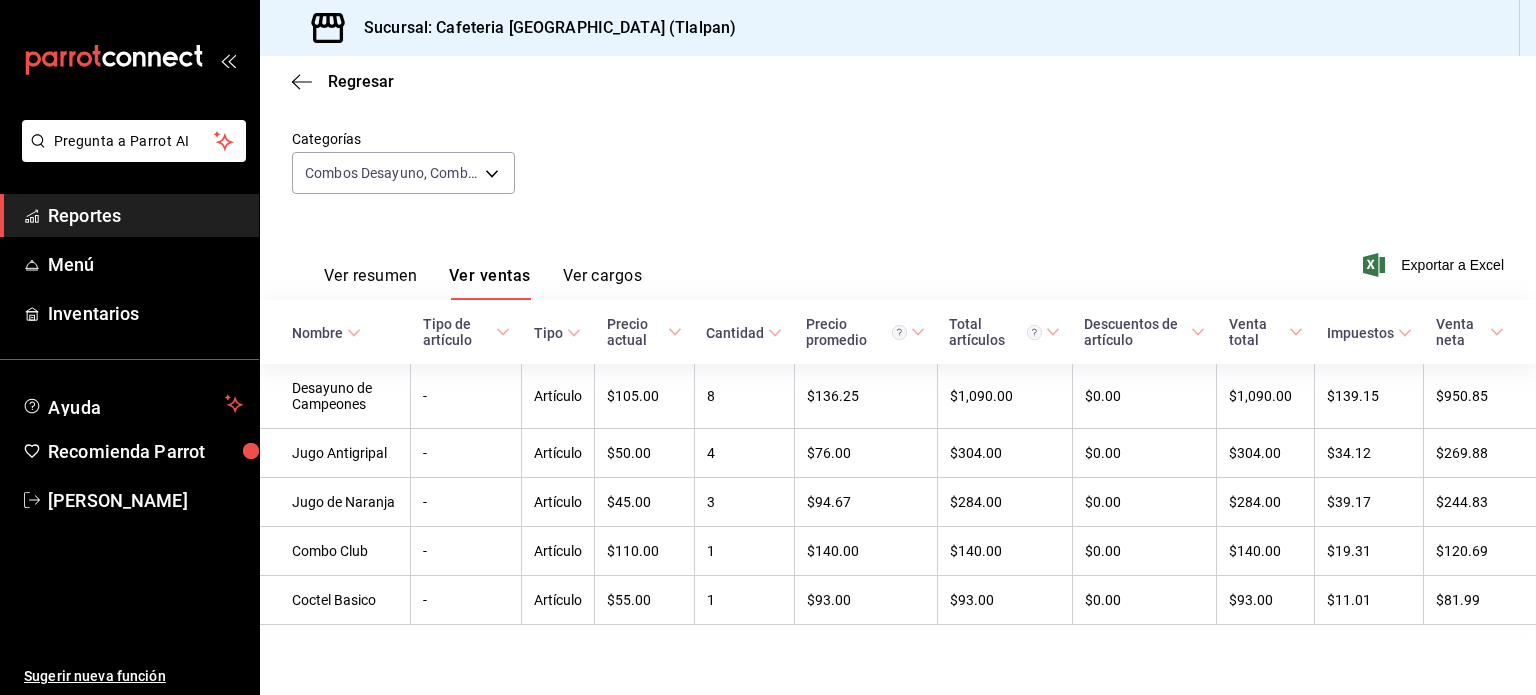 click on "Regresar Ventas Los artículos listados no incluyen descuentos de orden y el filtro de fechas está limitado a un máximo de 31 días. Fecha [DATE] [DATE] - [DATE] [DATE] Hora inicio 00:00 Hora inicio Hora fin 23:59 Hora fin Marca Elige las marcas Canal de venta Uber Eats, [PERSON_NAME] Food, Pedidos Online UBER_EATS,RAPPI,DIDI_FOOD,ONLINE Tipo de orden Elige los tipos de orden Categorías Combos Desayuno, Combos, Jugería Tlaco, Ensaladas, Coctel de Fruta y Bowls, Antojos Europeos, Sandwiches y  Bagels, Aguas Frescas, Licuados y Smoothies, Jugos 6ad8335a-cbf8-4b52-ae65-0fb07a46dafe,e88413e1-6da3-4a64-92dd-9f919d1268fe,db1db806-b5b7-4869-8aed-44ac641371a3,adfab49d-05db-4b6d-ad56-7b555b8a4834,7baa7ae9-57f3-4719-a53f-8e808bc8d0b3,d385512f-46c5-4633-b21f-439923cc67d7,e79167cc-f0d6-4ec4-81e2-b378f870024c,36d1b806-7385-4c12-996b-e719420d6c0e,e9e68465-86e8-450d-9bb3-72899039c4d5,c73c9db6-4bb0-4e06-8b5e-8e898099d52d Ver resumen Ver ventas Ver cargos Exportar a Excel Nombre Tipo de artículo Tipo" at bounding box center (898, 375) 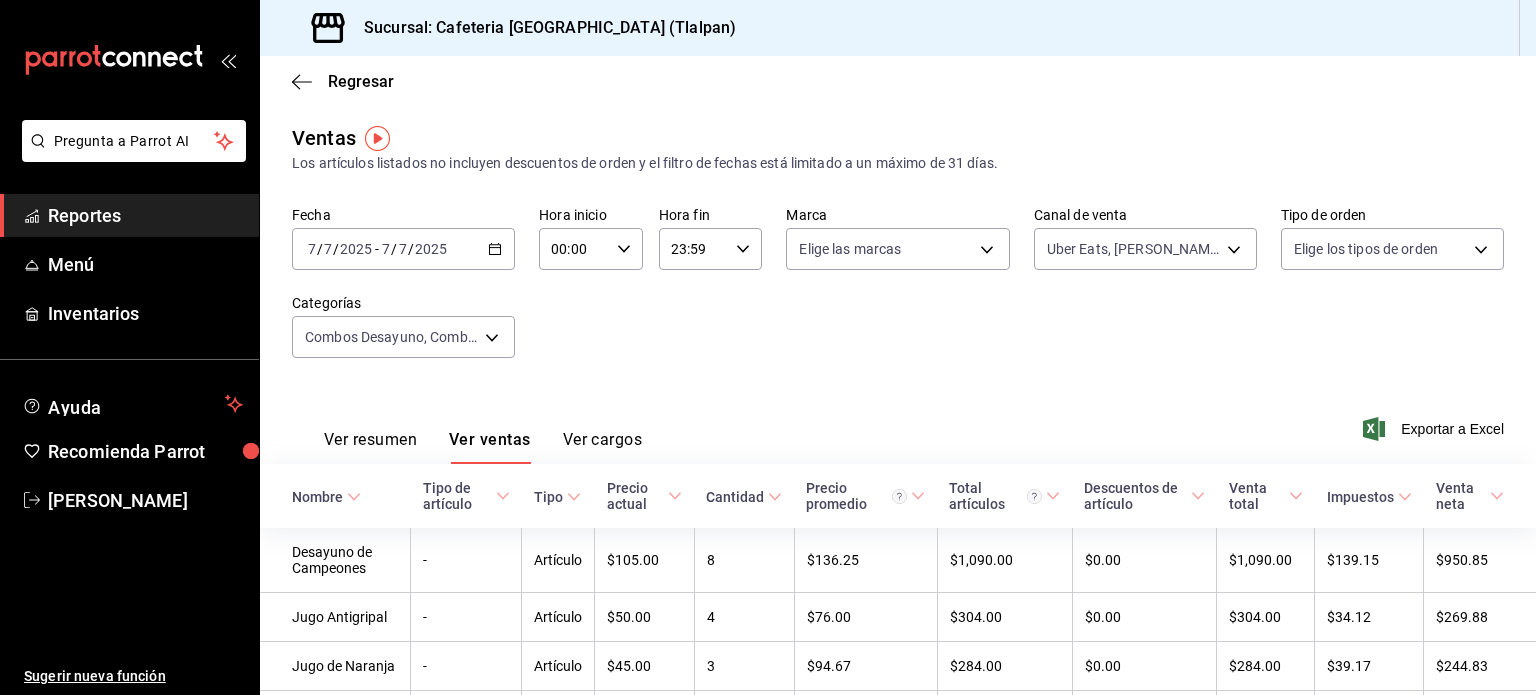 click on "[DATE] [DATE] - [DATE] [DATE]" at bounding box center [403, 249] 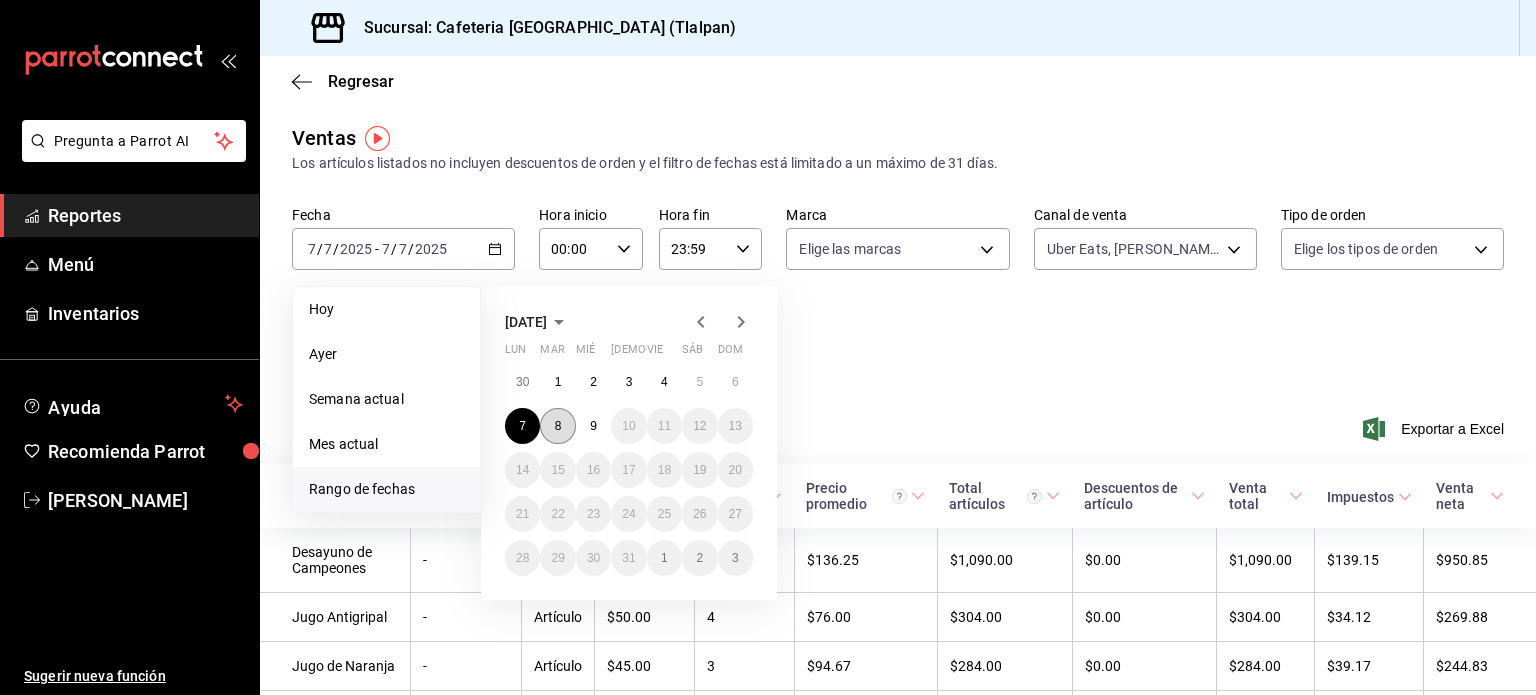 click on "8" at bounding box center [557, 426] 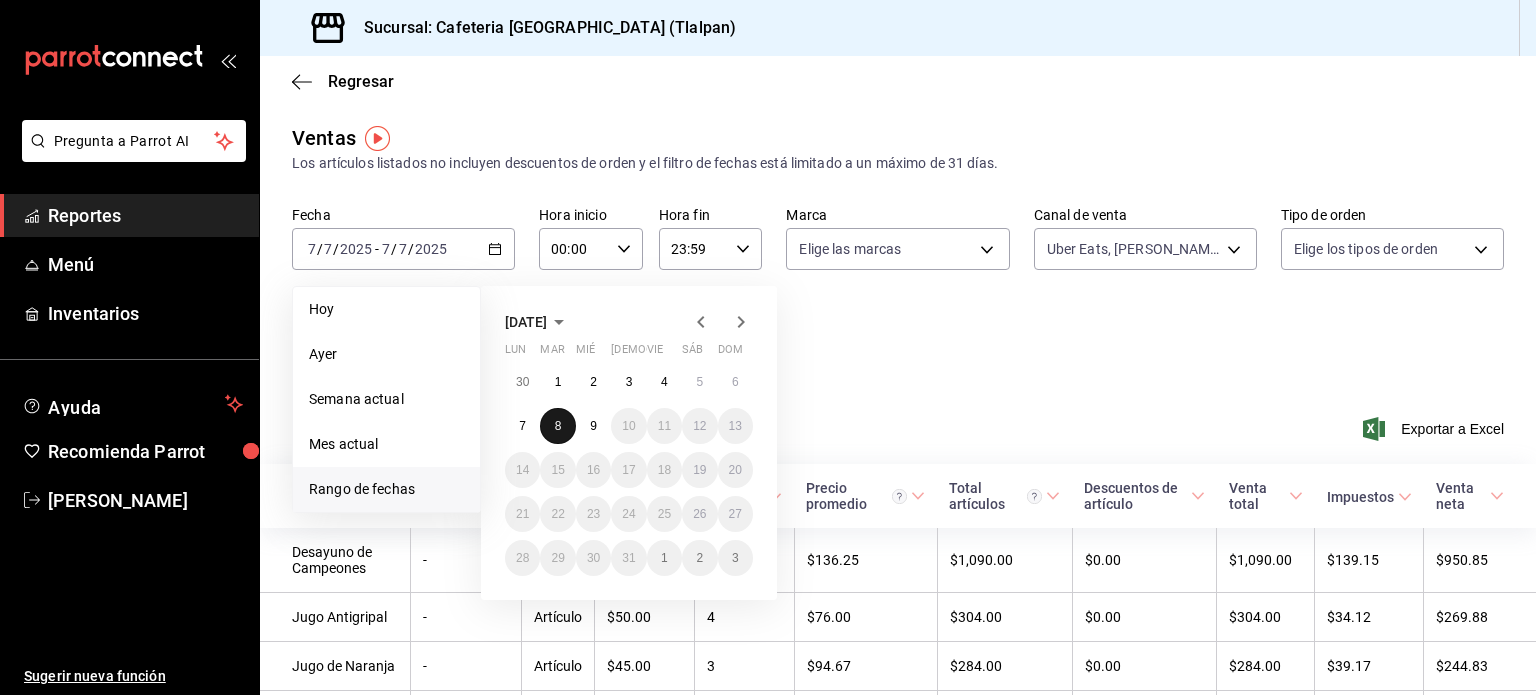 click on "8" at bounding box center [557, 426] 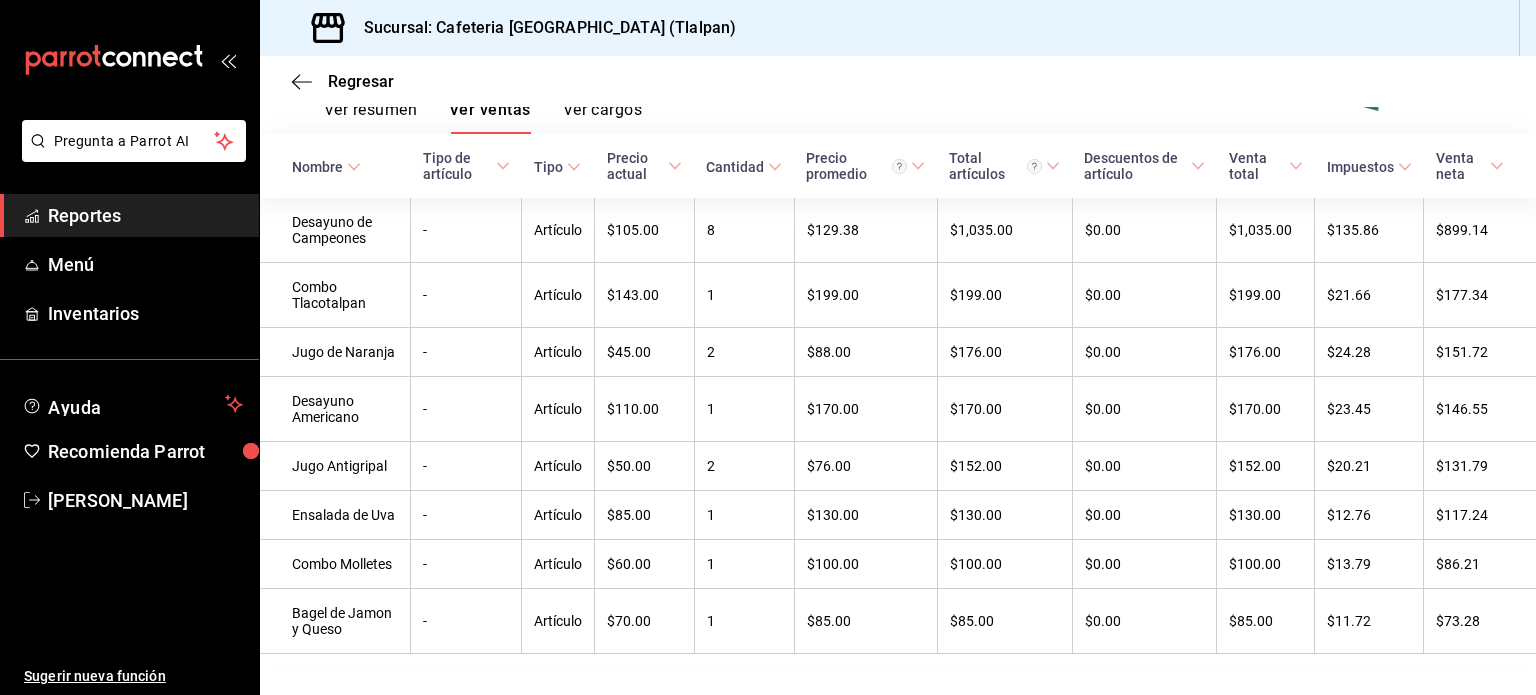 scroll, scrollTop: 359, scrollLeft: 0, axis: vertical 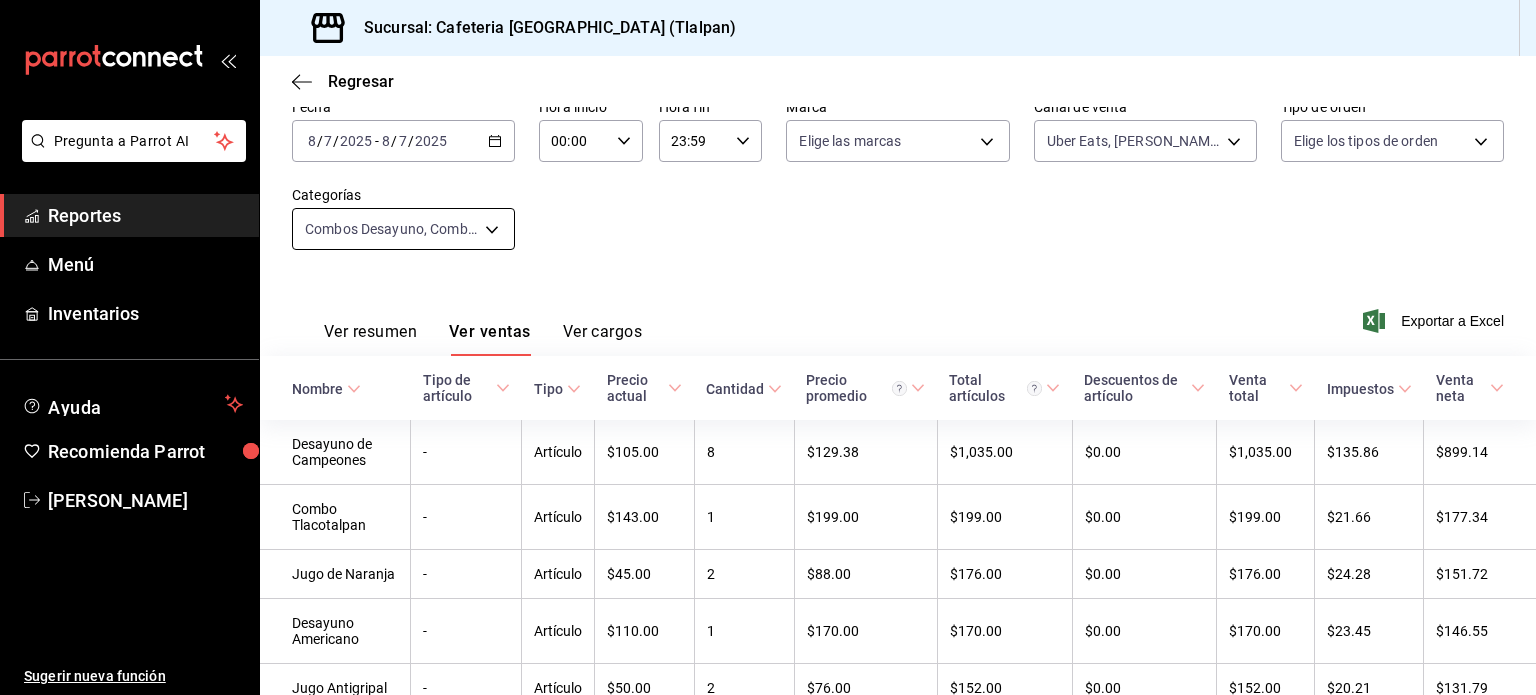 click on "Pregunta a Parrot AI Reportes   Menú   Inventarios   Ayuda Recomienda Parrot   [PERSON_NAME]   Sugerir nueva función   Sucursal: Cafeteria Tlacotalpan (Tlalpan) Regresar Ventas Los artículos listados no incluyen descuentos de orden y el filtro de fechas está limitado a un máximo de 31 días. Fecha [DATE] [DATE] - [DATE] [DATE] Hora inicio 00:00 Hora inicio Hora fin 23:59 Hora fin Marca Elige las marcas Canal de venta Uber Eats, [PERSON_NAME] Food, Pedidos Online UBER_EATS,RAPPI,DIDI_FOOD,ONLINE Tipo de orden Elige los tipos de orden Categorías Combos Desayuno, Combos, Jugería Tlaco, Ensaladas, Coctel de Fruta y Bowls, Antojos Europeos, Sandwiches y  Bagels, Aguas Frescas, Licuados y Smoothies, Jugos Ver resumen Ver ventas Ver cargos Exportar a Excel Nombre Tipo de artículo Tipo Precio actual Cantidad Precio promedio   Total artículos   Descuentos de artículo Venta total Impuestos Venta neta Desayuno de Campeones - Artículo $105.00 8 $129.38 $1,035.00 $0.00 $1,035.00 $135.86 - 1 -" at bounding box center [768, 347] 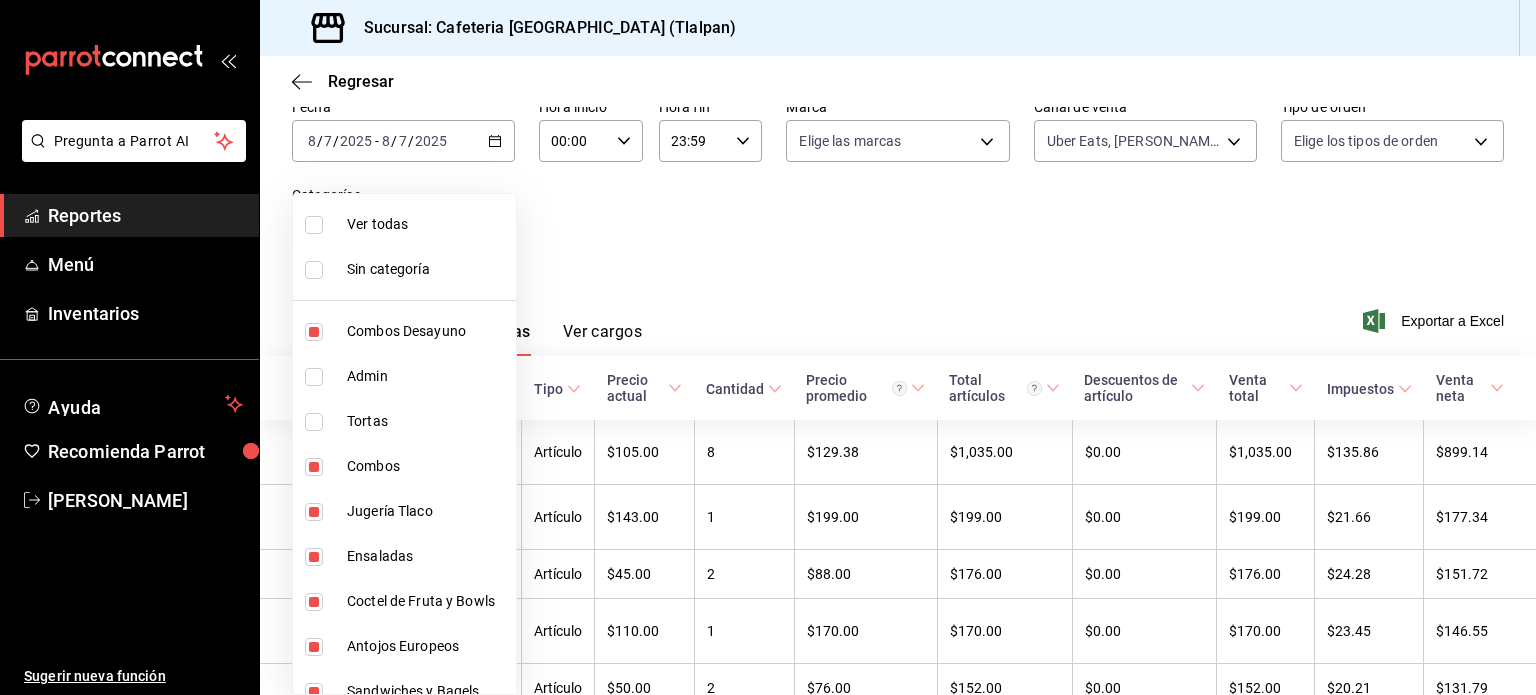 click at bounding box center (314, 332) 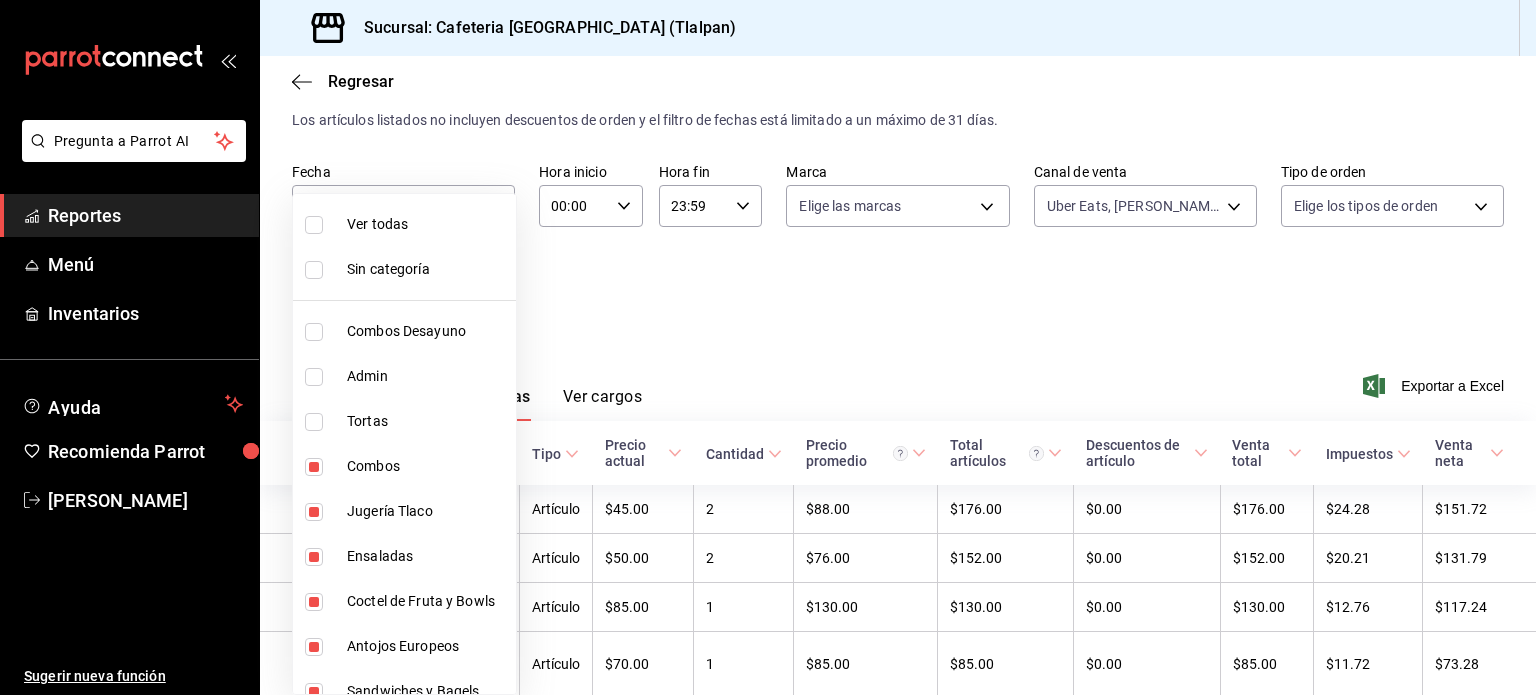 scroll, scrollTop: 108, scrollLeft: 0, axis: vertical 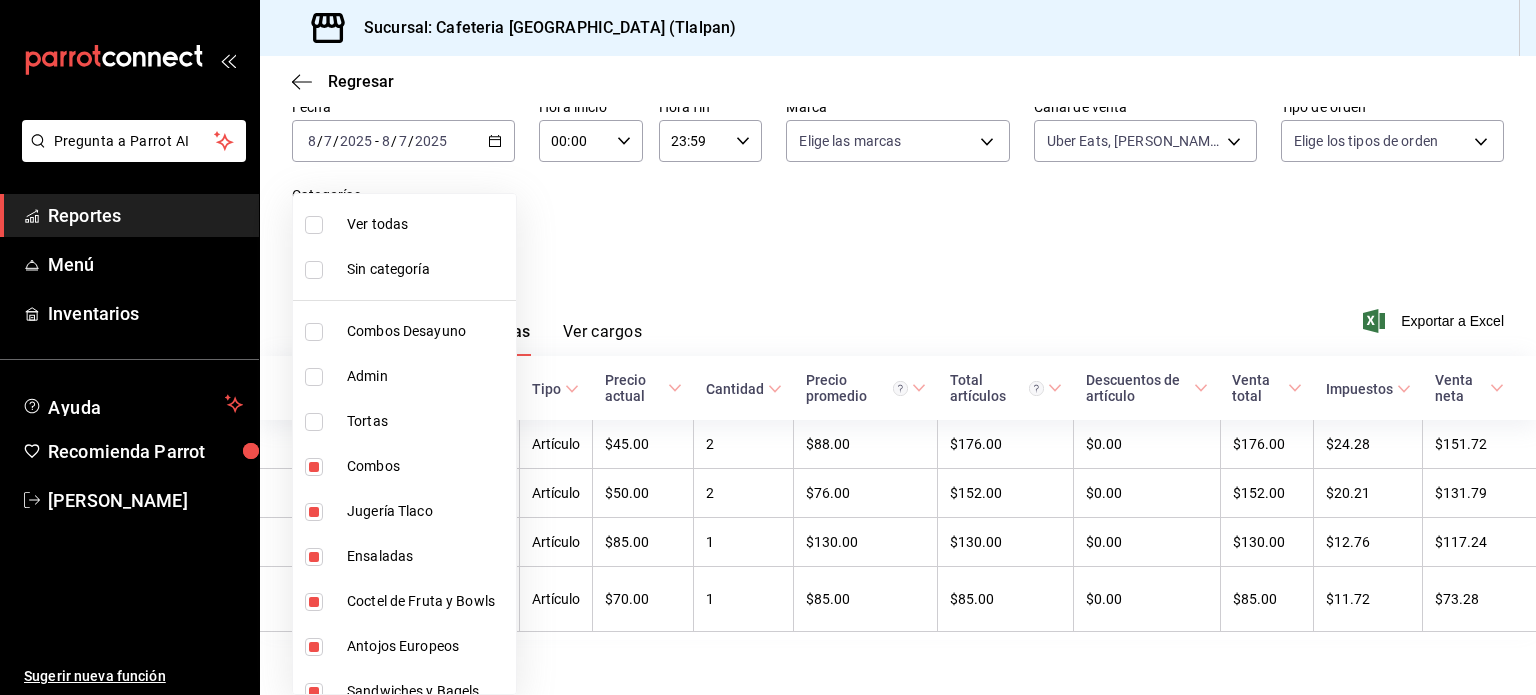 click at bounding box center [768, 347] 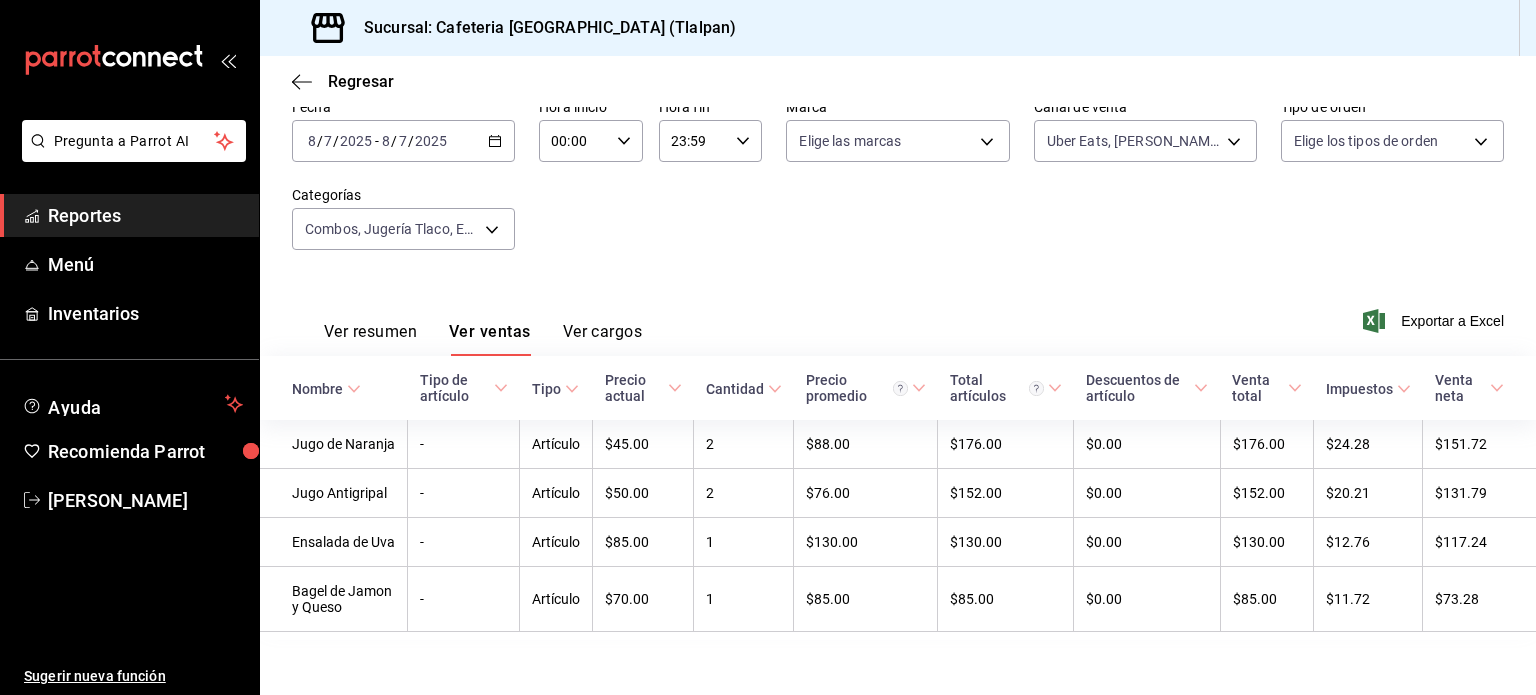 click on "Ver resumen" at bounding box center [370, 339] 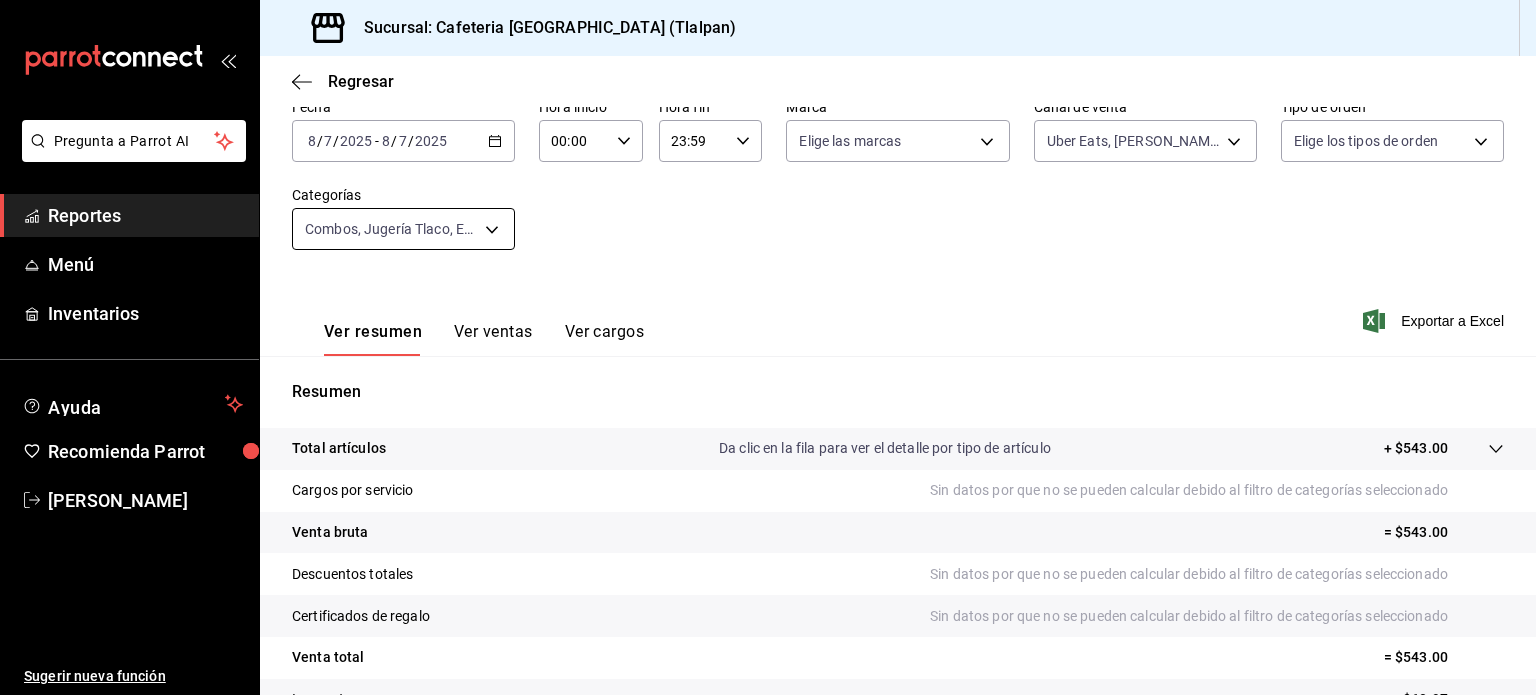 click on "Pregunta a Parrot AI Reportes   Menú   Inventarios   Ayuda Recomienda Parrot   [PERSON_NAME]   Sugerir nueva función   Sucursal: Cafeteria Tlacotalpan (Tlalpan) Regresar Ventas Los artículos listados no incluyen descuentos de orden y el filtro de fechas está limitado a un máximo de 31 días. Fecha [DATE] [DATE] - [DATE] [DATE] Hora inicio 00:00 Hora inicio Hora fin 23:59 Hora fin Marca Elige las marcas Canal de venta Uber Eats, [PERSON_NAME] Food, Pedidos Online UBER_EATS,RAPPI,DIDI_FOOD,ONLINE Tipo de orden Elige los tipos de orden Categorías Combos, Jugería Tlaco, Ensaladas, Coctel de Fruta y Bowls, Antojos Europeos, Sandwiches y  Bagels, Aguas Frescas, Licuados y Smoothies, Jugos Ver resumen Ver ventas Ver cargos Exportar a Excel Resumen Total artículos Da clic en la fila para ver el detalle por tipo de artículo + $543.00 Cargos por servicio  Sin datos por que no se pueden calcular debido al filtro de categorías seleccionado Venta bruta = $543.00 Descuentos totales Venta total" at bounding box center (768, 347) 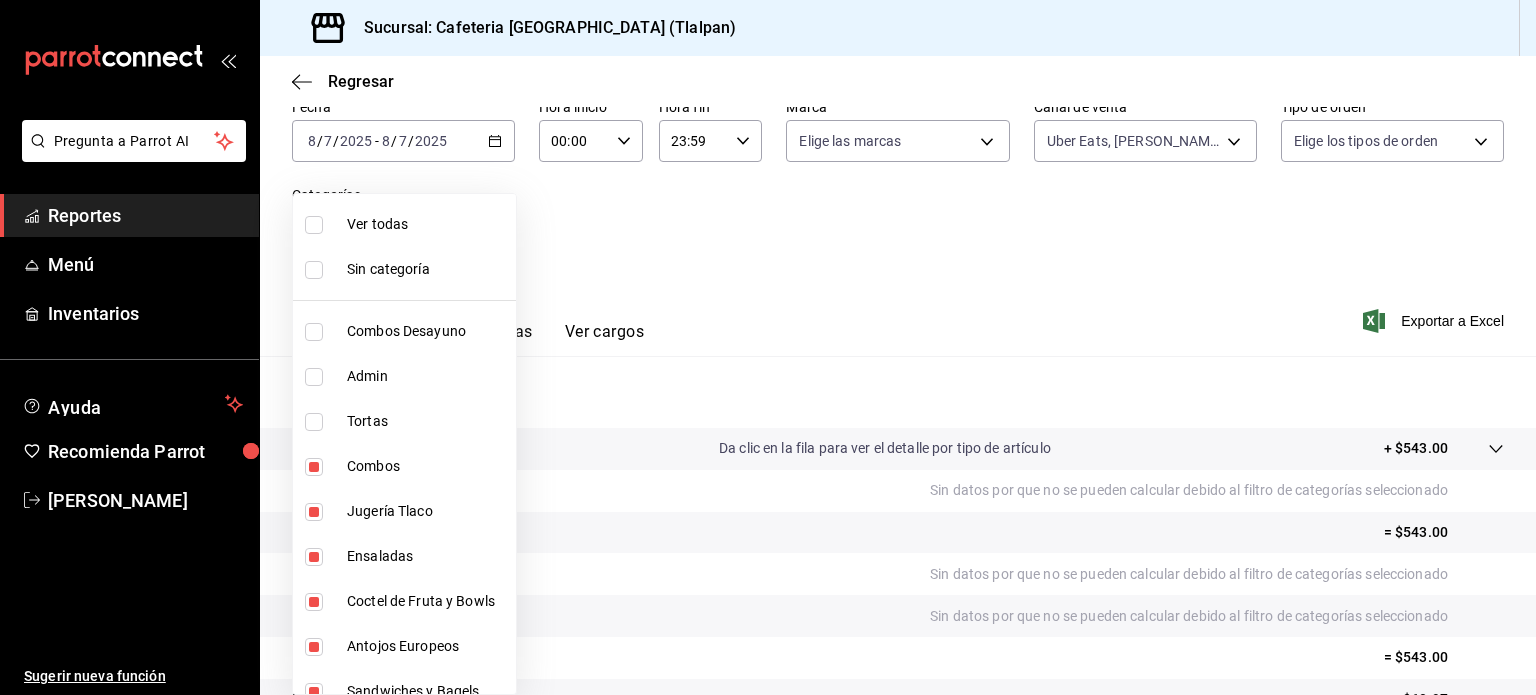 click at bounding box center (314, 467) 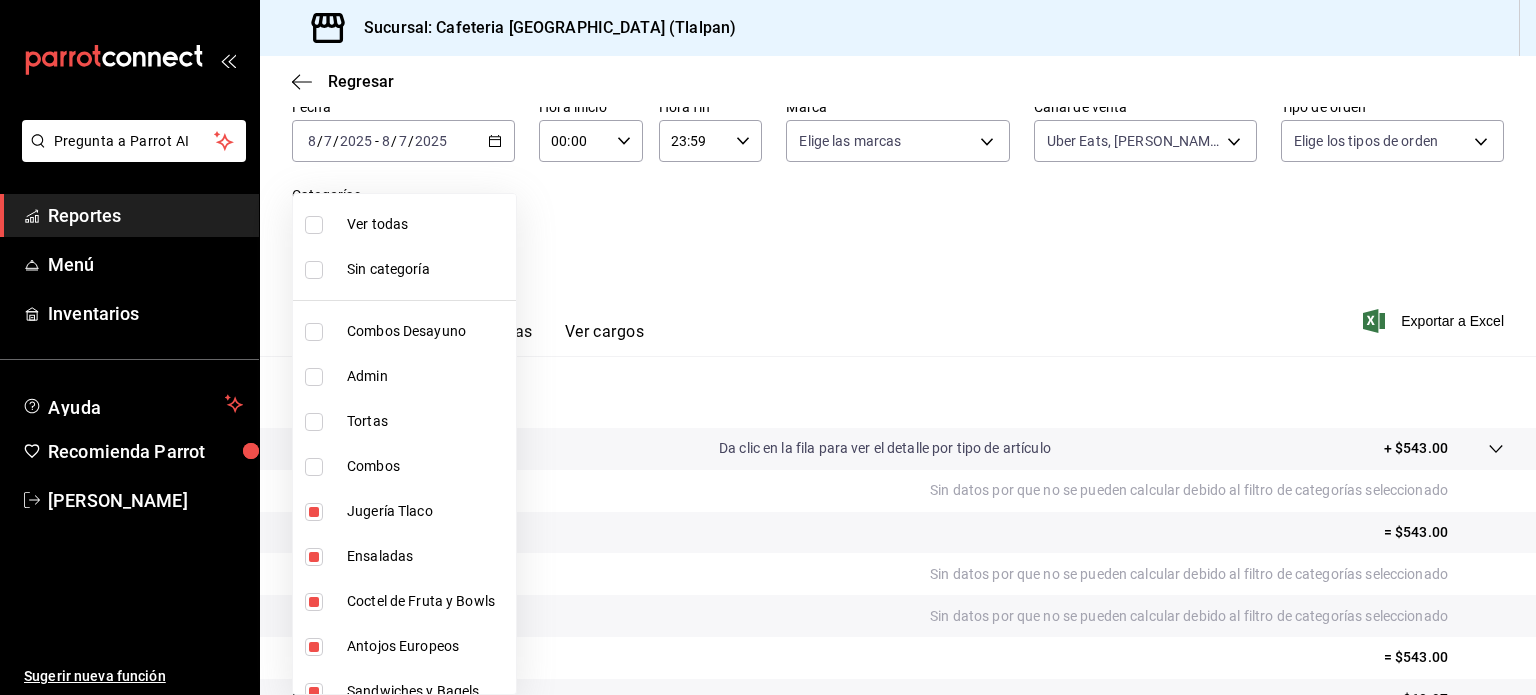 click at bounding box center [768, 347] 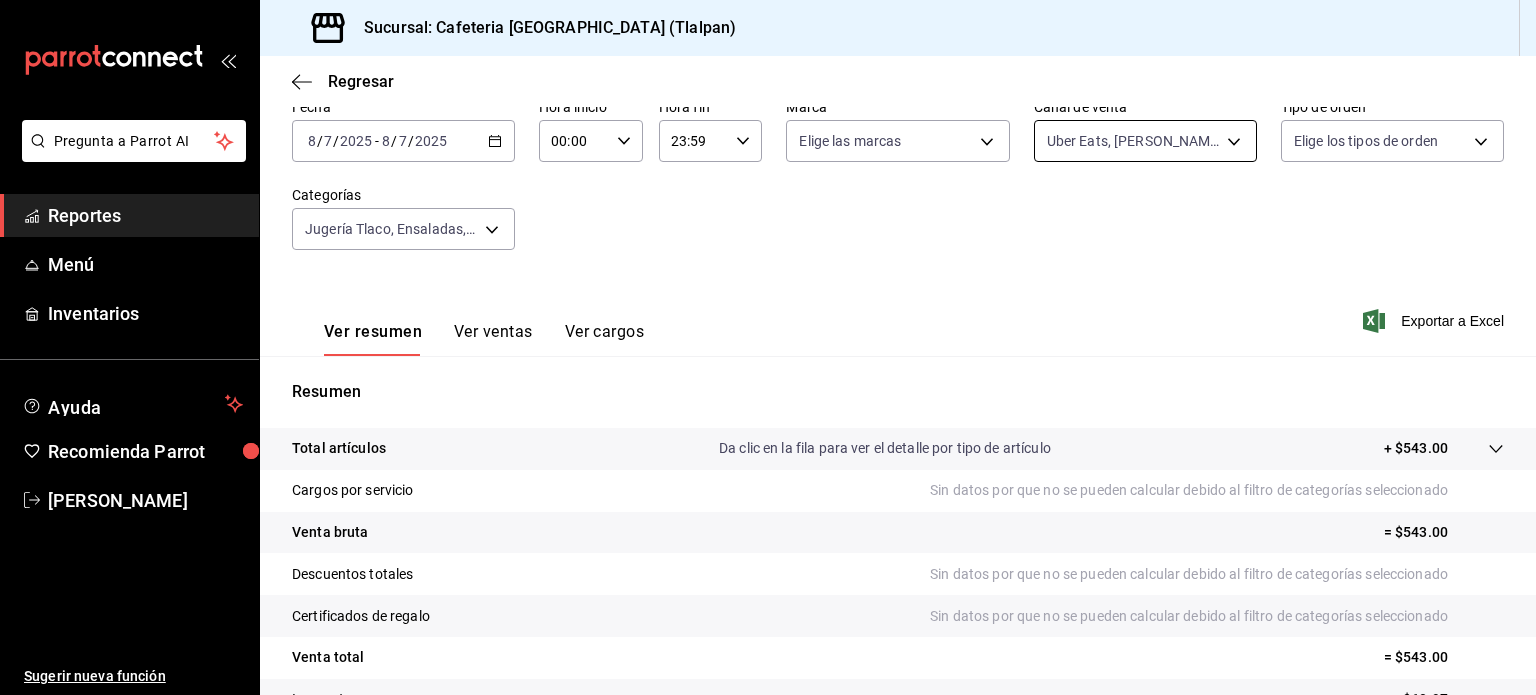 click on "Pregunta a Parrot AI Reportes   Menú   Inventarios   Ayuda Recomienda Parrot   [PERSON_NAME]   Sugerir nueva función   Sucursal: Cafeteria Tlacotalpan (Tlalpan) Regresar Ventas Los artículos listados no incluyen descuentos de orden y el filtro de fechas está limitado a un máximo de 31 días. Fecha [DATE] [DATE] - [DATE] [DATE] Hora inicio 00:00 Hora inicio Hora fin 23:59 Hora fin Marca Elige las marcas Canal de venta Uber Eats, [PERSON_NAME] Food, Pedidos Online UBER_EATS,RAPPI,DIDI_FOOD,ONLINE Tipo de orden Elige los tipos de orden Categorías Jugería Tlaco, Ensaladas, Coctel de Fruta y Bowls, Antojos Europeos, Sandwiches y  Bagels, Aguas Frescas, Licuados y Smoothies, Jugos 6ad8335a-cbf8-4b52-ae65-0fb07a46dafe,e88413e1-6da3-4a64-92dd-9f919d1268fe,db1db806-b5b7-4869-8aed-44ac641371a3,adfab49d-05db-4b6d-ad56-7b555b8a4834,7baa7ae9-57f3-4719-a53f-8e808bc8d0b3,d385512f-46c5-4633-b21f-439923cc67d7,e79167cc-f0d6-4ec4-81e2-b378f870024c,e9e68465-86e8-450d-9bb3-72899039c4d5 Ver resumen" at bounding box center [768, 347] 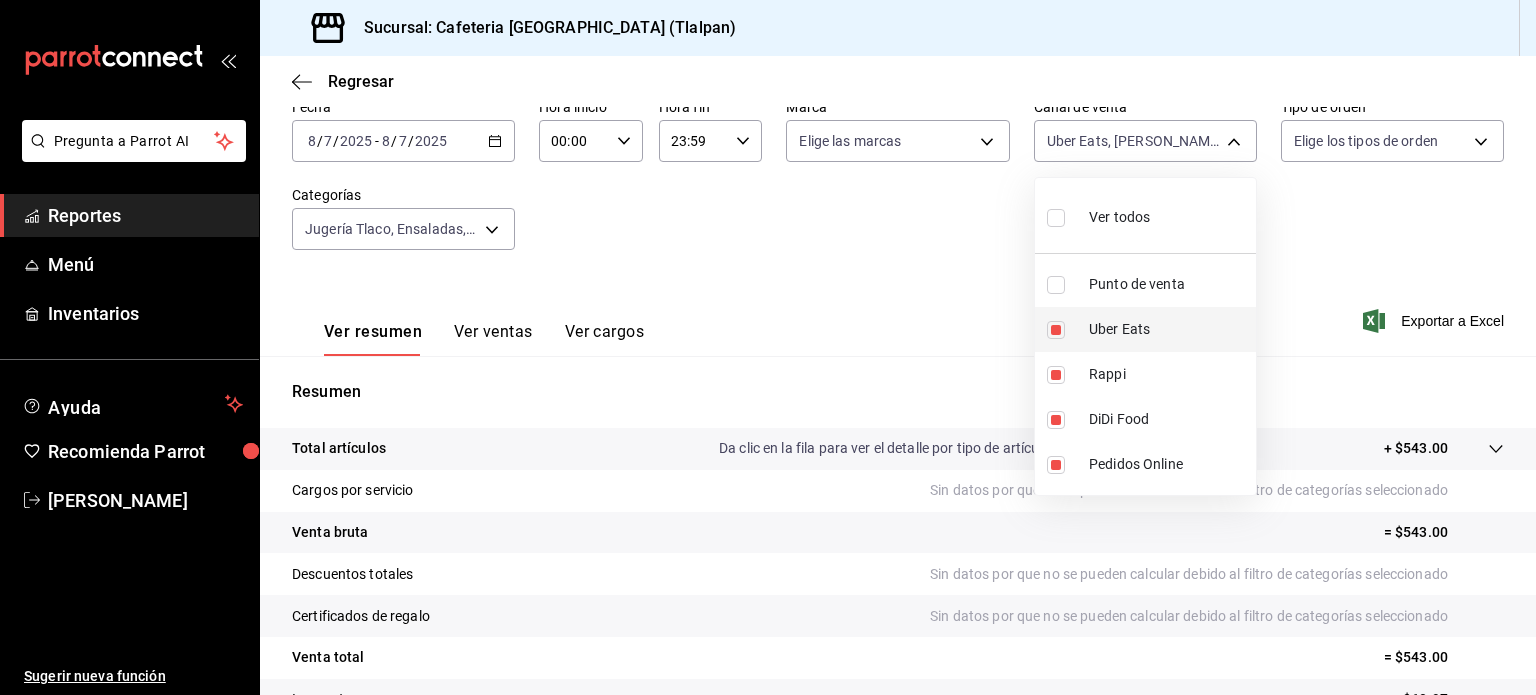 click at bounding box center [1056, 330] 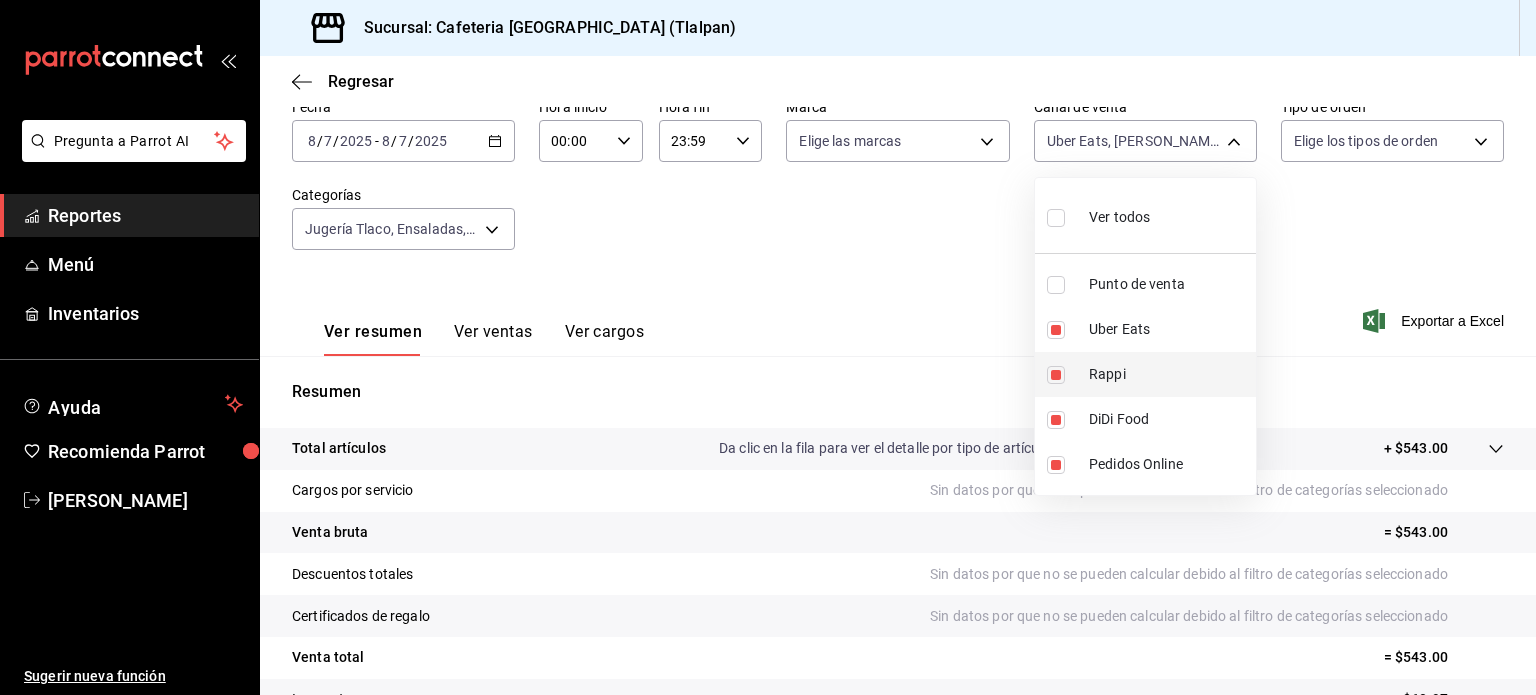 type on "RAPPI,DIDI_FOOD,ONLINE" 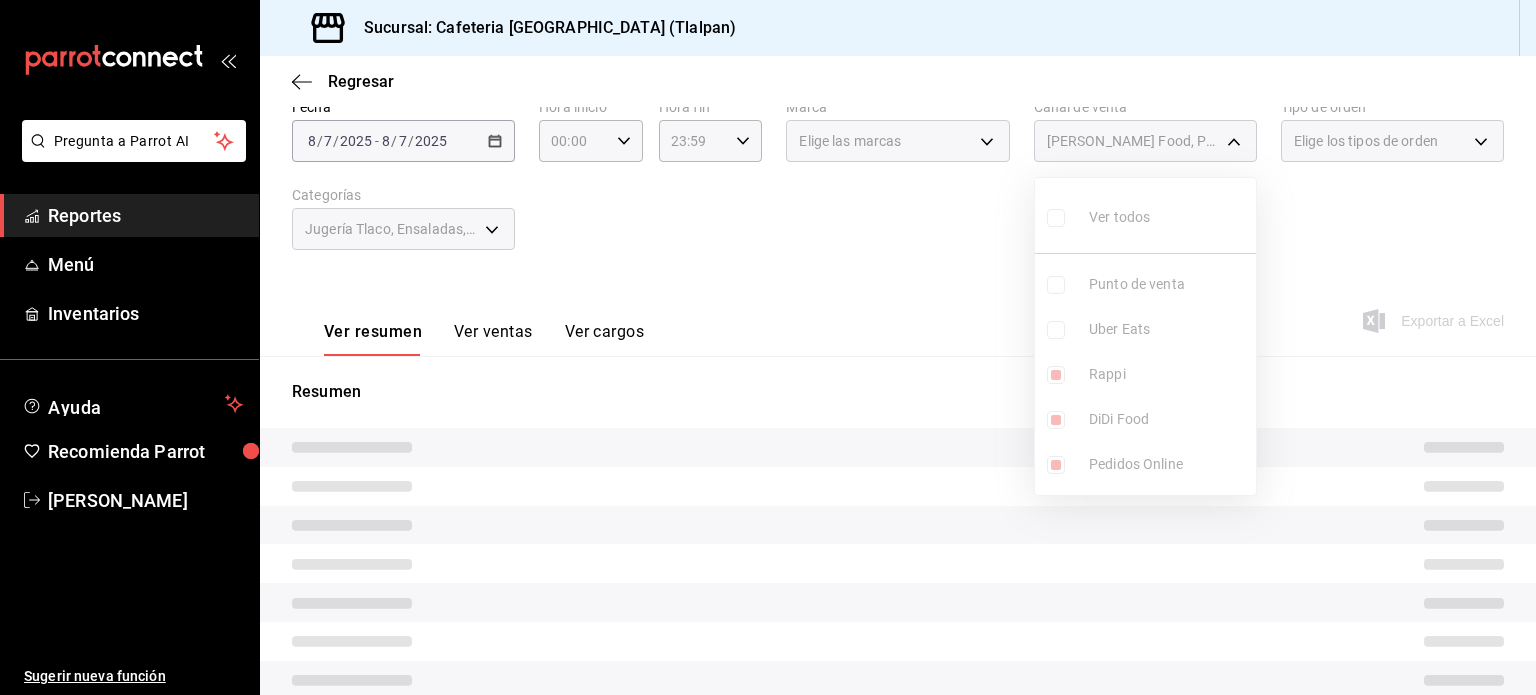 click on "Ver todos Punto de venta Uber Eats Rappi DiDi Food Pedidos Online" at bounding box center (1145, 336) 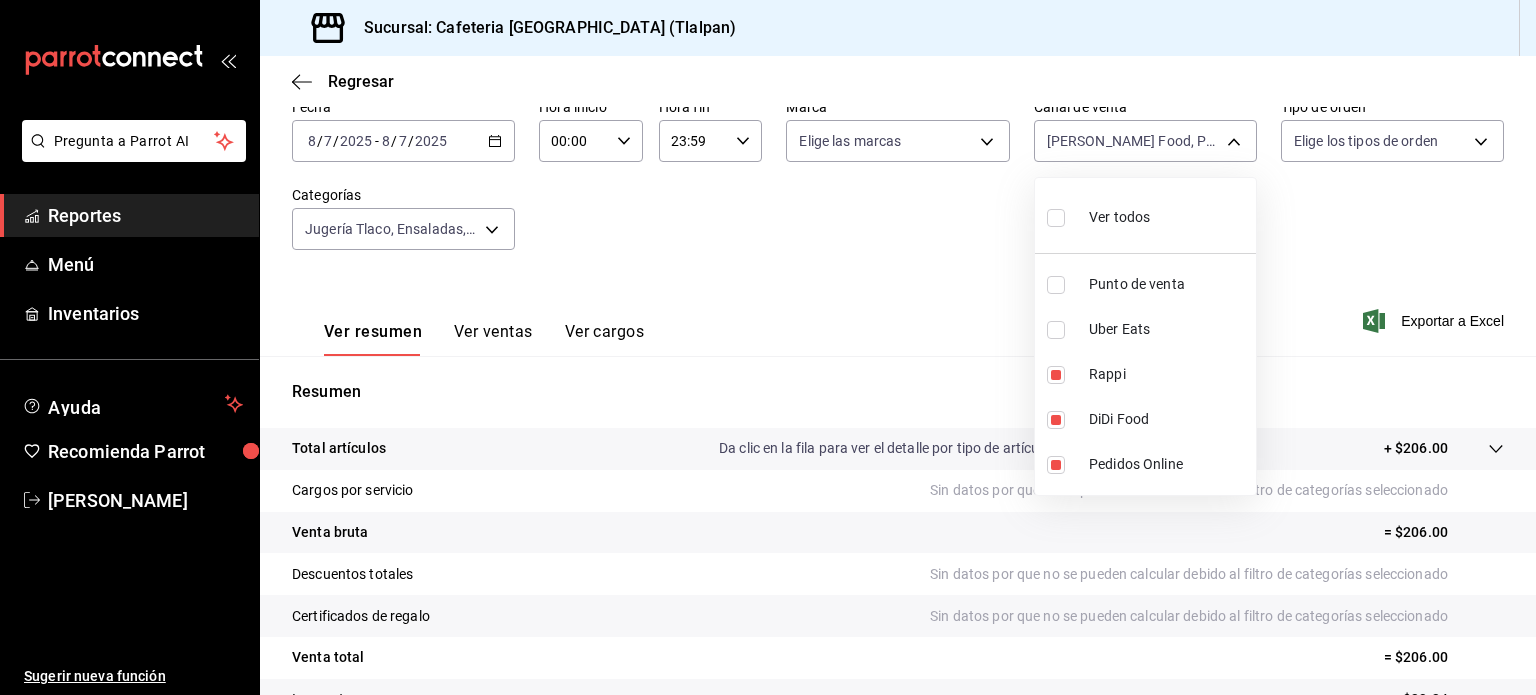 click at bounding box center (1056, 375) 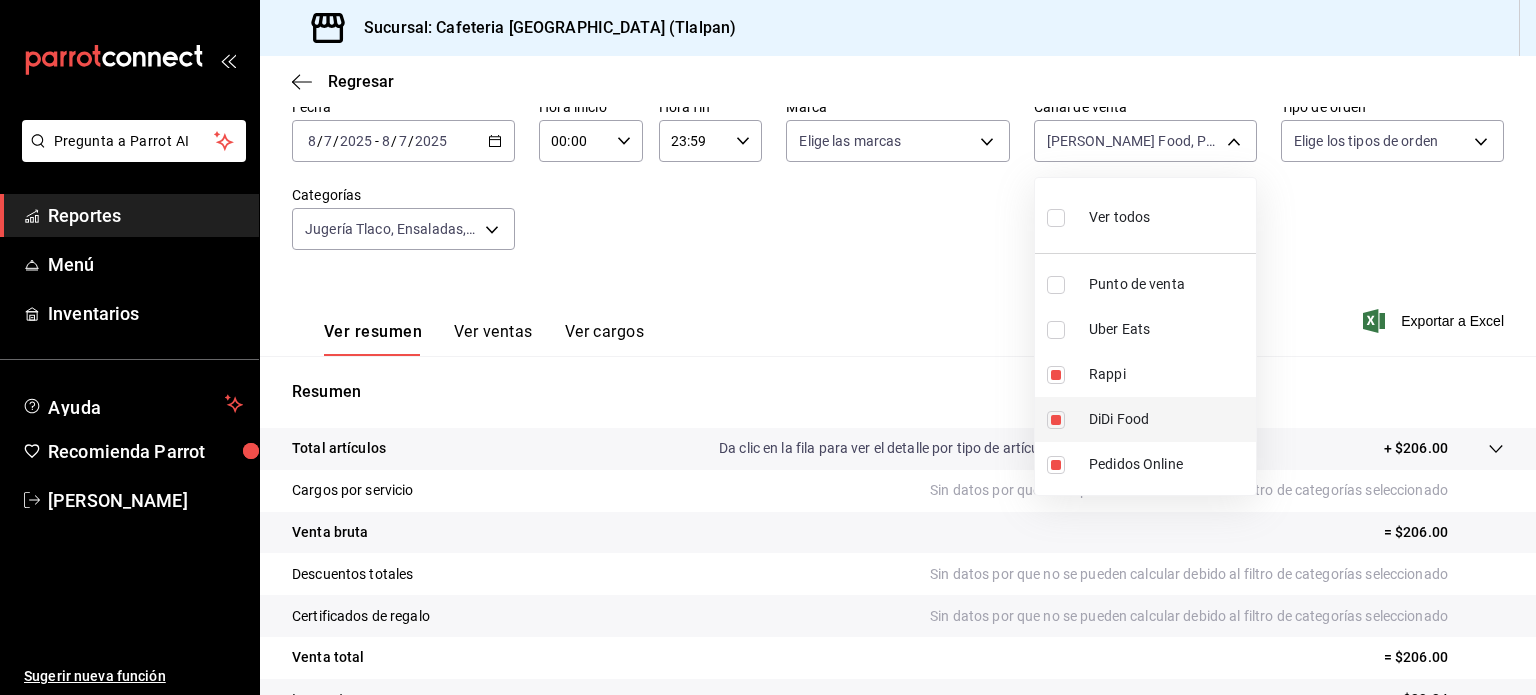 type on "DIDI_FOOD,ONLINE" 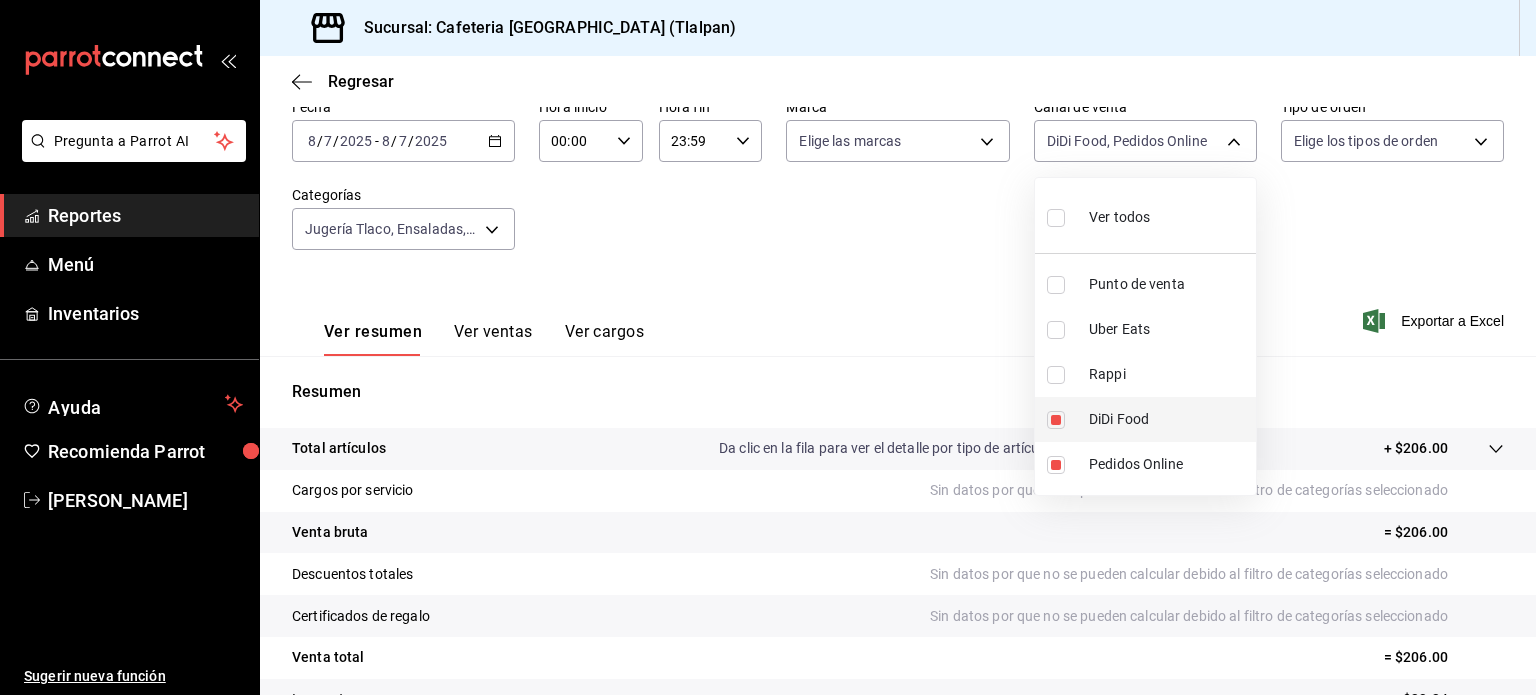 click at bounding box center [1056, 420] 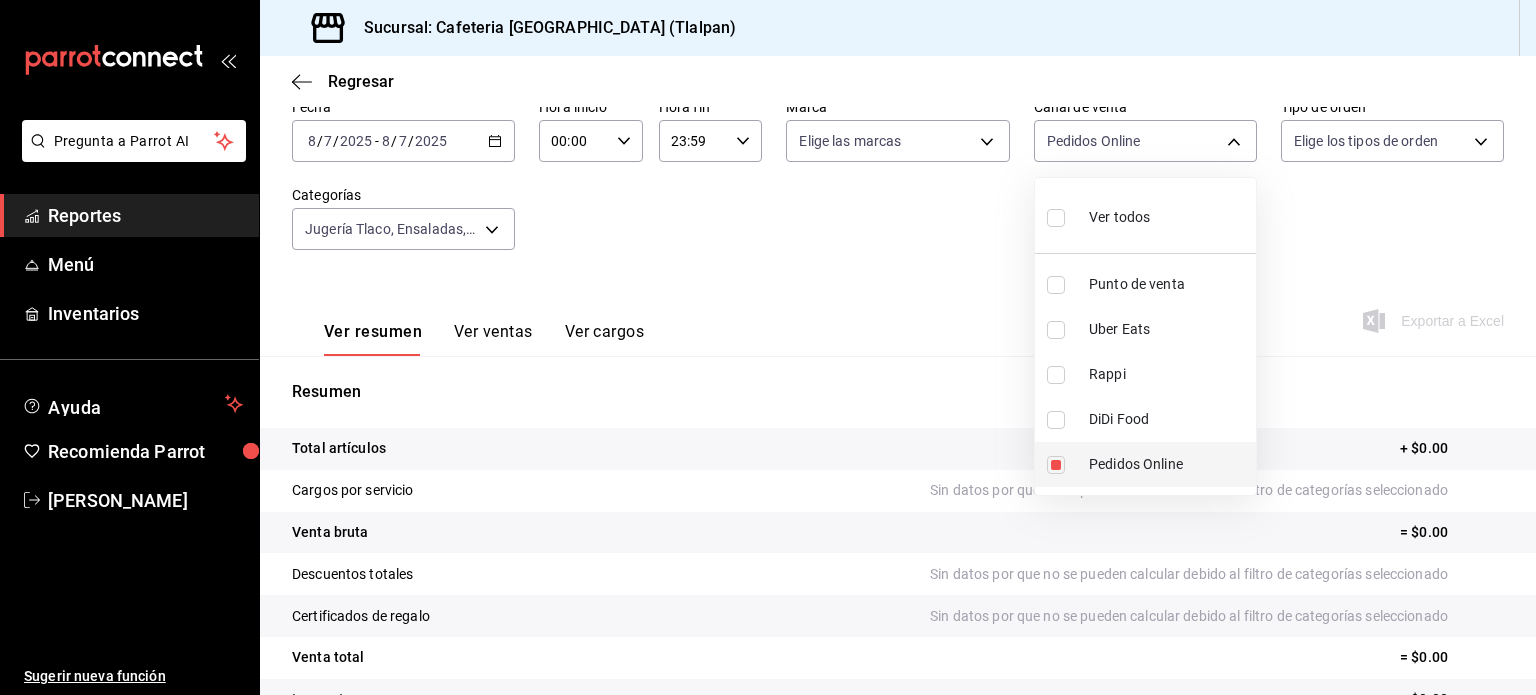 click at bounding box center (1056, 465) 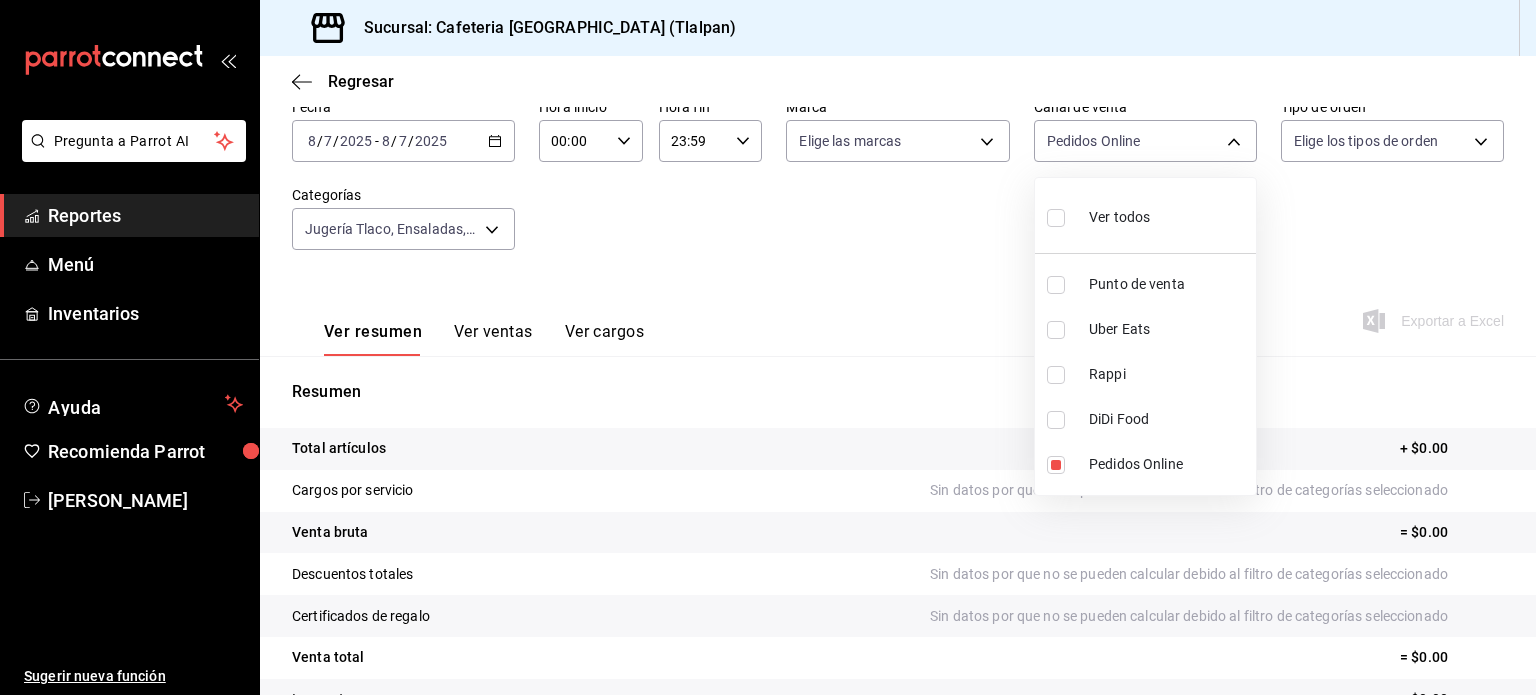 type 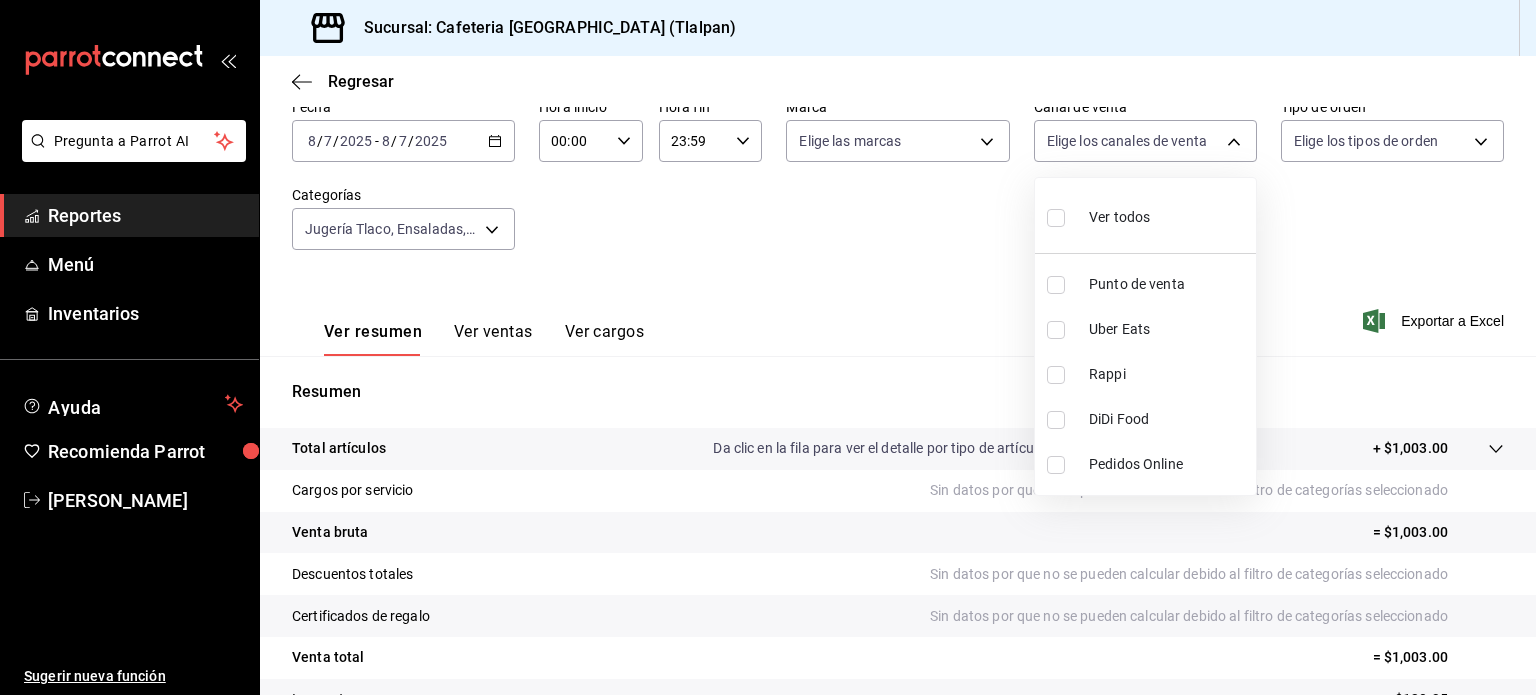 click at bounding box center (768, 347) 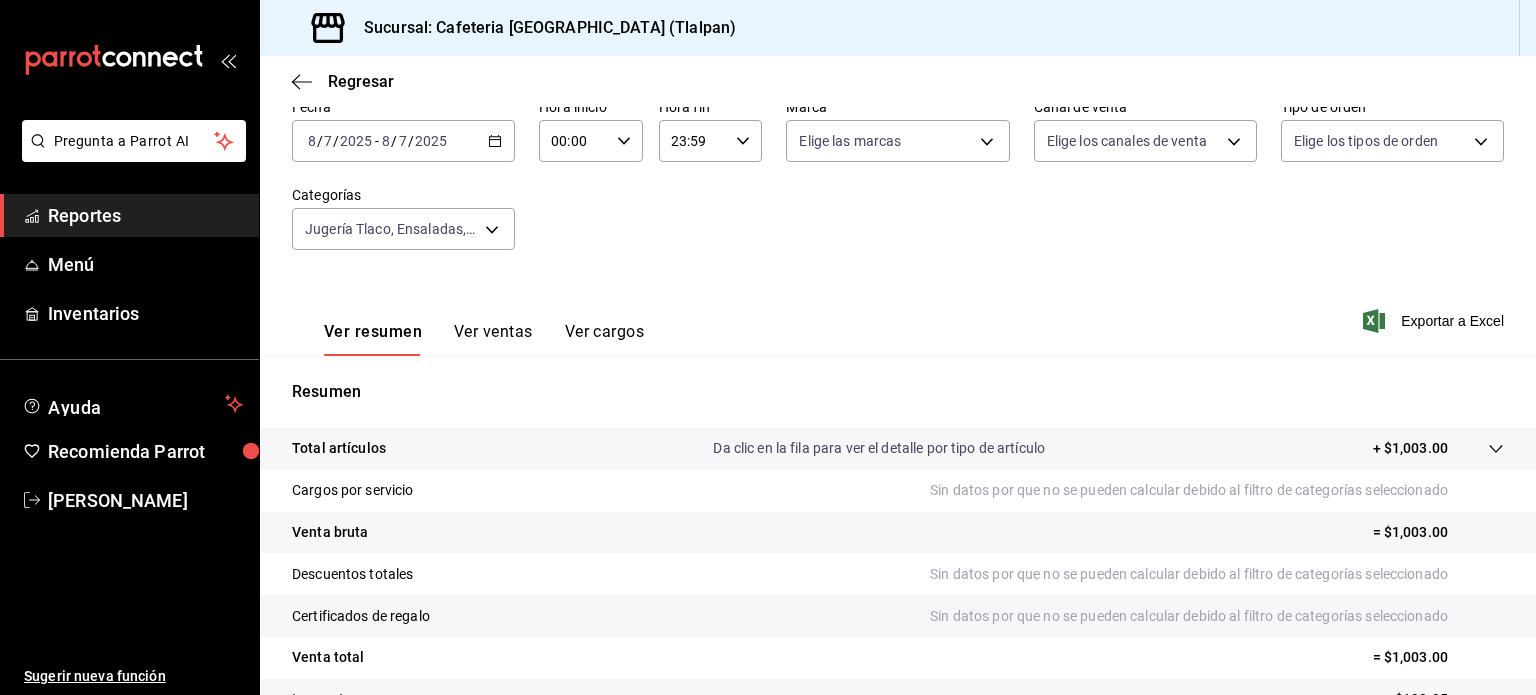 click on "Pregunta a Parrot AI Reportes   Menú   Inventarios   Ayuda Recomienda Parrot   [PERSON_NAME]   Sugerir nueva función   Sucursal: Cafeteria Tlacotalpan (Tlalpan) Regresar Ventas Los artículos listados no incluyen descuentos de orden y el filtro de fechas está limitado a un máximo de 31 días. Fecha [DATE] [DATE] - [DATE] [DATE] Hora inicio 00:00 Hora inicio Hora fin 23:59 Hora fin Marca Elige las marcas Canal de venta Elige los canales de venta Tipo de orden Elige los tipos de orden Categorías Jugería Tlaco, Ensaladas, Coctel de Fruta y Bowls, Antojos Europeos, Sandwiches y  Bagels, Aguas Frescas, Licuados y Smoothies, Jugos 6ad8335a-cbf8-4b52-ae65-0fb07a46dafe,e88413e1-6da3-4a64-92dd-9f919d1268fe,db1db806-b5b7-4869-8aed-44ac641371a3,adfab49d-05db-4b6d-ad56-7b555b8a4834,7baa7ae9-57f3-4719-a53f-8e808bc8d0b3,d385512f-46c5-4633-b21f-439923cc67d7,e79167cc-f0d6-4ec4-81e2-b378f870024c,e9e68465-86e8-450d-9bb3-72899039c4d5 Ver resumen Ver ventas Ver cargos Exportar a Excel Resumen Impuestos" at bounding box center (768, 347) 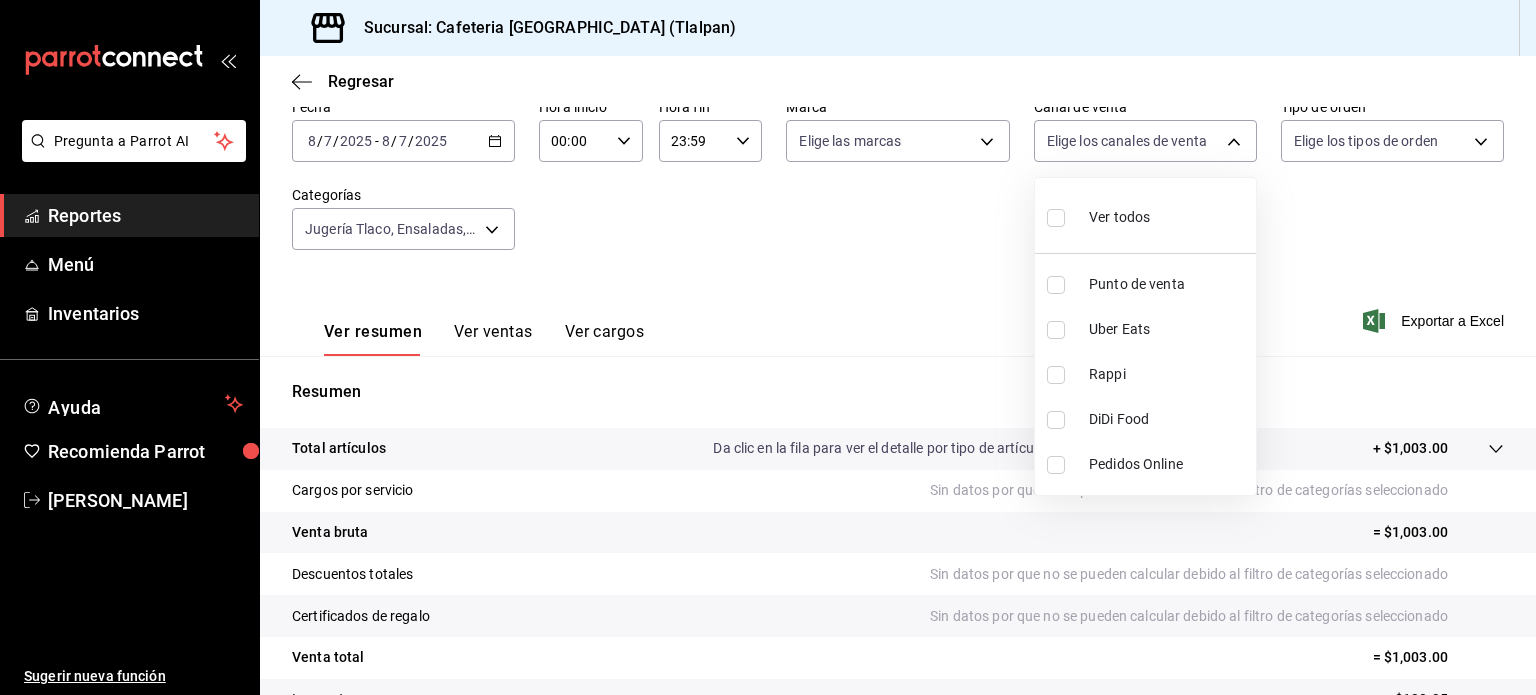click at bounding box center (1056, 285) 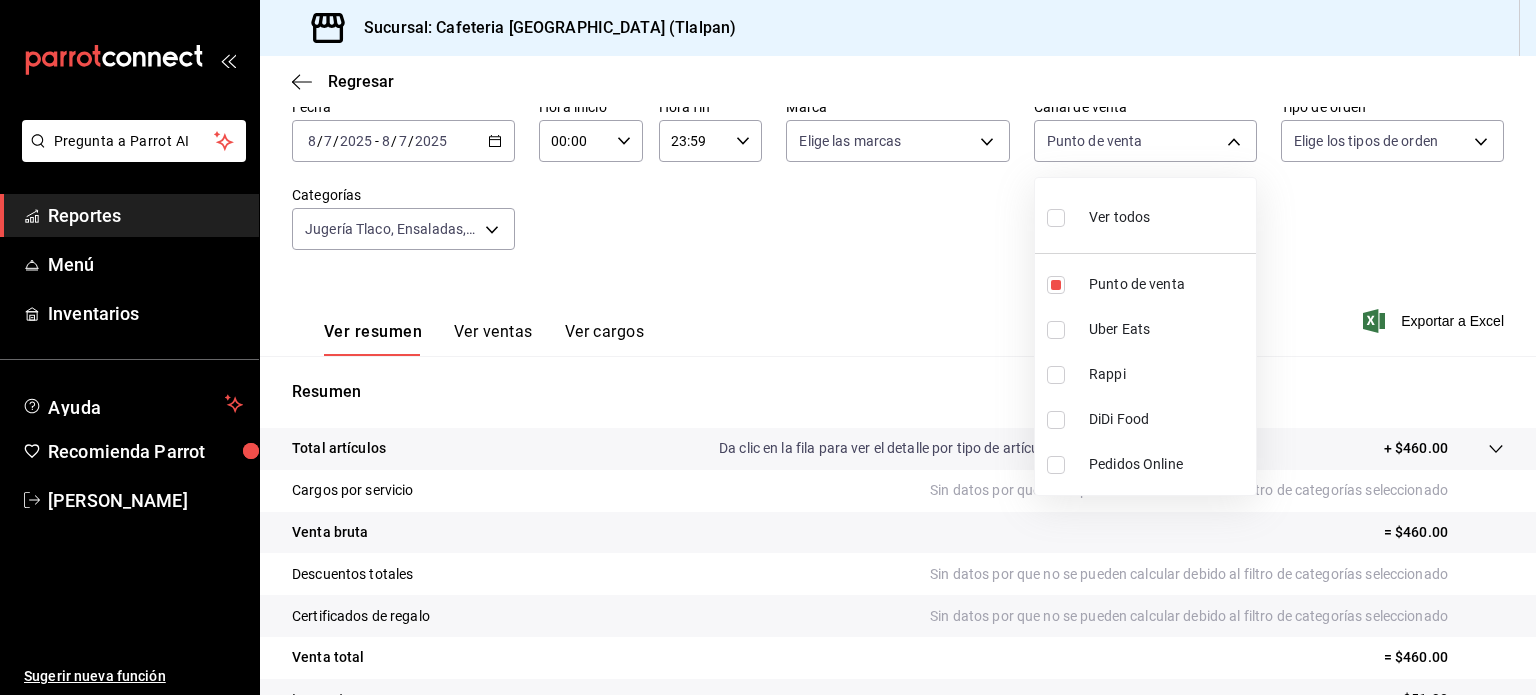 click at bounding box center (768, 347) 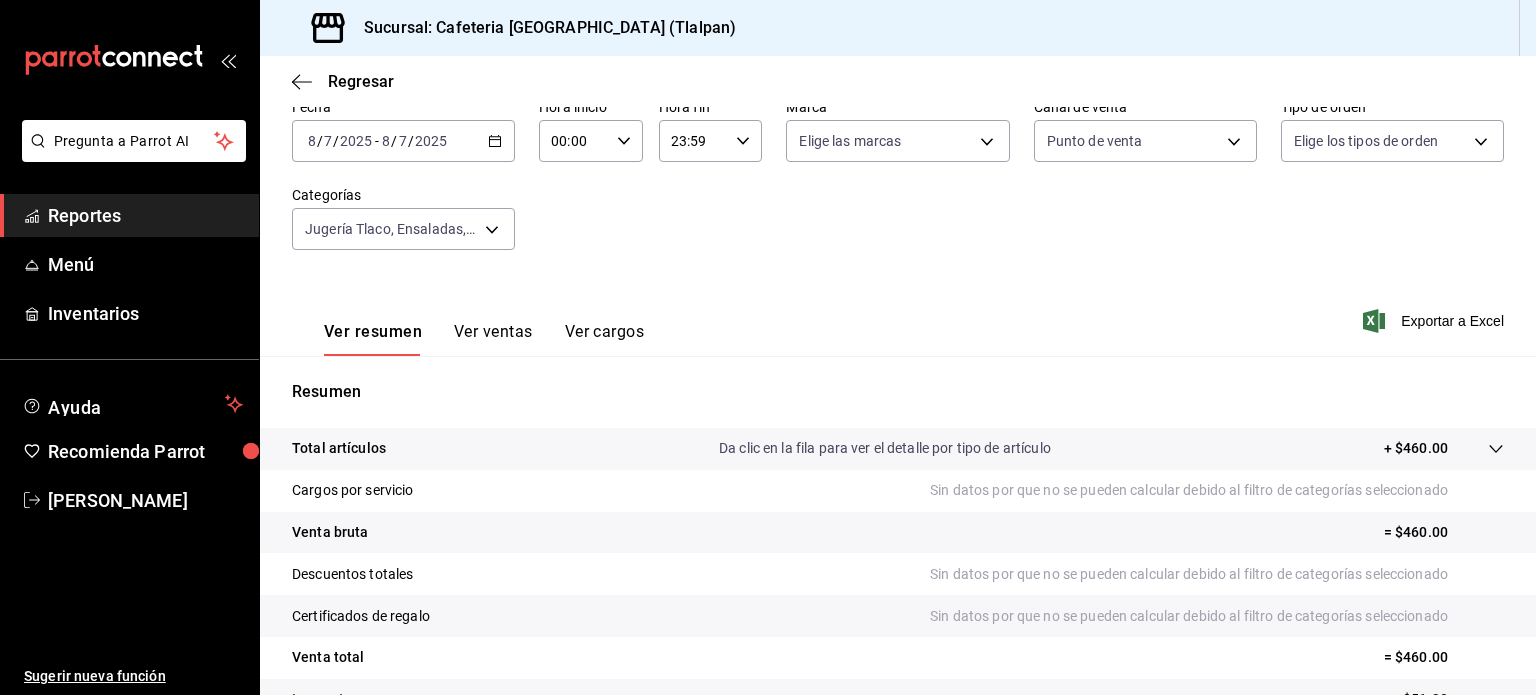 click 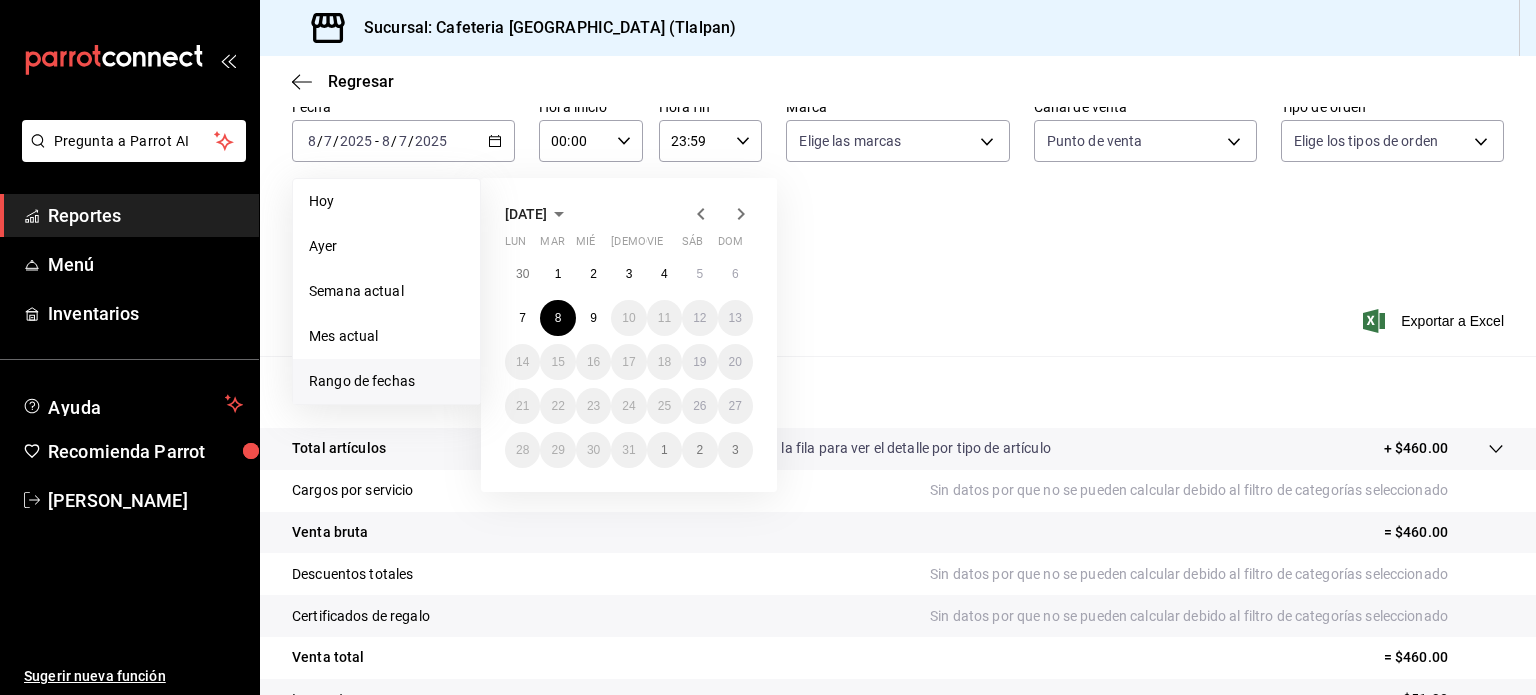 click on "Fecha [DATE] [DATE] - [DATE] [DATE] [DATE] [DATE] Semana actual Mes actual [GEOGRAPHIC_DATA] de fechas [DATE] lun mar mié jue vie sáb dom 30 1 2 3 4 5 6 7 8 9 10 11 12 13 14 15 16 17 18 19 20 21 22 23 24 25 26 27 28 29 30 31 1 2 3 Hora inicio 00:00 Hora inicio Hora fin 23:59 Hora fin Marca Elige las marcas Canal de venta Punto de venta PARROT Tipo de orden Elige los tipos de orden Categorías Jugería Tlaco, Ensaladas, Coctel de Fruta y Bowls, Antojos Europeos, Sandwiches y  Bagels, Aguas Frescas, Licuados y Smoothies, Jugos 6ad8335a-cbf8-4b52-ae65-0fb07a46dafe,e88413e1-6da3-4a64-92dd-9f919d1268fe,db1db806-b5b7-4869-8aed-44ac641371a3,adfab49d-05db-4b6d-ad56-7b555b8a4834,7baa7ae9-57f3-4719-a53f-8e808bc8d0b3,d385512f-46c5-4633-b21f-439923cc67d7,e79167cc-f0d6-4ec4-81e2-b378f870024c,e9e68465-86e8-450d-9bb3-72899039c4d5" at bounding box center [898, 186] 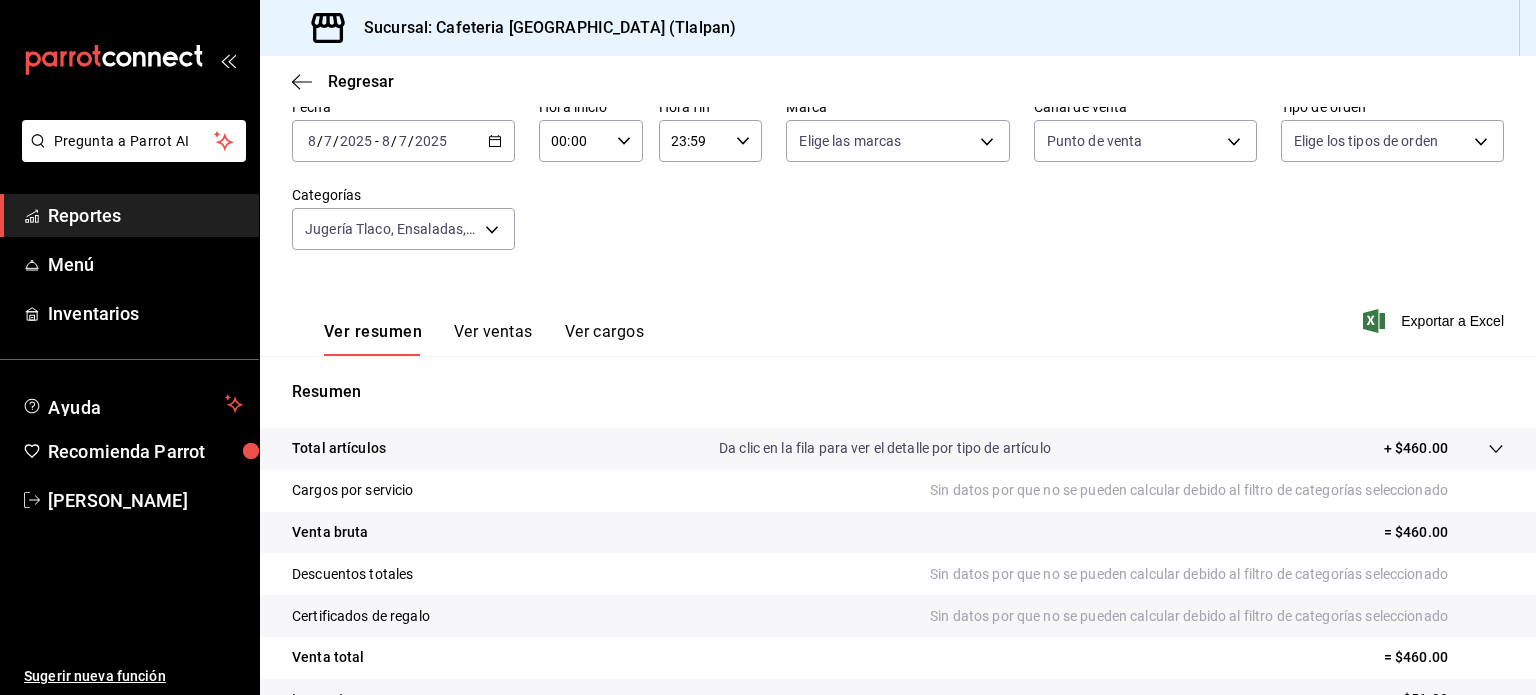 click on "[DATE] [DATE] - [DATE] [DATE]" at bounding box center [403, 141] 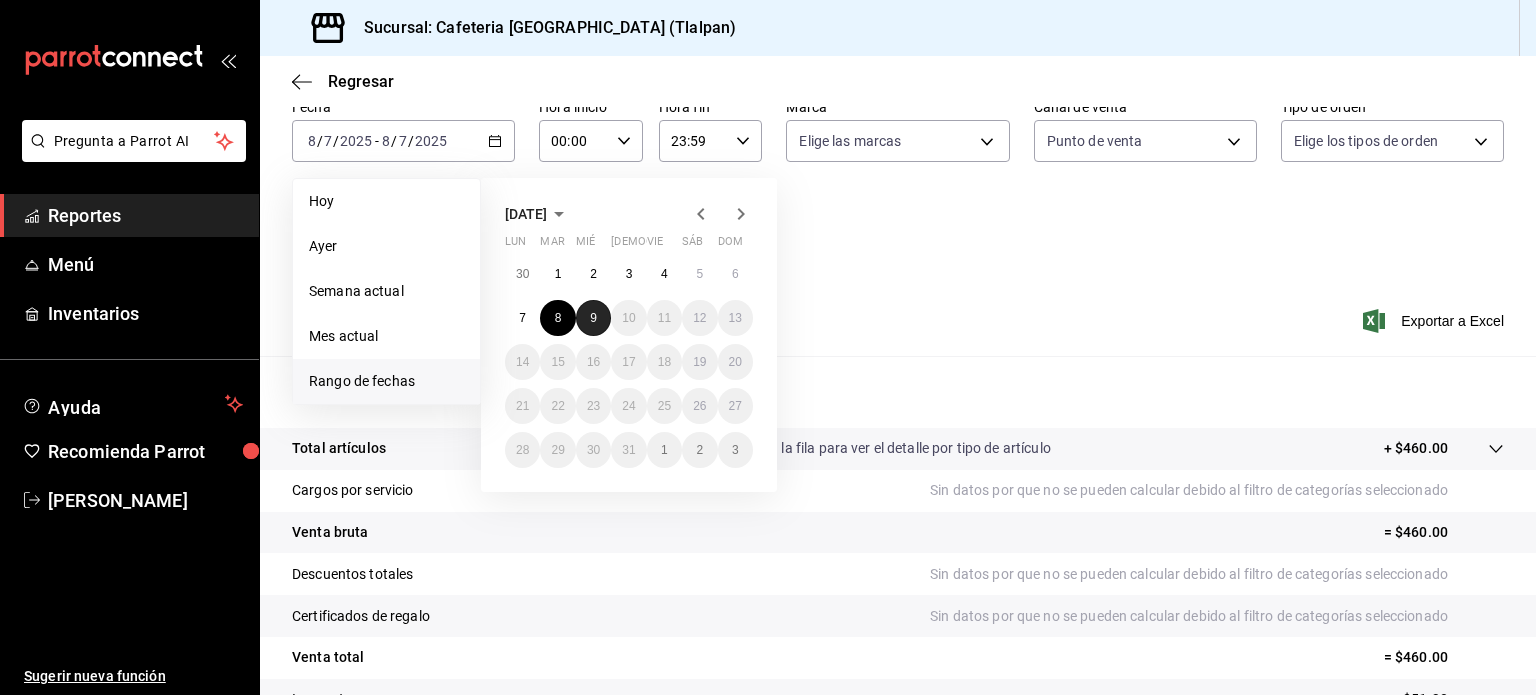 click on "9" at bounding box center [593, 318] 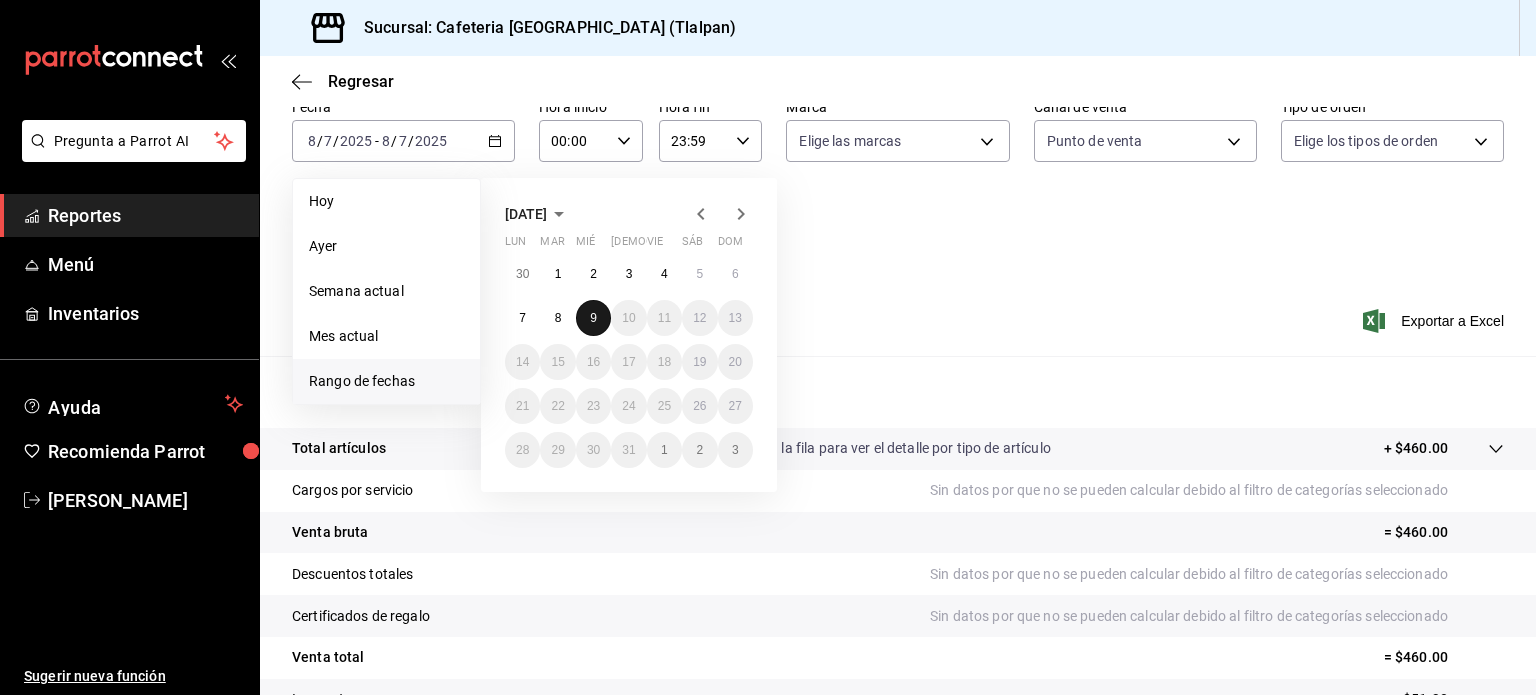 click on "9" at bounding box center [593, 318] 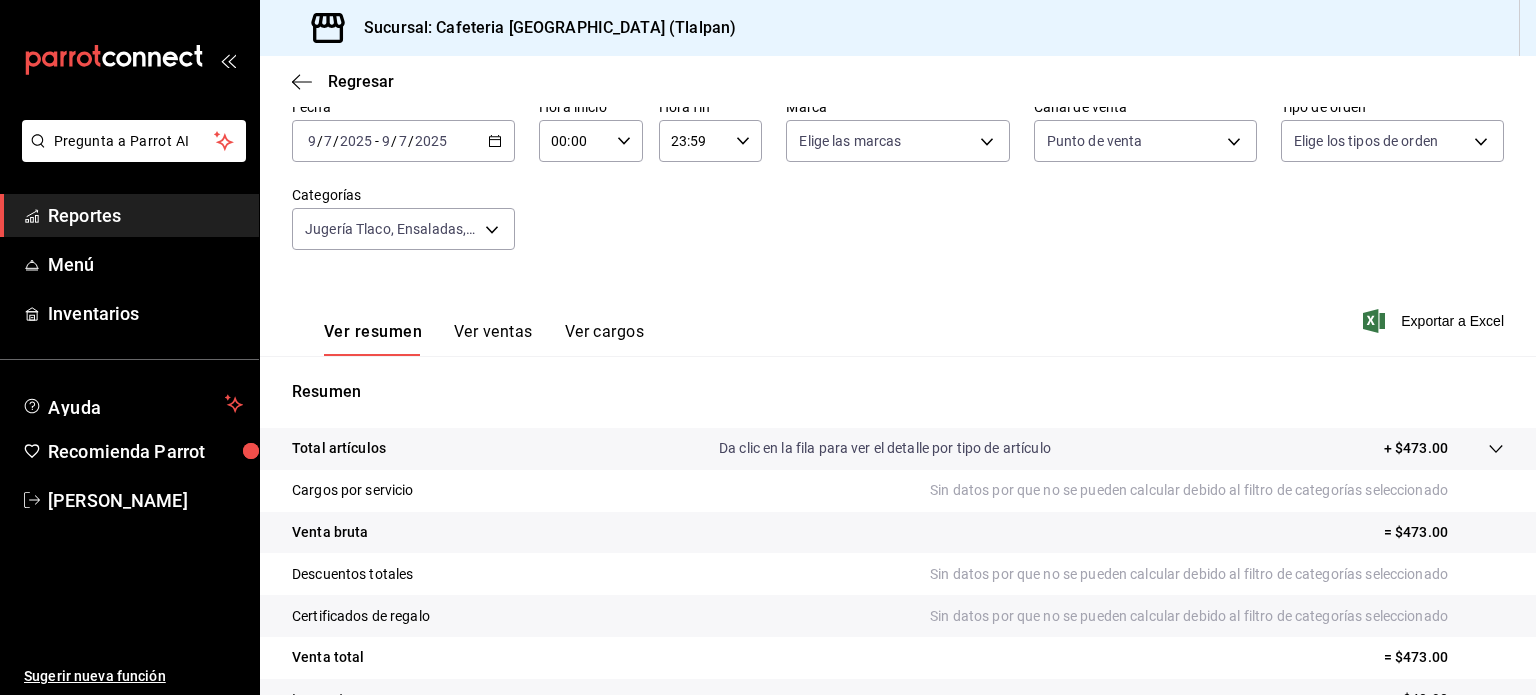 click on "Ver ventas" at bounding box center (493, 339) 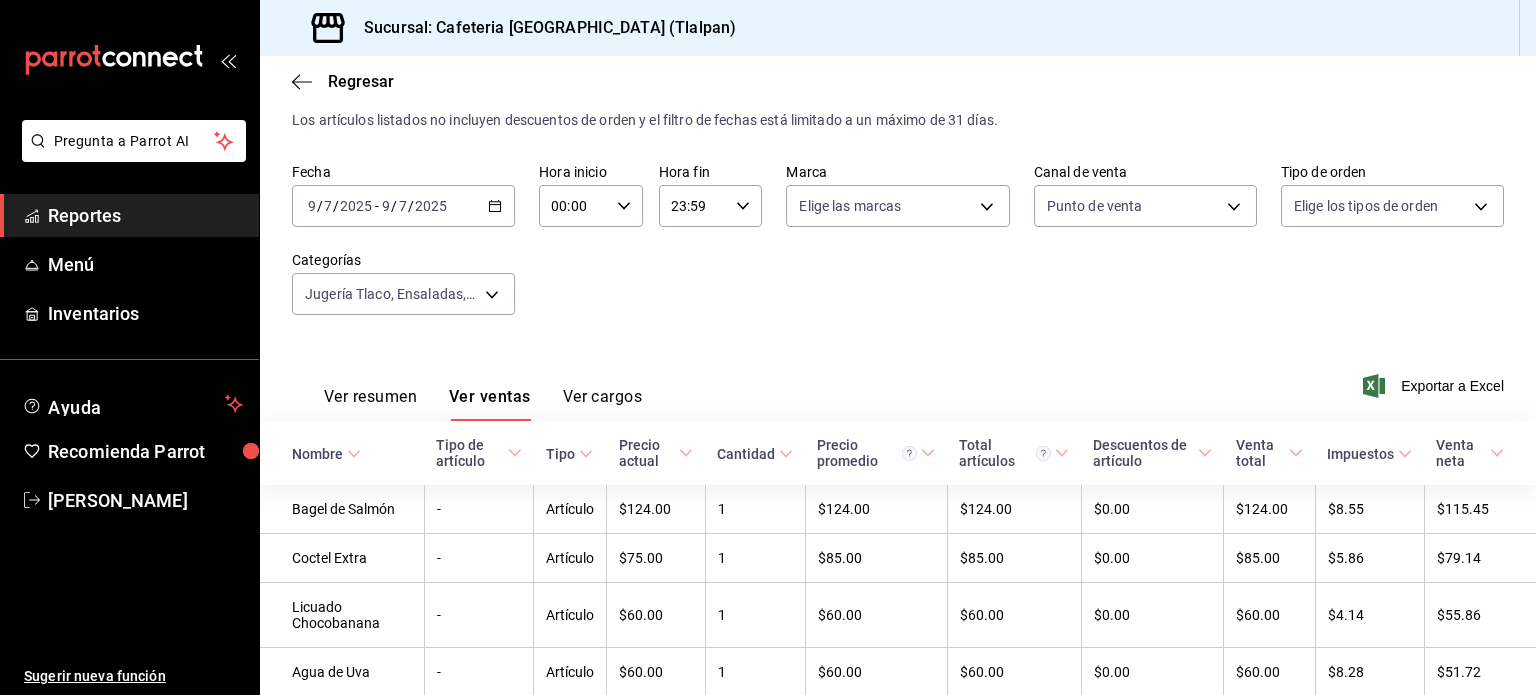 scroll, scrollTop: 108, scrollLeft: 0, axis: vertical 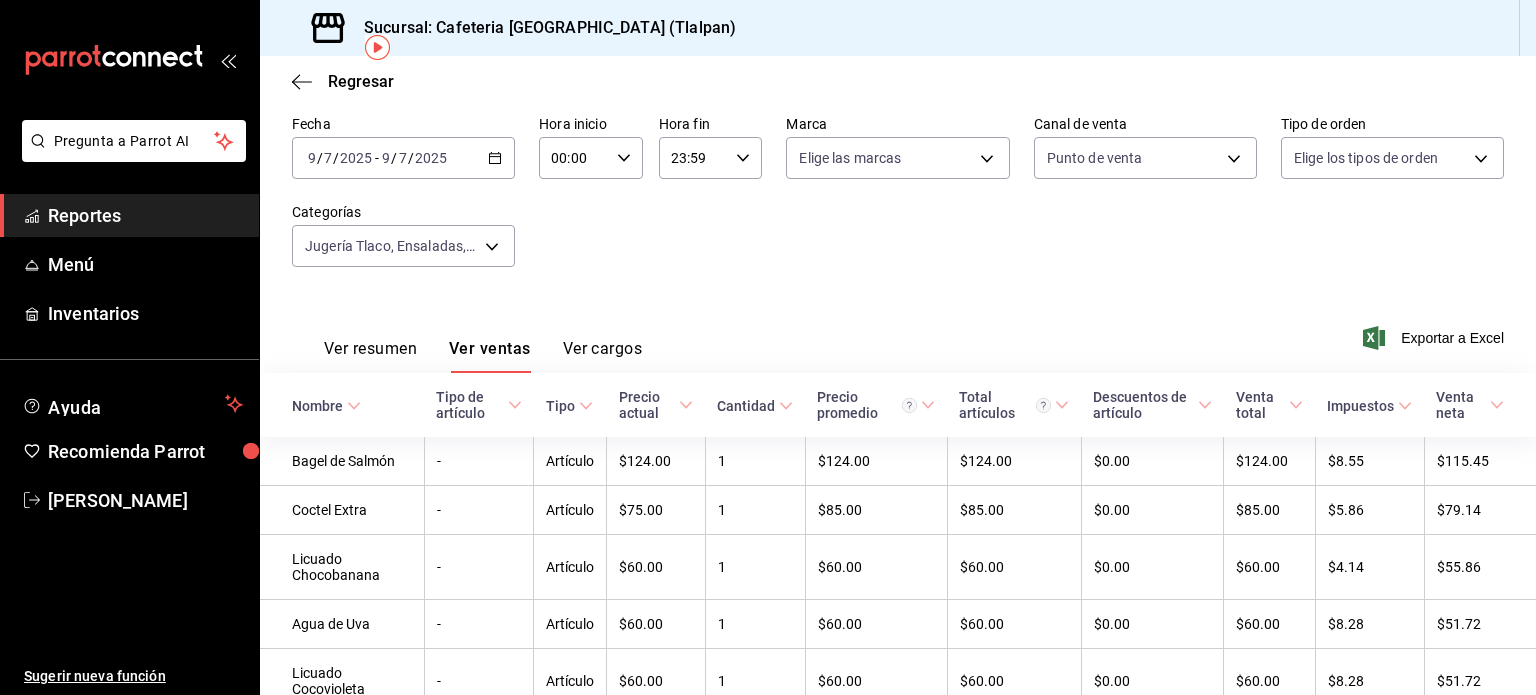 click on "Ver resumen" at bounding box center (370, 356) 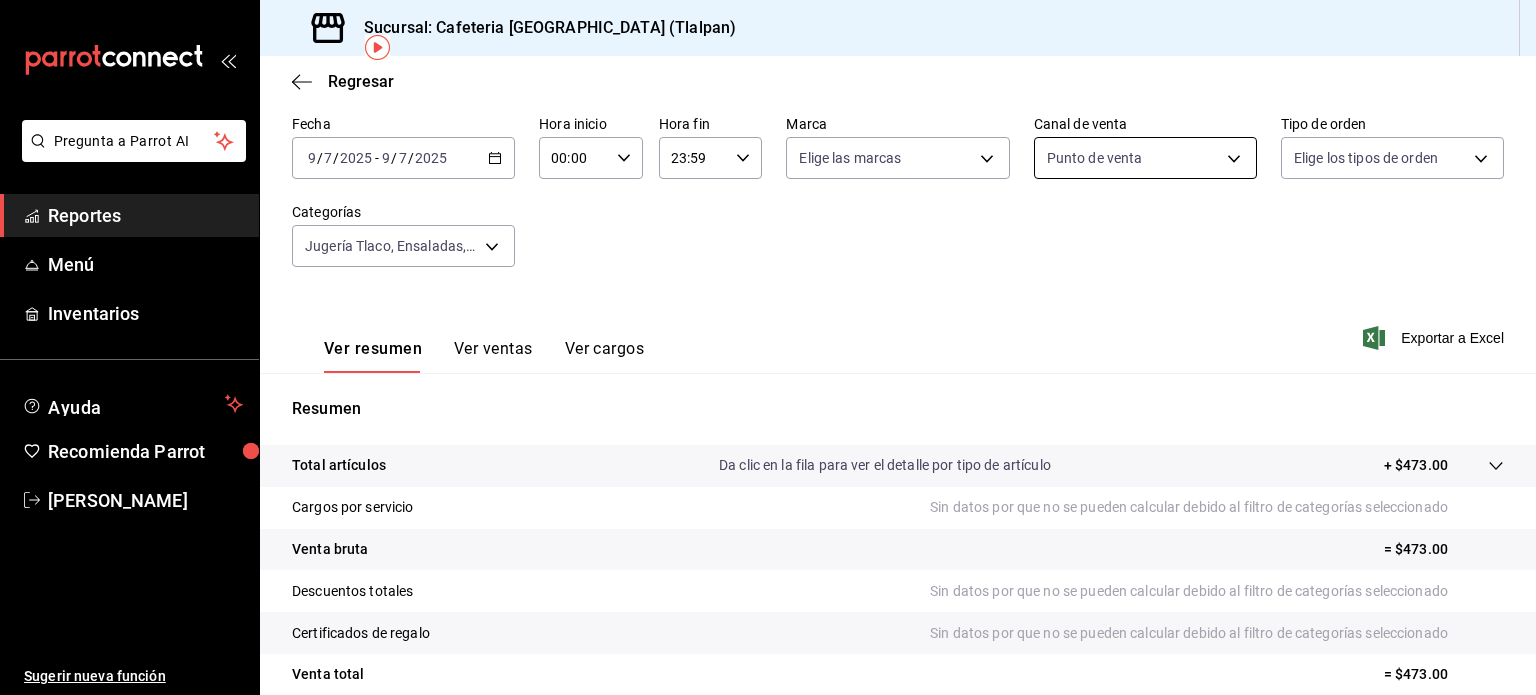 click on "Pregunta a Parrot AI Reportes   Menú   Inventarios   Ayuda Recomienda Parrot   [PERSON_NAME]   Sugerir nueva función   Sucursal: Cafeteria Tlacotalpan (Tlalpan) Regresar Ventas Los artículos listados no incluyen descuentos de orden y el filtro de fechas está limitado a un máximo de 31 días. Fecha [DATE] [DATE] - [DATE] [DATE] Hora inicio 00:00 Hora inicio Hora fin 23:59 Hora fin Marca Elige las marcas Canal de venta Punto de venta PARROT Tipo de orden Elige los tipos de orden Categorías Jugería Tlaco, Ensaladas, Coctel de Fruta y Bowls, Antojos Europeos, Sandwiches y  Bagels, Aguas Frescas, Licuados y Smoothies, Jugos 6ad8335a-cbf8-4b52-ae65-0fb07a46dafe,e88413e1-6da3-4a64-92dd-9f919d1268fe,db1db806-b5b7-4869-8aed-44ac641371a3,adfab49d-05db-4b6d-ad56-7b555b8a4834,7baa7ae9-57f3-4719-a53f-8e808bc8d0b3,d385512f-46c5-4633-b21f-439923cc67d7,e79167cc-f0d6-4ec4-81e2-b378f870024c,e9e68465-86e8-450d-9bb3-72899039c4d5 Ver resumen Ver ventas Ver cargos Exportar a Excel Resumen + $473.00" at bounding box center [768, 347] 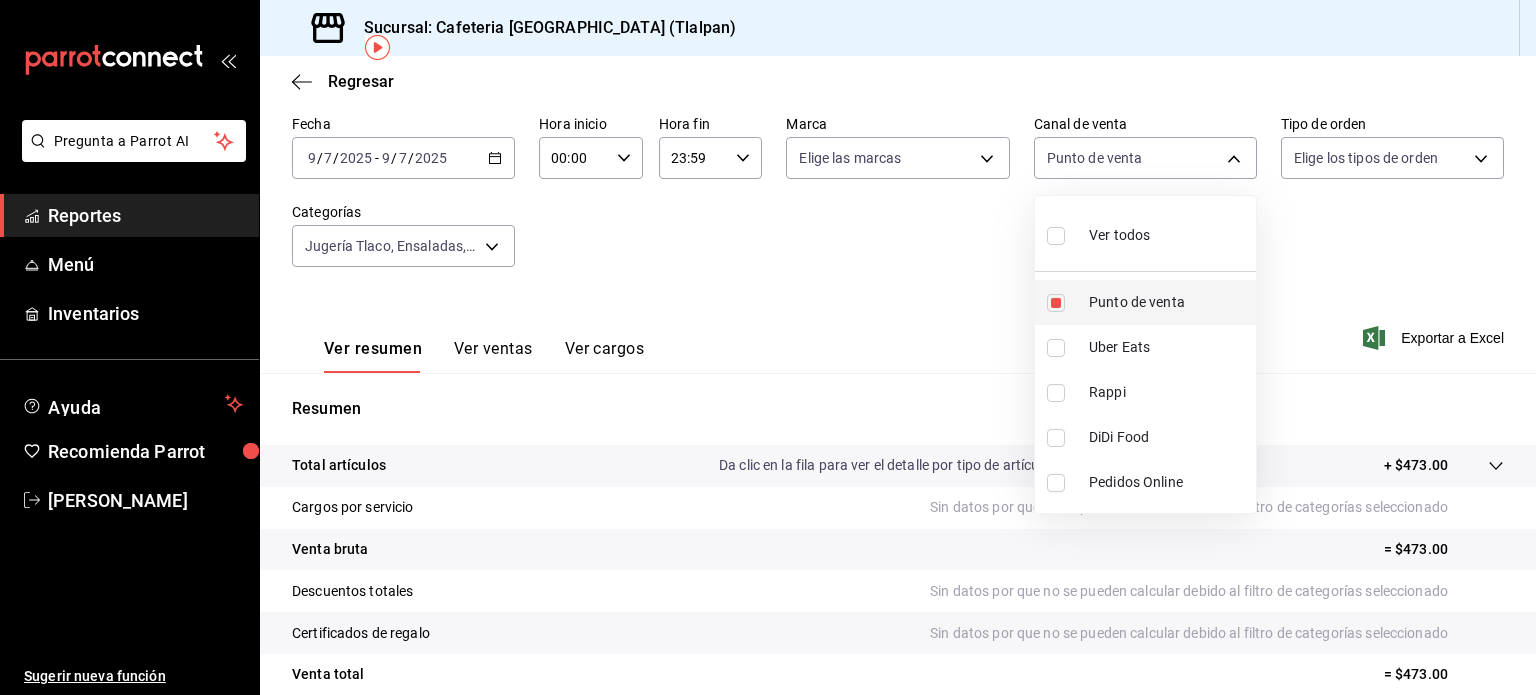 click at bounding box center (1056, 303) 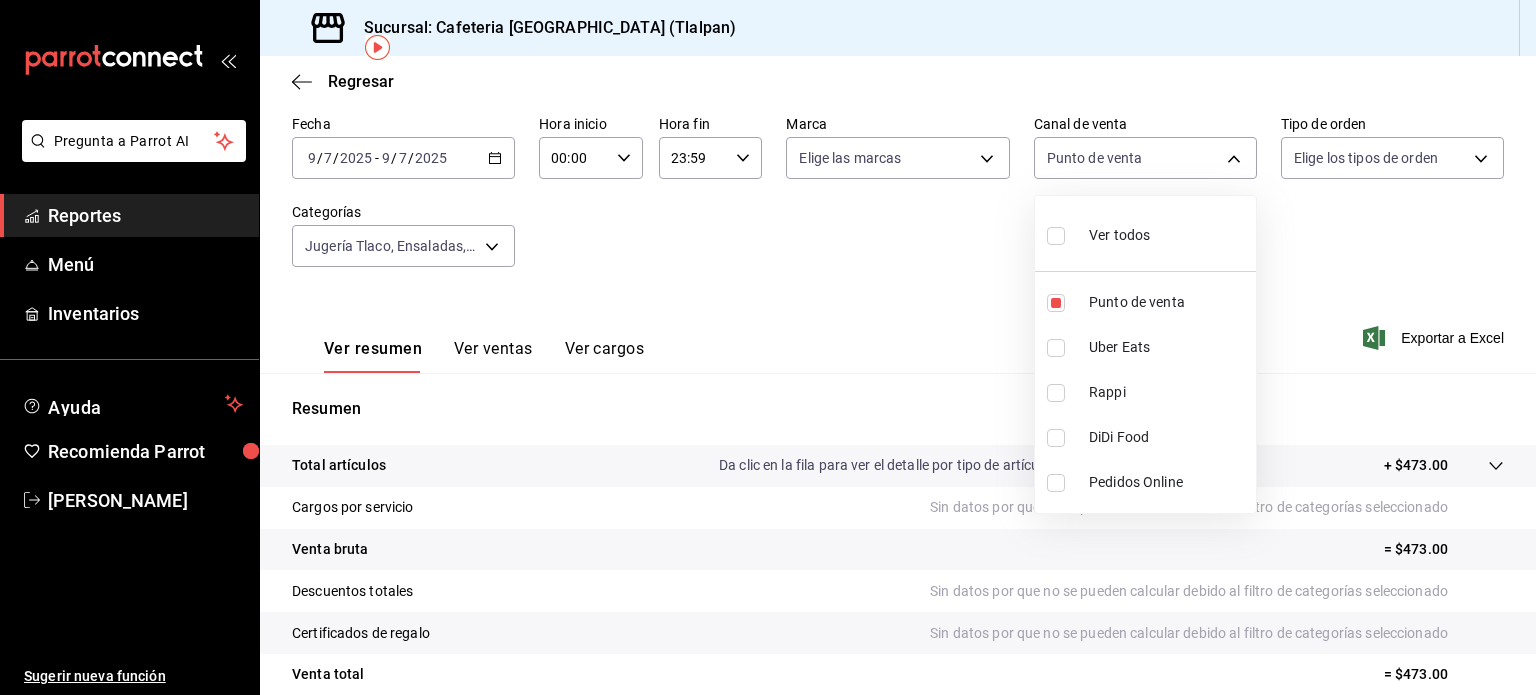 type 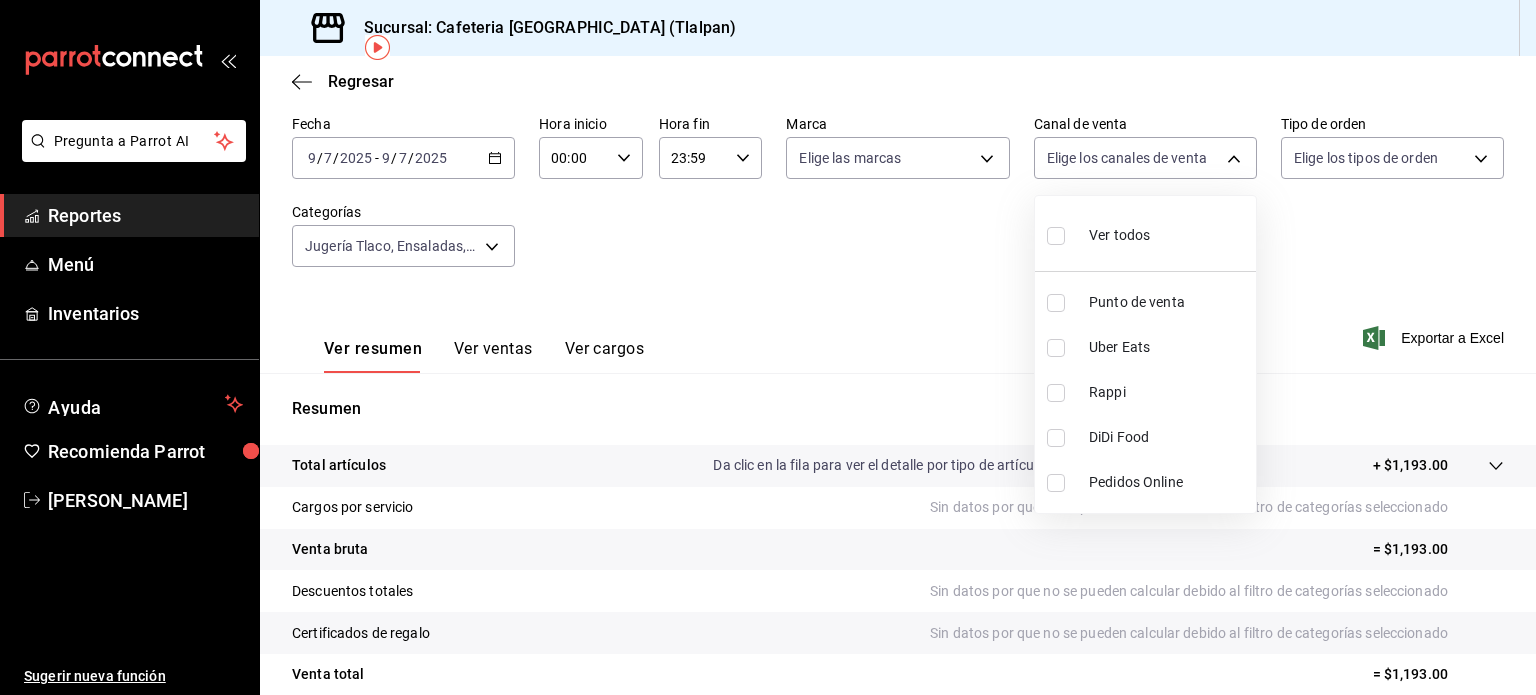 click at bounding box center (1056, 348) 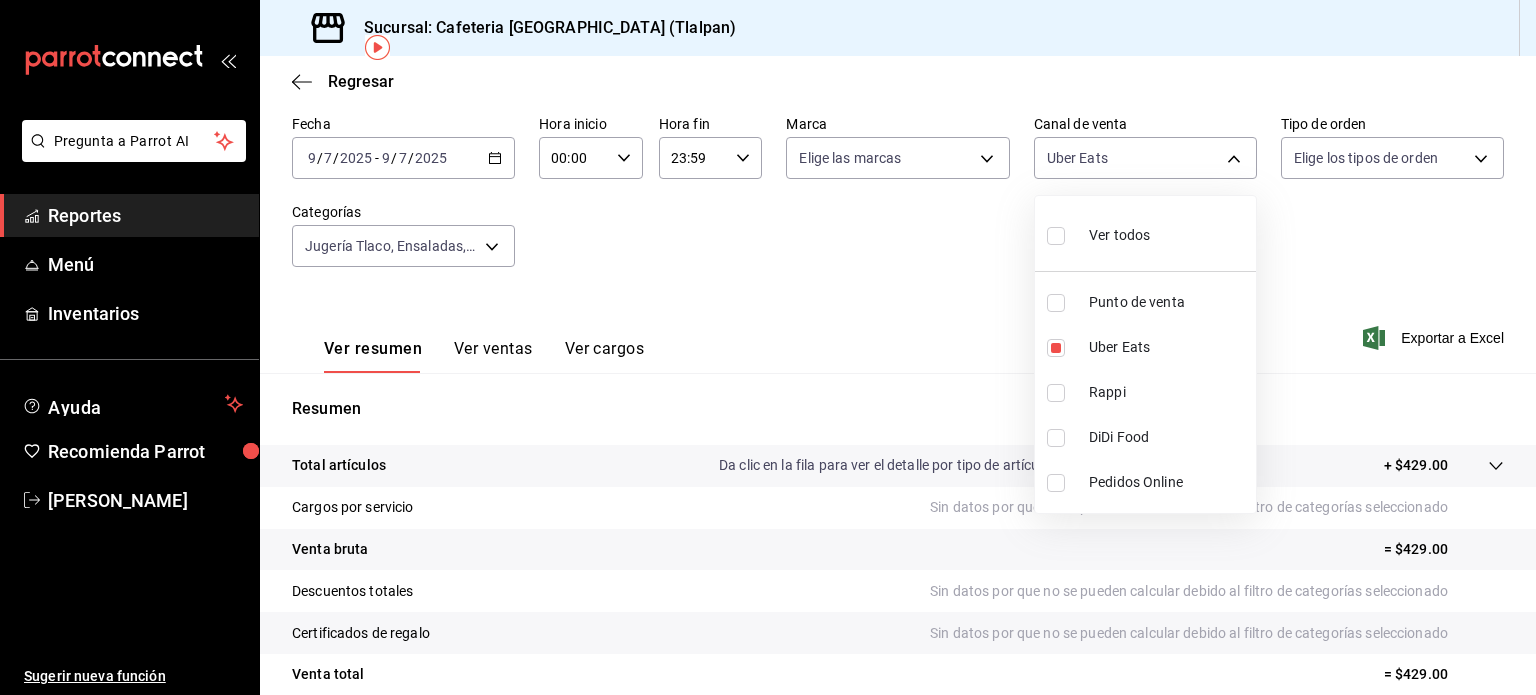 click at bounding box center [1056, 393] 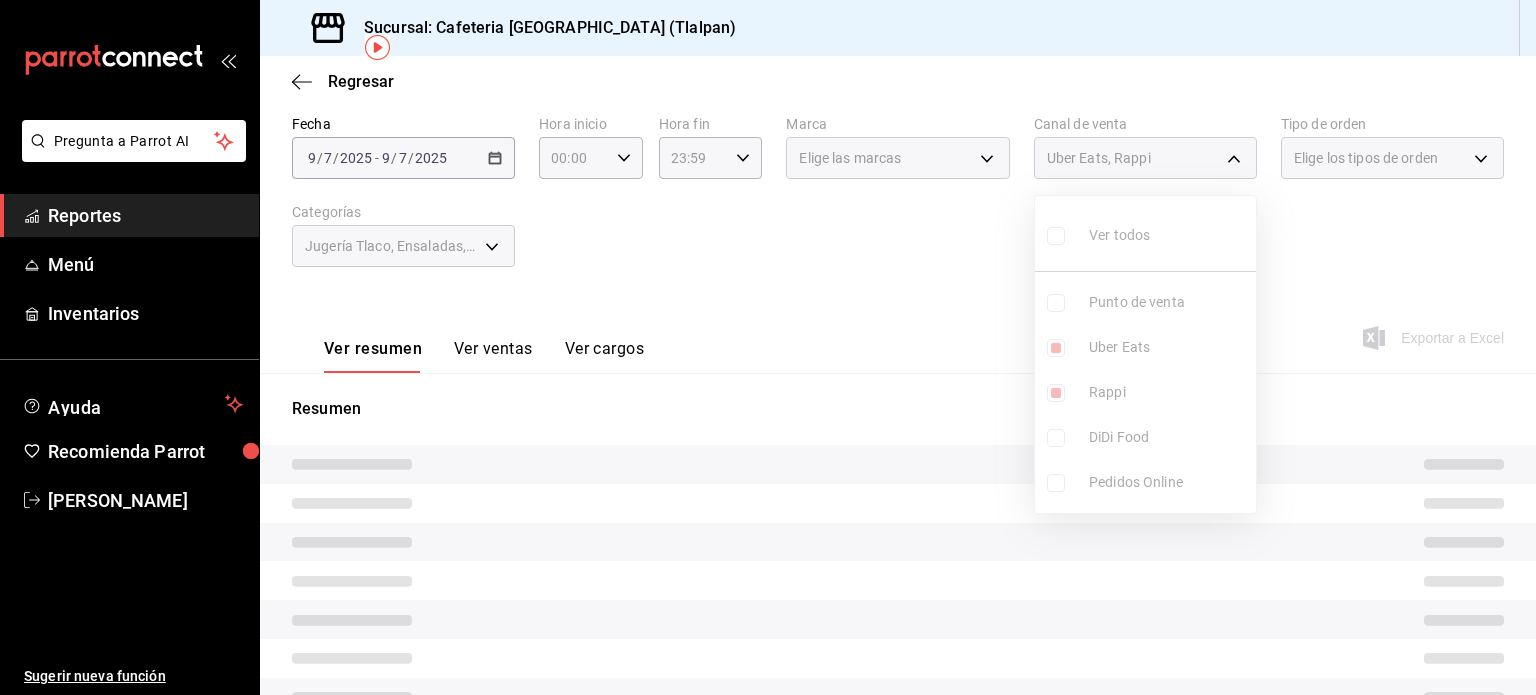 click on "Ver todos Punto de venta Uber Eats Rappi DiDi Food Pedidos Online" at bounding box center (1145, 354) 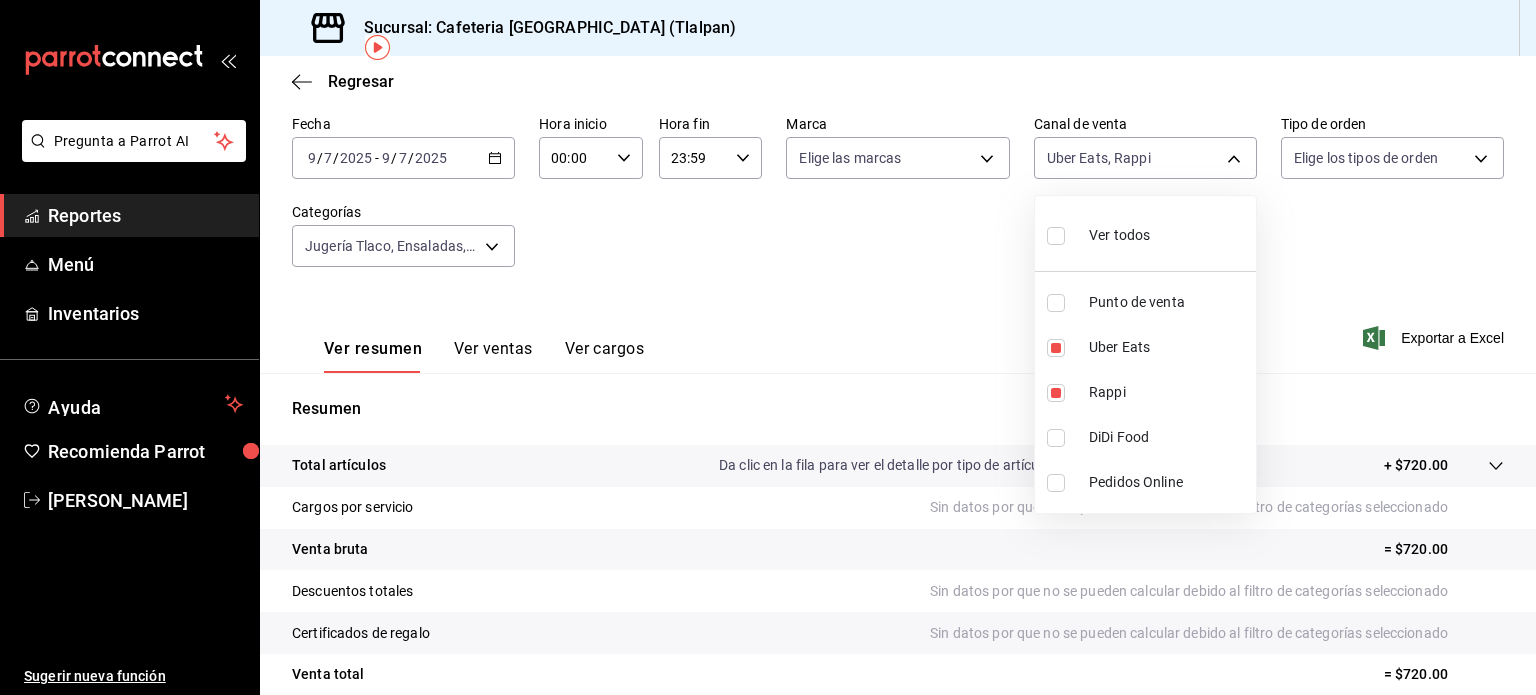 click at bounding box center (1056, 438) 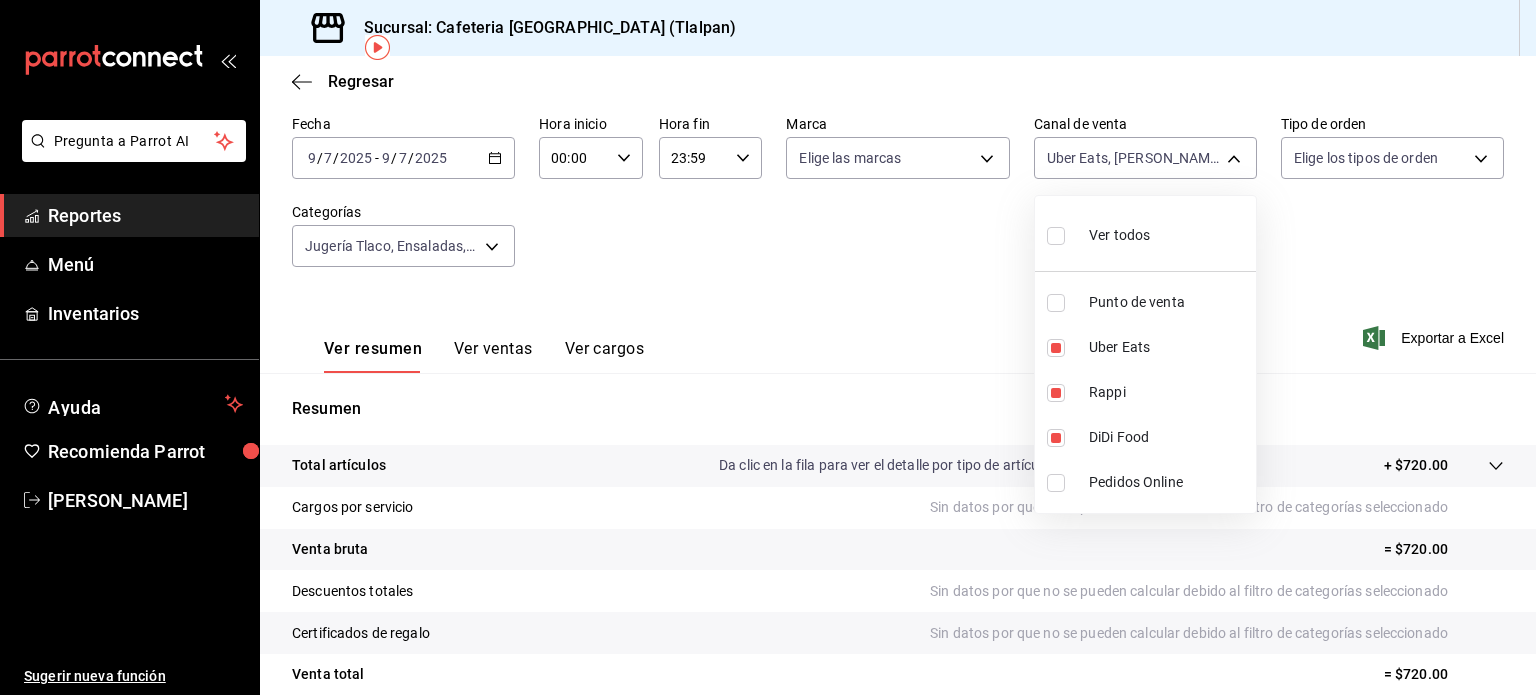 click at bounding box center [1056, 483] 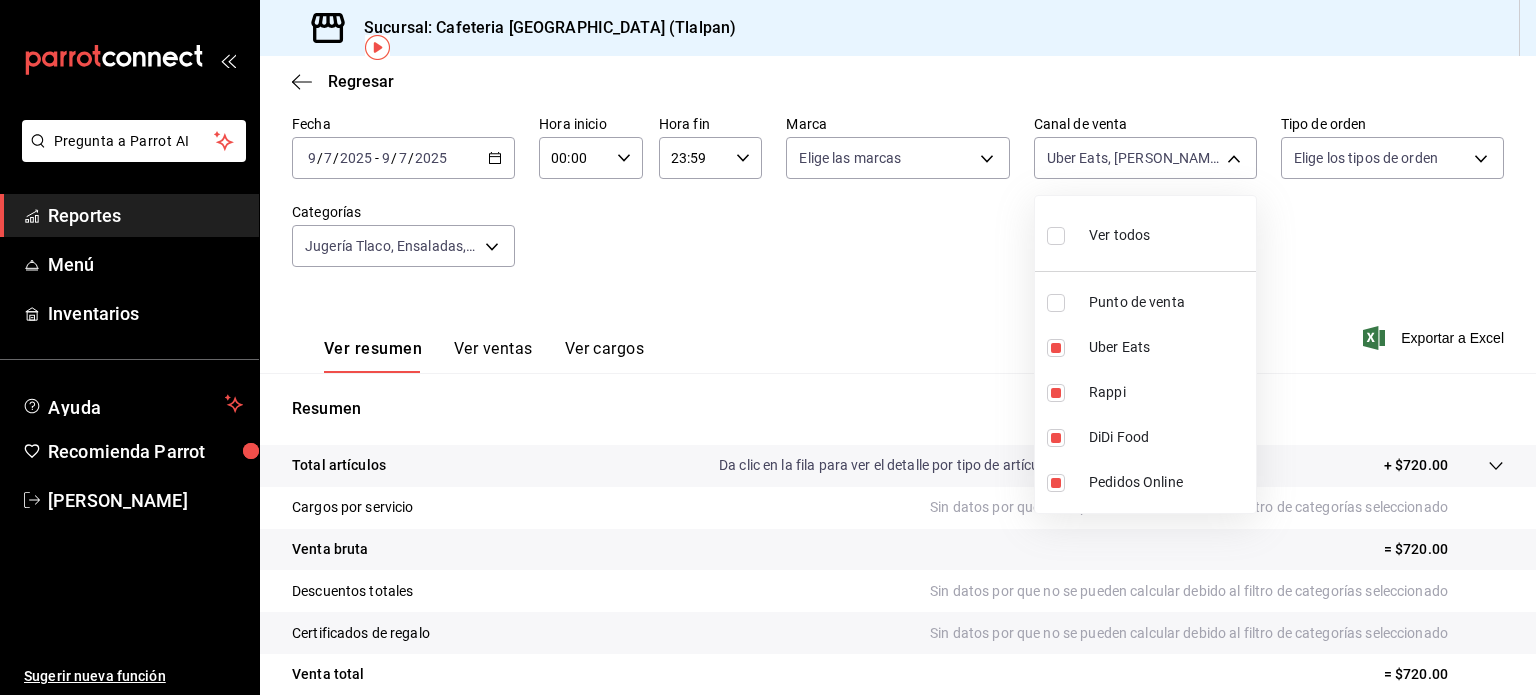 click at bounding box center [768, 347] 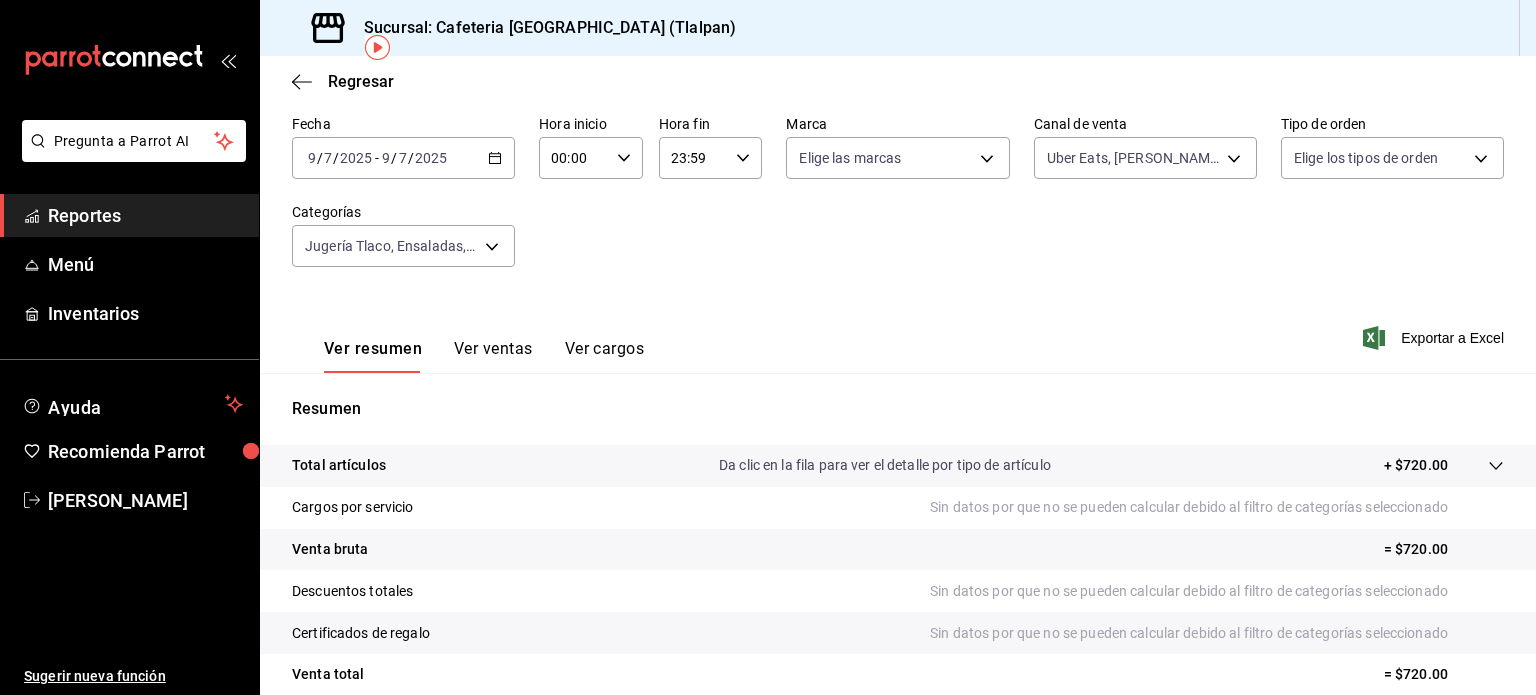 click 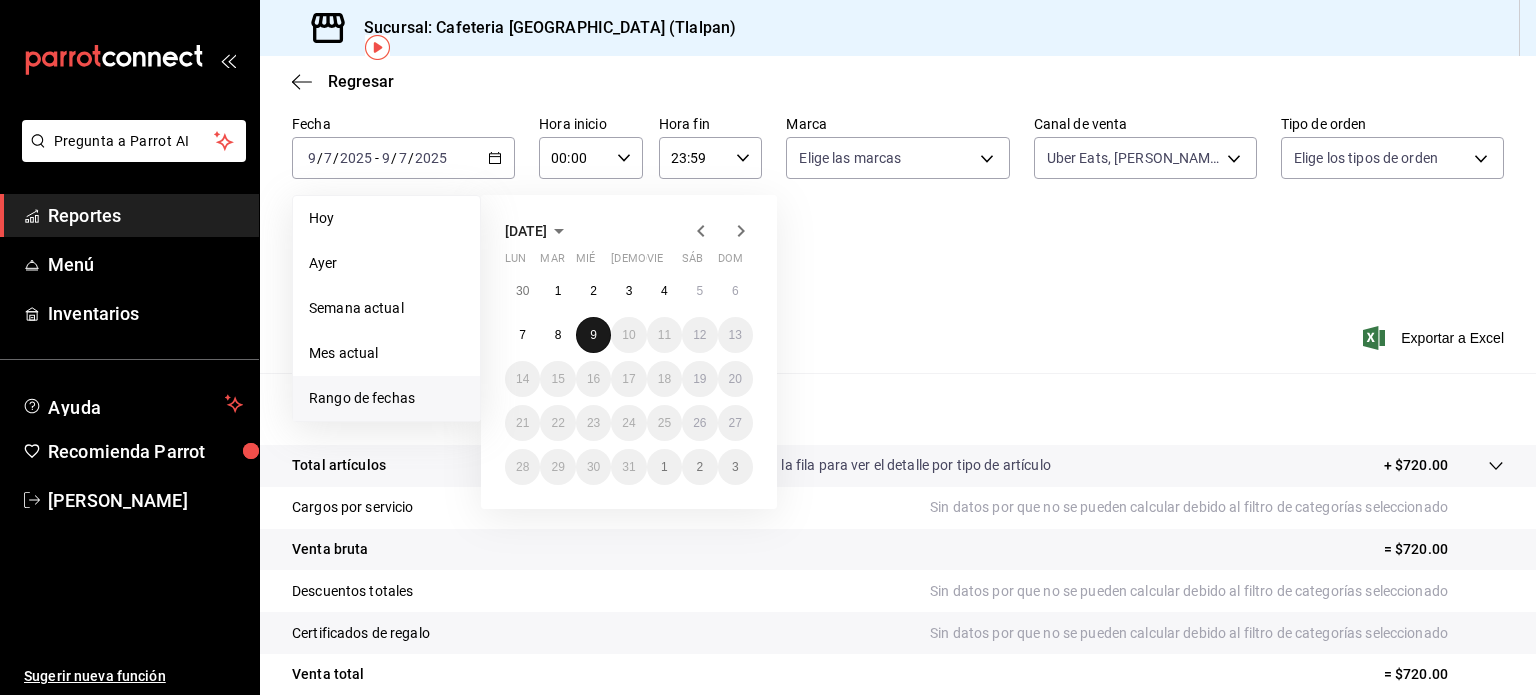 click on "9" at bounding box center (593, 335) 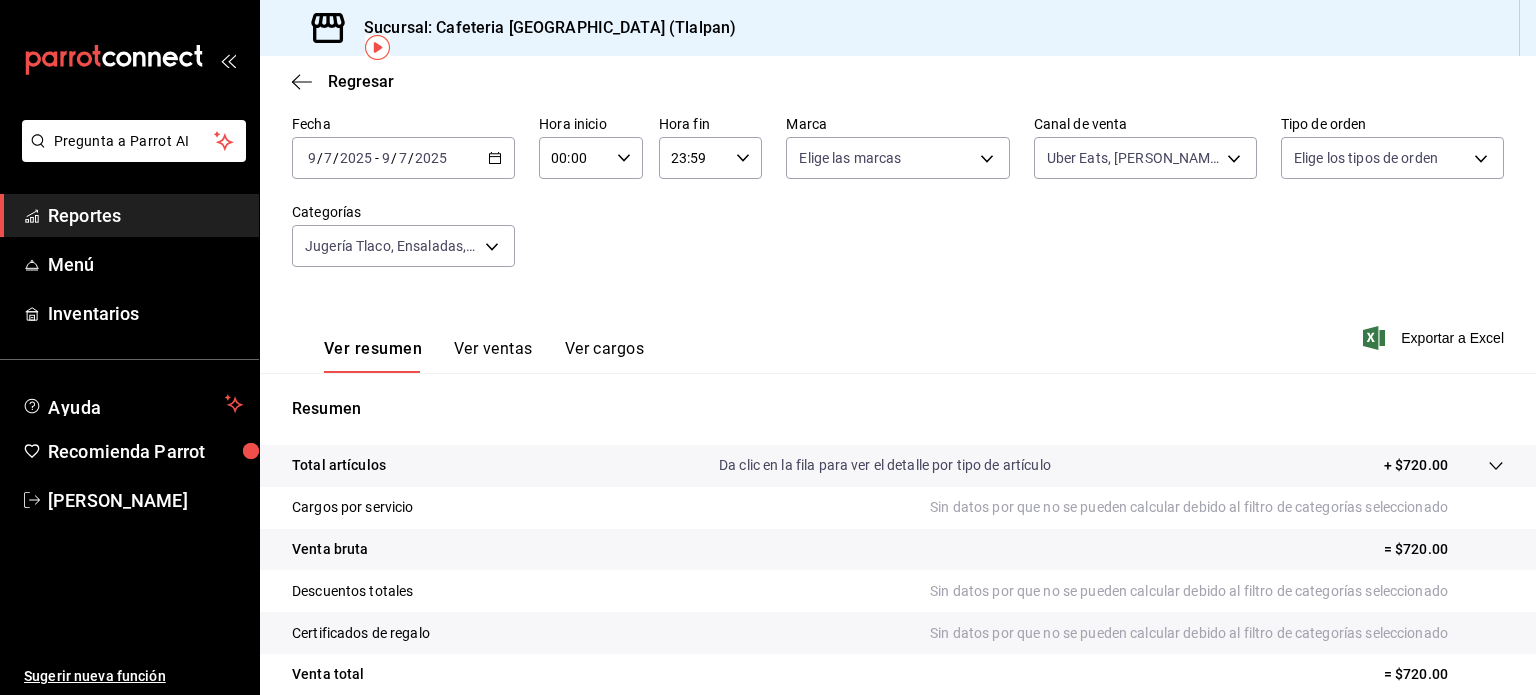 click on "Ver ventas" at bounding box center [493, 356] 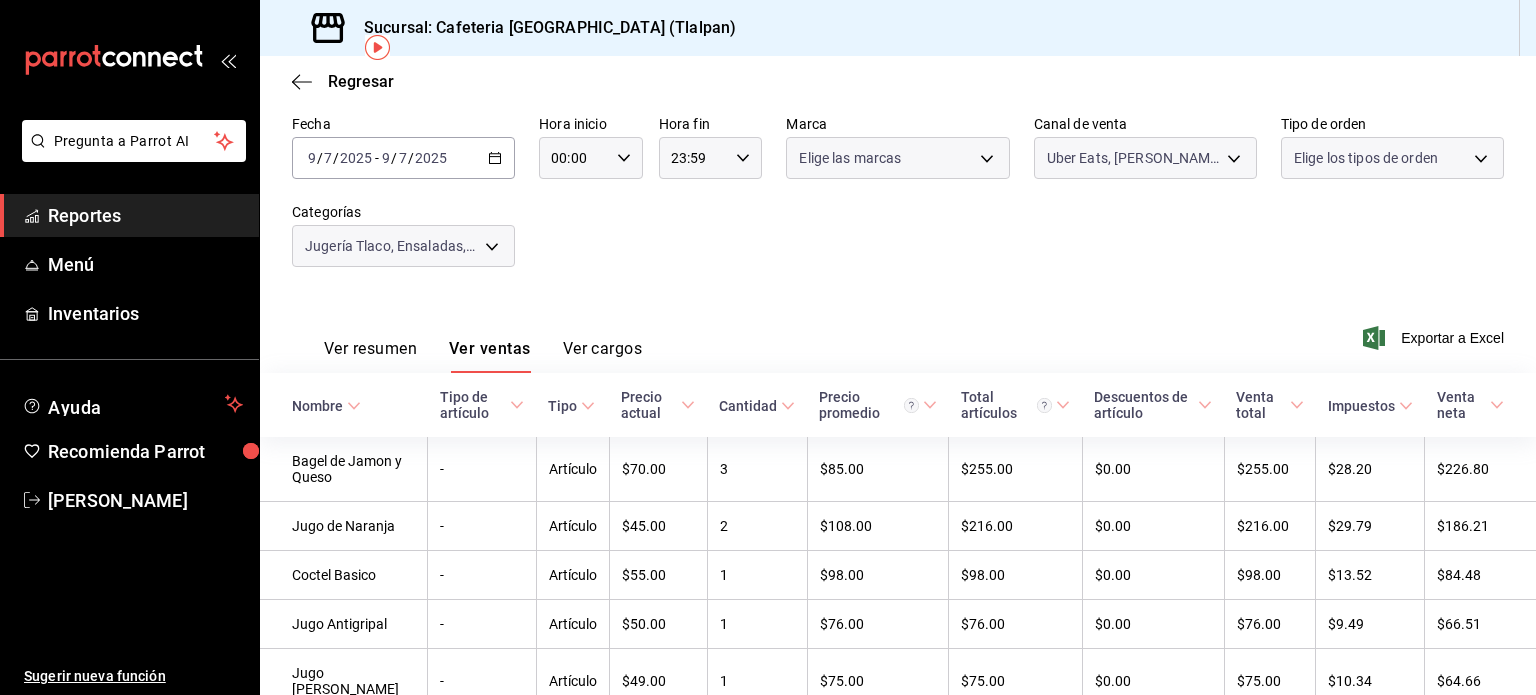 scroll, scrollTop: 91, scrollLeft: 0, axis: vertical 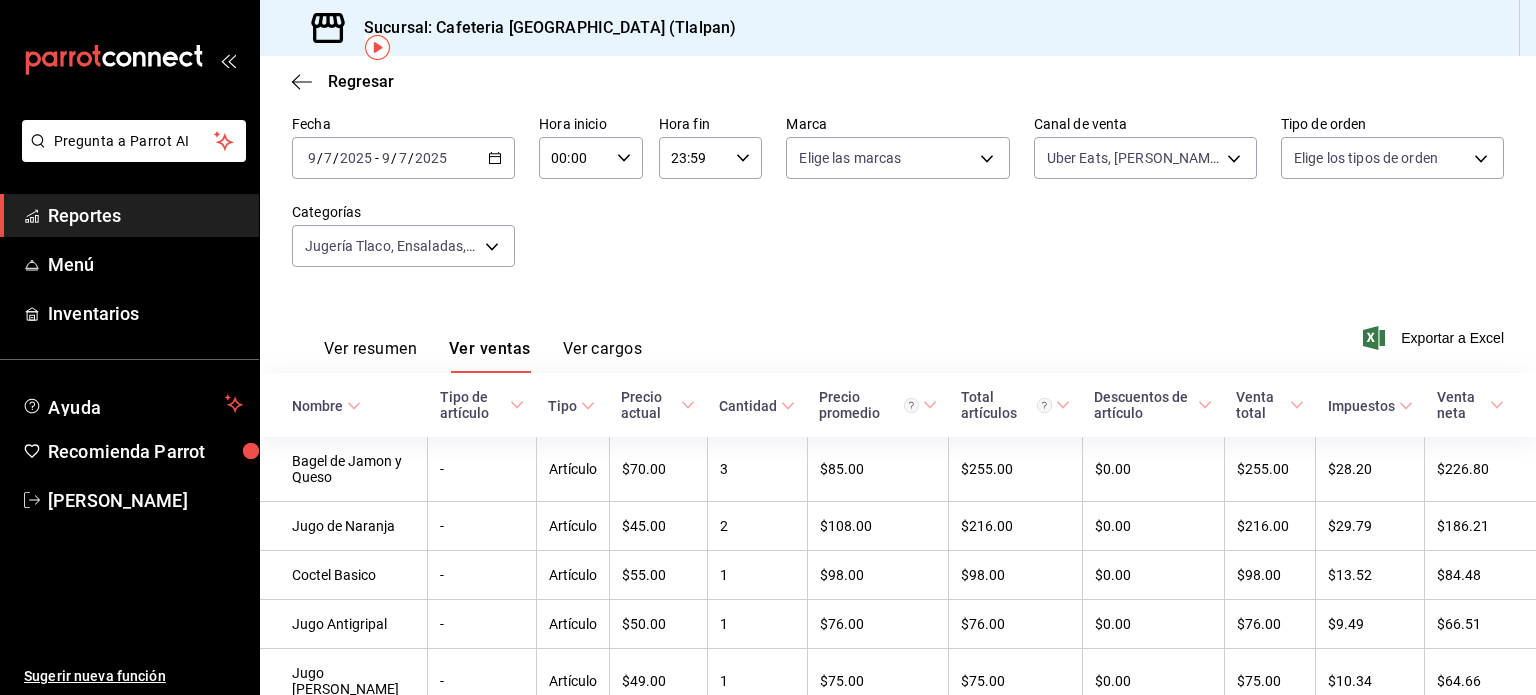 click on "Ver resumen" at bounding box center [370, 356] 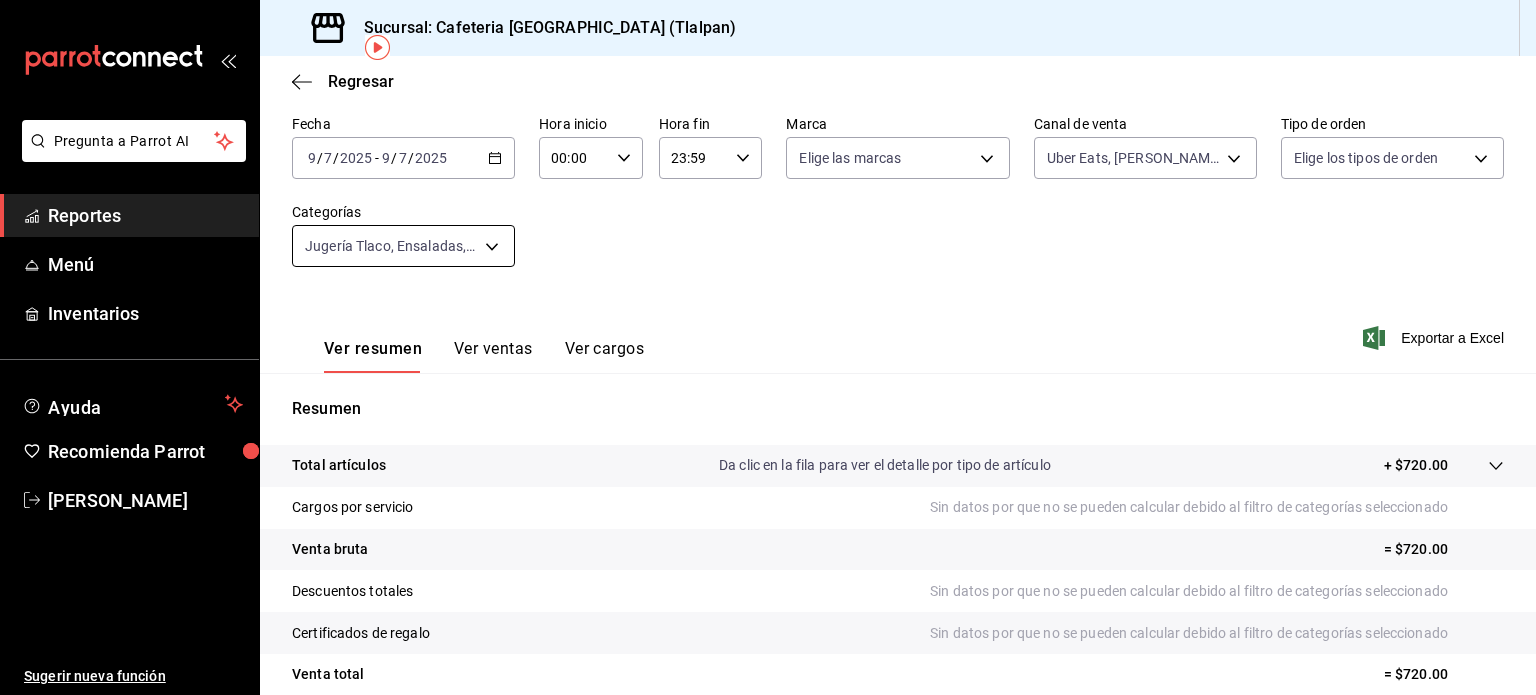 click on "Pregunta a Parrot AI Reportes   Menú   Inventarios   Ayuda Recomienda Parrot   [PERSON_NAME]   Sugerir nueva función   Sucursal: Cafeteria Tlacotalpan (Tlalpan) Regresar Ventas Los artículos listados no incluyen descuentos de orden y el filtro de fechas está limitado a un máximo de 31 días. Fecha [DATE] [DATE] - [DATE] [DATE] Hora inicio 00:00 Hora inicio Hora fin 23:59 Hora fin Marca Elige las marcas Canal de venta Uber Eats, [PERSON_NAME] Food, Pedidos Online UBER_EATS,RAPPI,DIDI_FOOD,ONLINE Tipo de orden Elige los tipos de orden Categorías Jugería Tlaco, Ensaladas, Coctel de Fruta y Bowls, Antojos Europeos, Sandwiches y  Bagels, Aguas Frescas, Licuados y Smoothies, Jugos 6ad8335a-cbf8-4b52-ae65-0fb07a46dafe,e88413e1-6da3-4a64-92dd-9f919d1268fe,db1db806-b5b7-4869-8aed-44ac641371a3,adfab49d-05db-4b6d-ad56-7b555b8a4834,7baa7ae9-57f3-4719-a53f-8e808bc8d0b3,d385512f-46c5-4633-b21f-439923cc67d7,e79167cc-f0d6-4ec4-81e2-b378f870024c,e9e68465-86e8-450d-9bb3-72899039c4d5 Ver resumen" at bounding box center (768, 347) 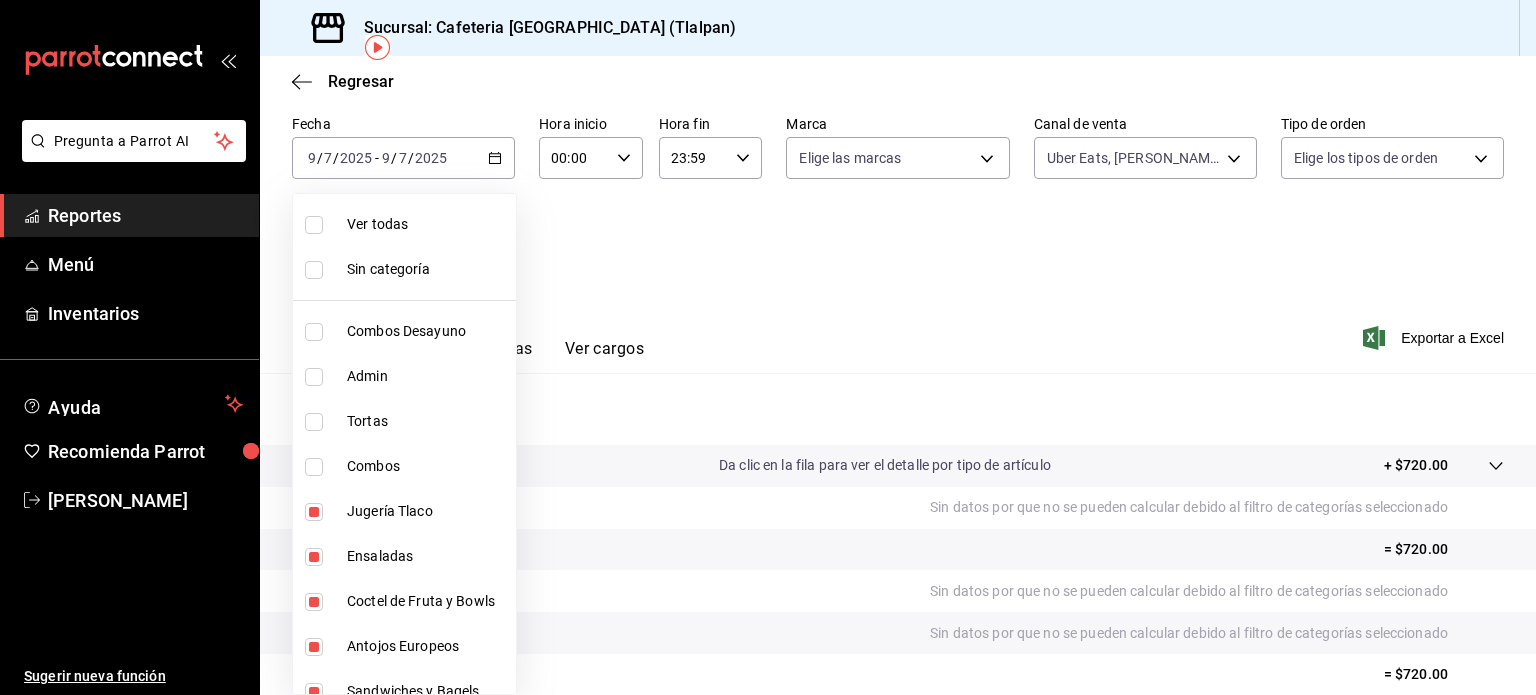 click at bounding box center (768, 347) 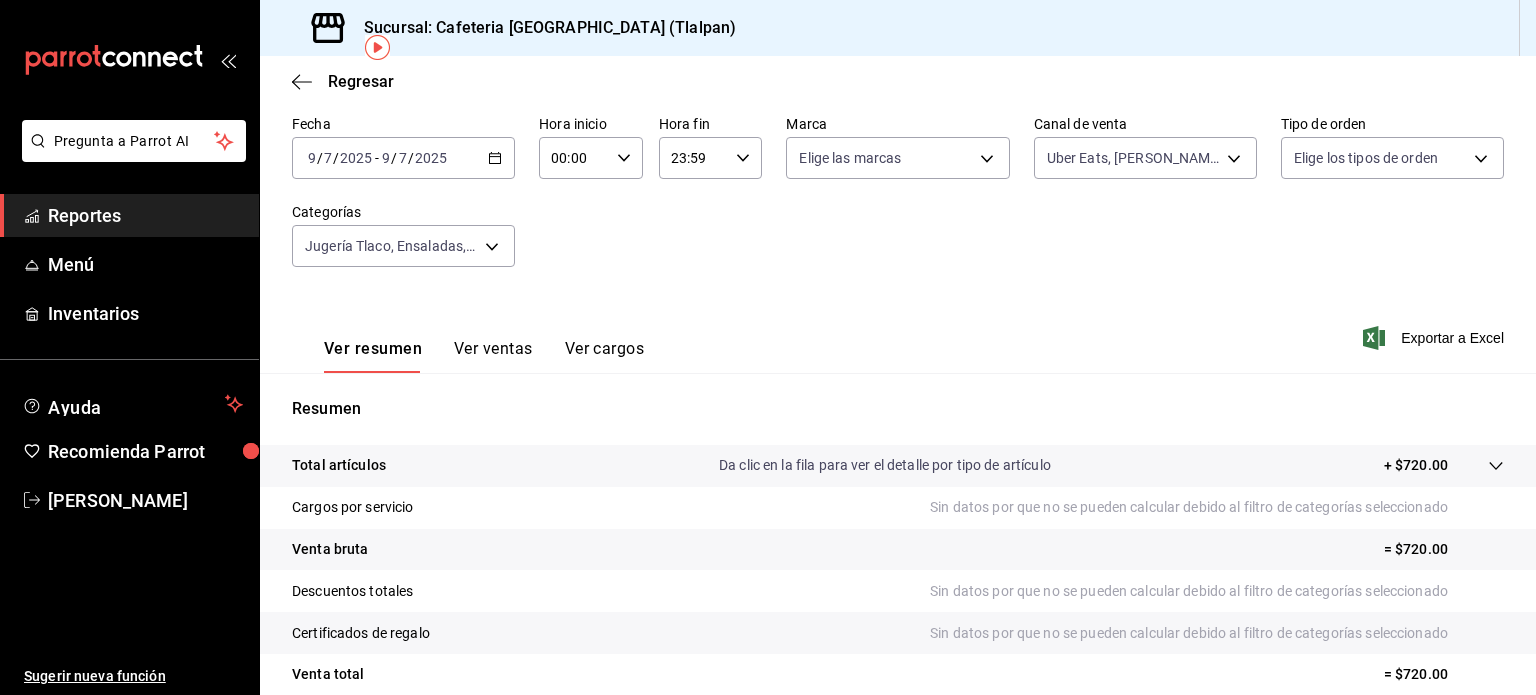 click on "Pregunta a Parrot AI Reportes   Menú   Inventarios   Ayuda Recomienda Parrot   [PERSON_NAME]   Sugerir nueva función   Sucursal: Cafeteria Tlacotalpan (Tlalpan) Regresar Ventas Los artículos listados no incluyen descuentos de orden y el filtro de fechas está limitado a un máximo de 31 días. Fecha [DATE] [DATE] - [DATE] [DATE] Hora inicio 00:00 Hora inicio Hora fin 23:59 Hora fin Marca Elige las marcas Canal de venta Uber Eats, [PERSON_NAME] Food, Pedidos Online UBER_EATS,RAPPI,DIDI_FOOD,ONLINE Tipo de orden Elige los tipos de orden Categorías Jugería Tlaco, Ensaladas, Coctel de Fruta y Bowls, Antojos Europeos, Sandwiches y  Bagels, Aguas Frescas, Licuados y Smoothies, Jugos 6ad8335a-cbf8-4b52-ae65-0fb07a46dafe,e88413e1-6da3-4a64-92dd-9f919d1268fe,db1db806-b5b7-4869-8aed-44ac641371a3,adfab49d-05db-4b6d-ad56-7b555b8a4834,7baa7ae9-57f3-4719-a53f-8e808bc8d0b3,d385512f-46c5-4633-b21f-439923cc67d7,e79167cc-f0d6-4ec4-81e2-b378f870024c,e9e68465-86e8-450d-9bb3-72899039c4d5 Ver resumen" at bounding box center [768, 347] 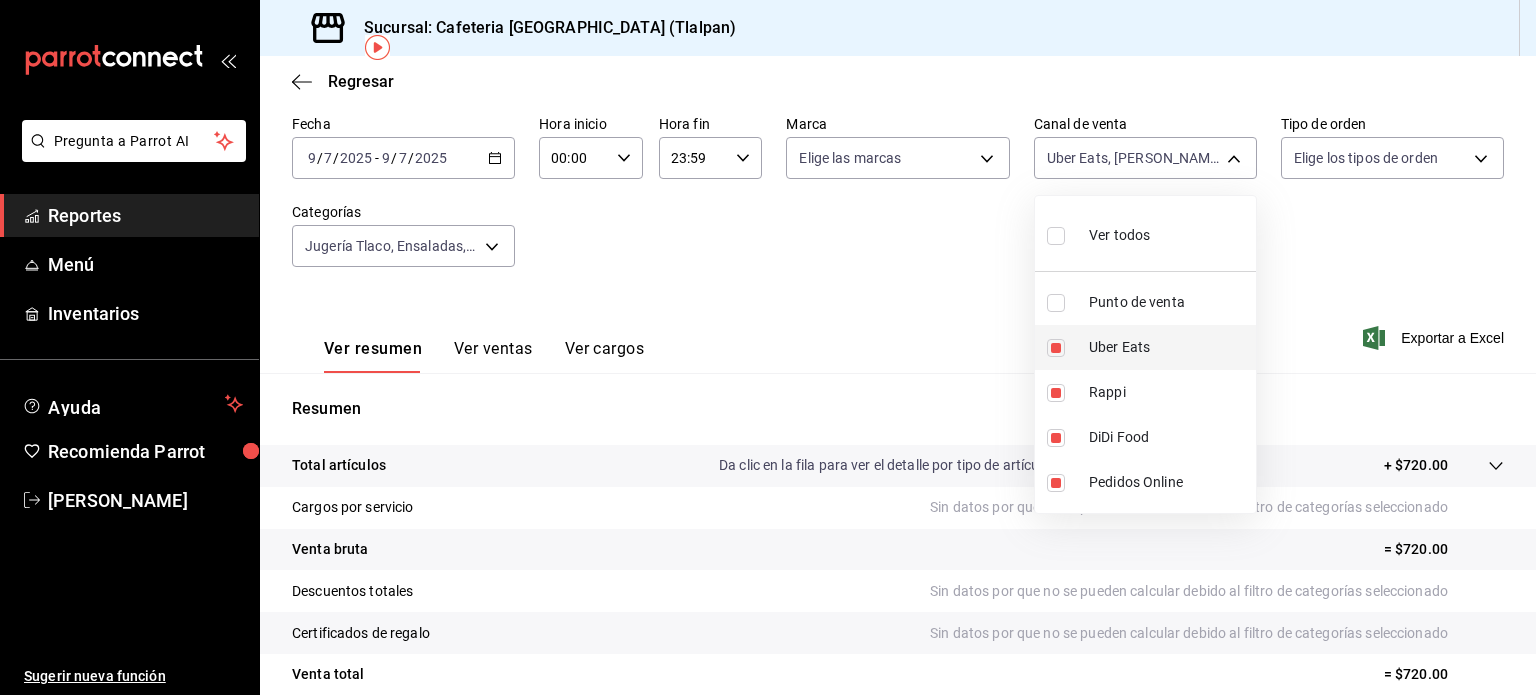 click on "Uber Eats" at bounding box center (1145, 347) 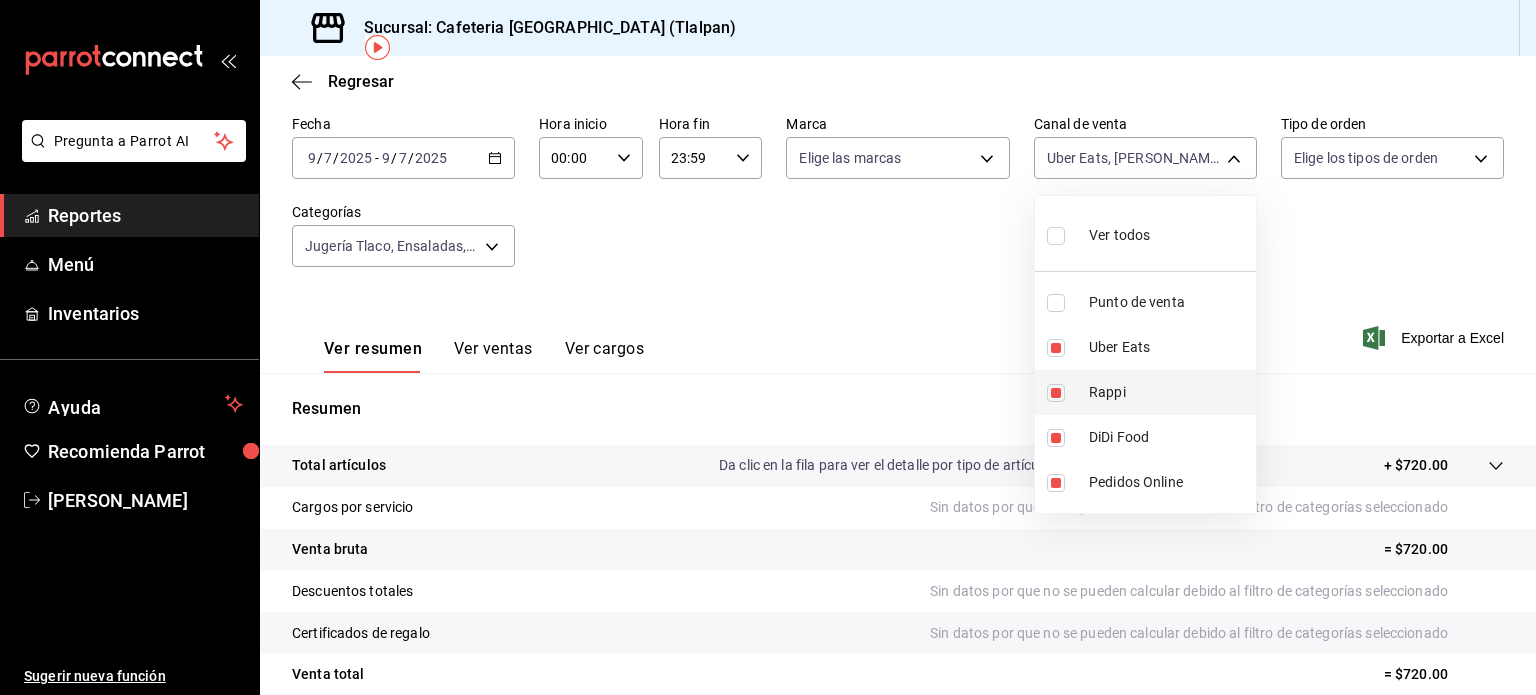 type on "RAPPI,DIDI_FOOD,ONLINE" 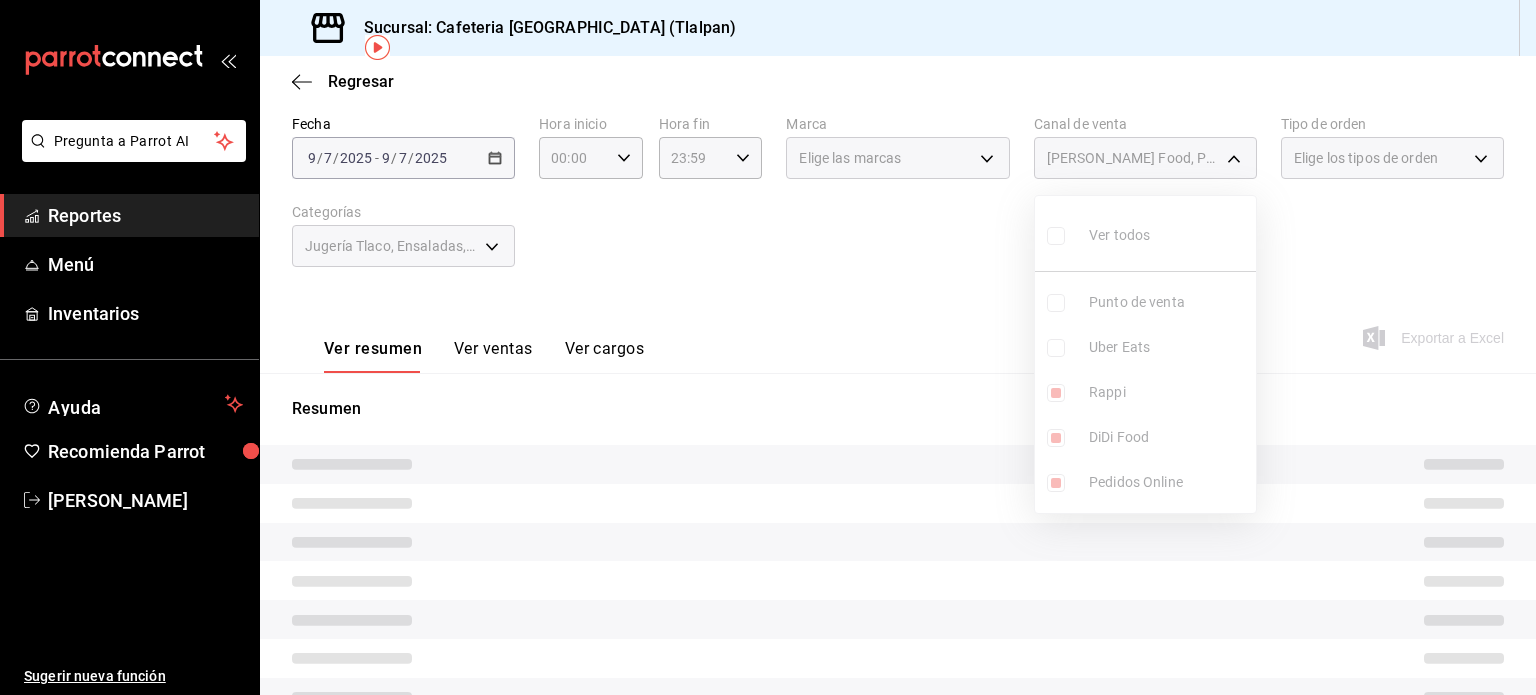 click on "Ver todos Punto de venta Uber Eats Rappi DiDi Food Pedidos Online" at bounding box center (1145, 354) 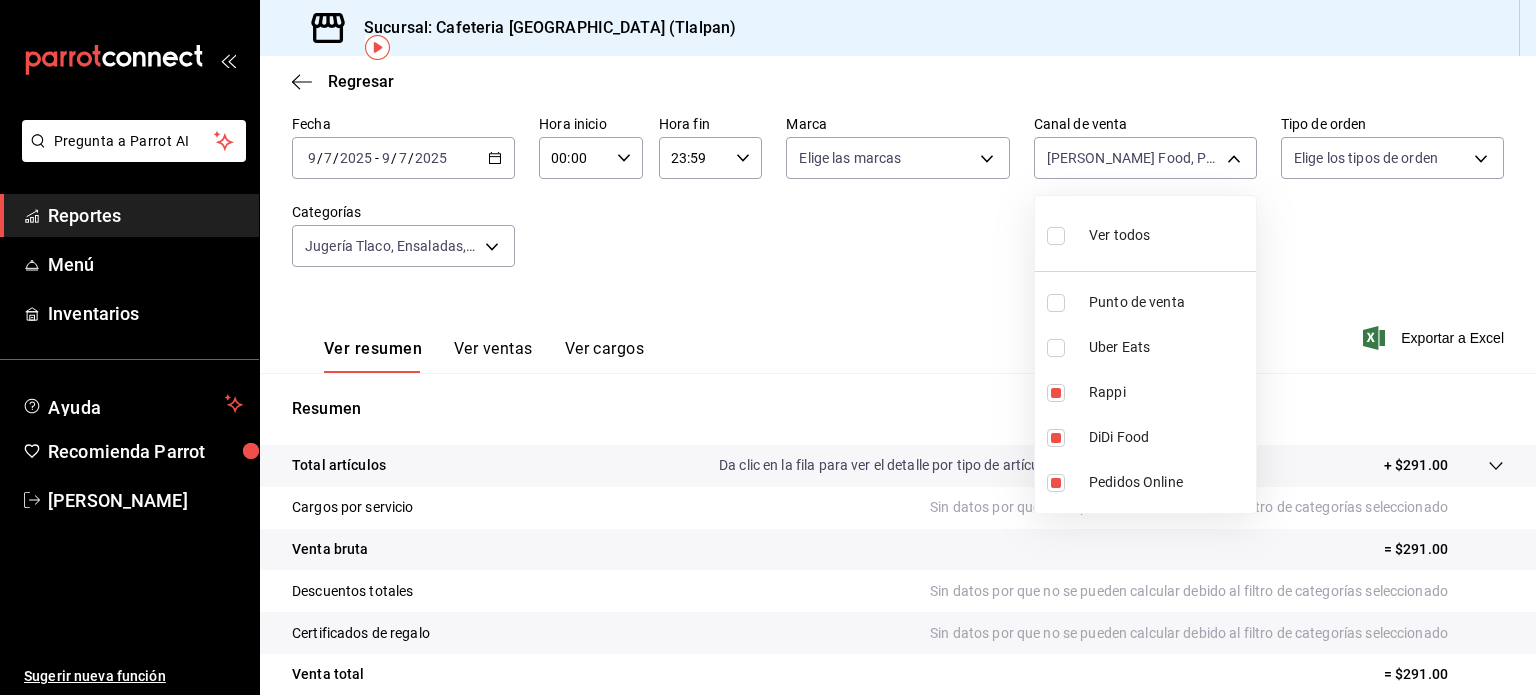 click at bounding box center (1056, 393) 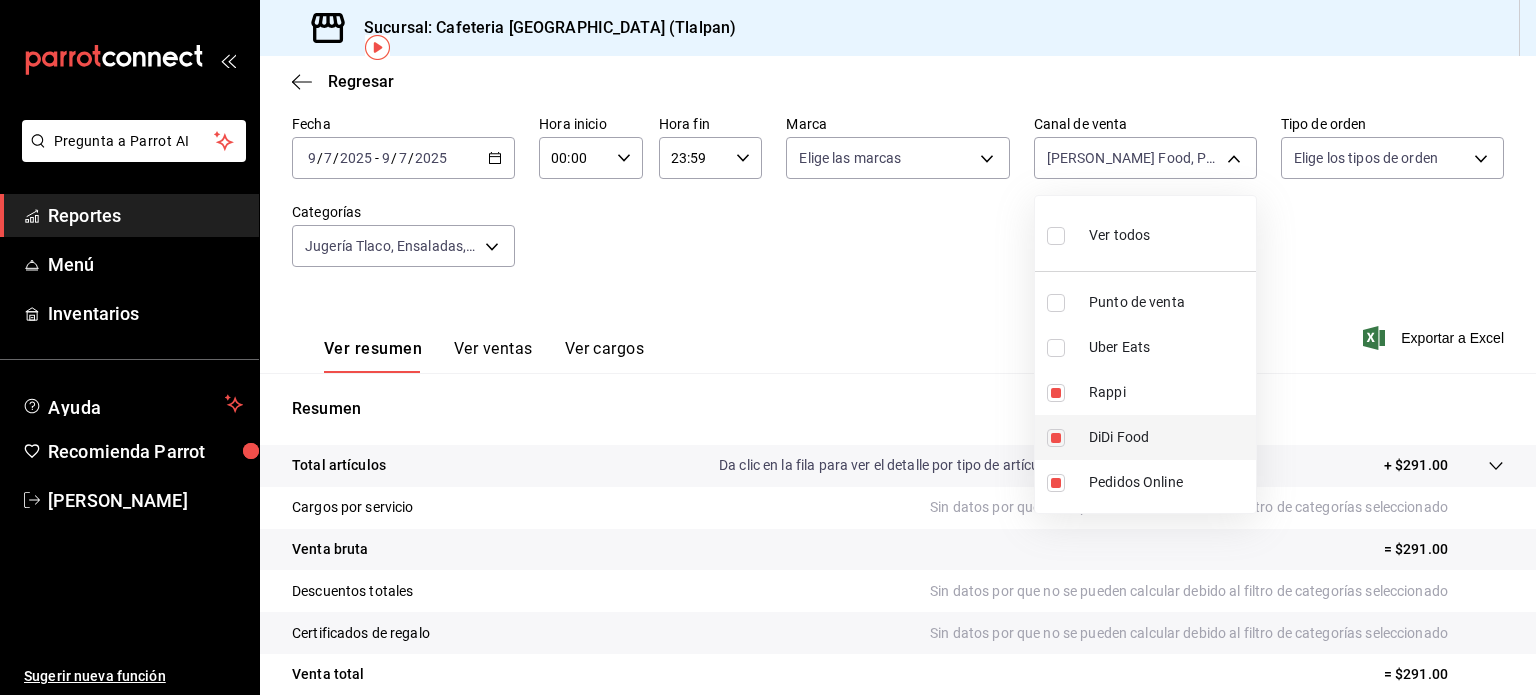 type on "DIDI_FOOD,ONLINE" 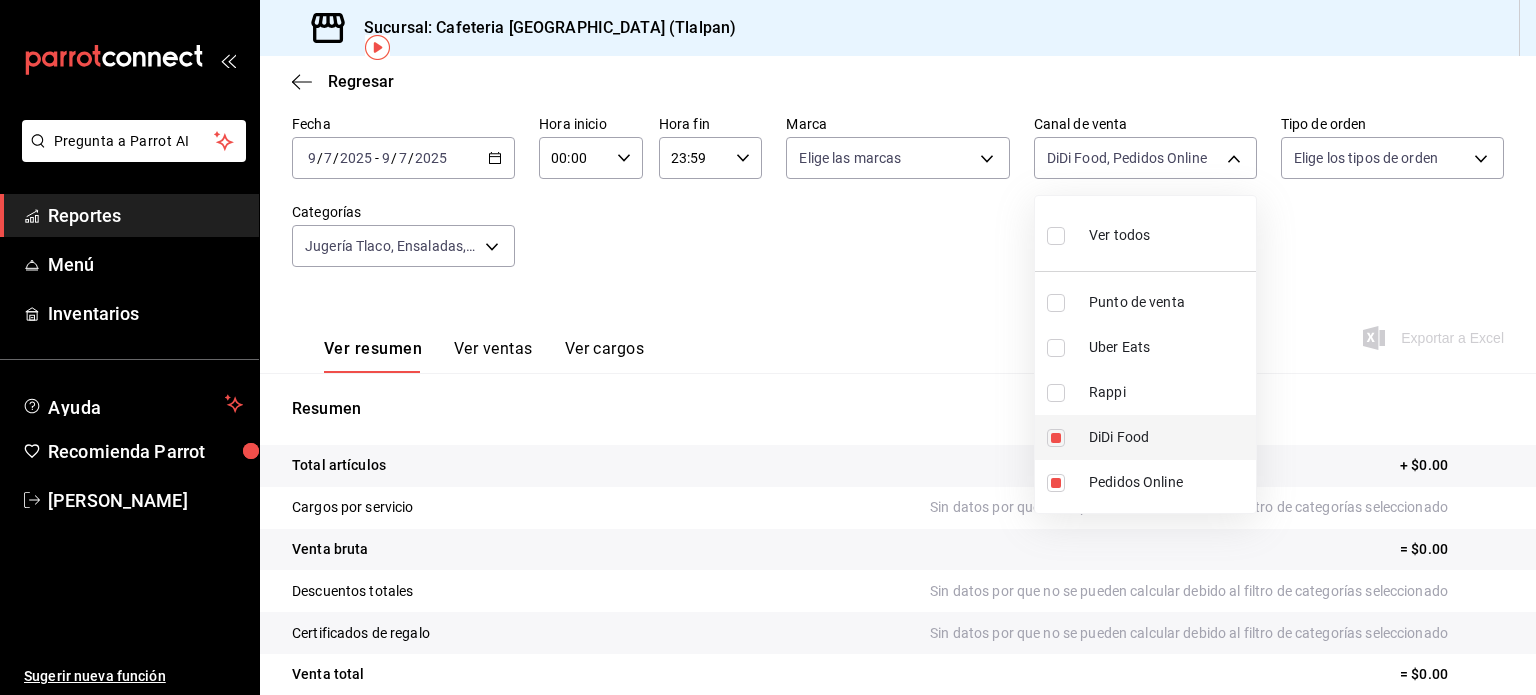 click at bounding box center (1056, 438) 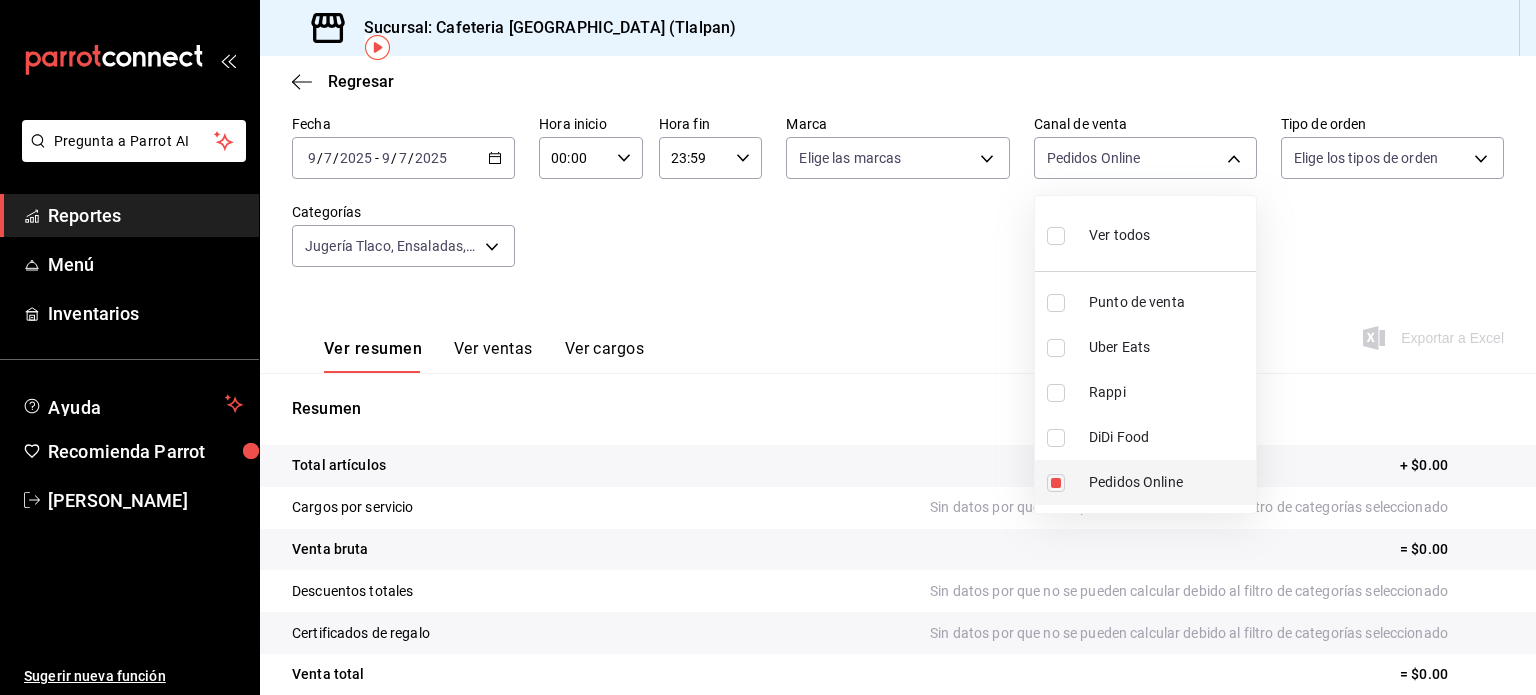 type on "ONLINE" 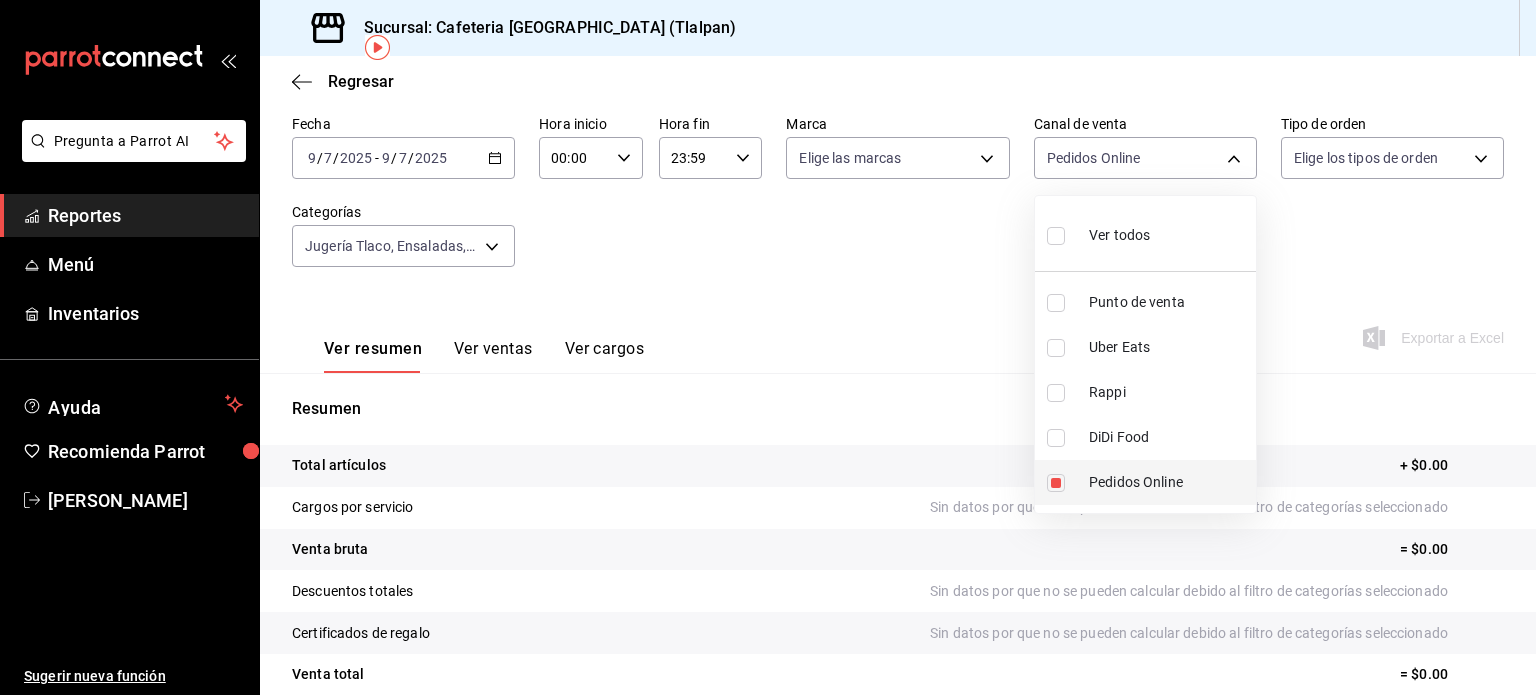 click at bounding box center (1056, 483) 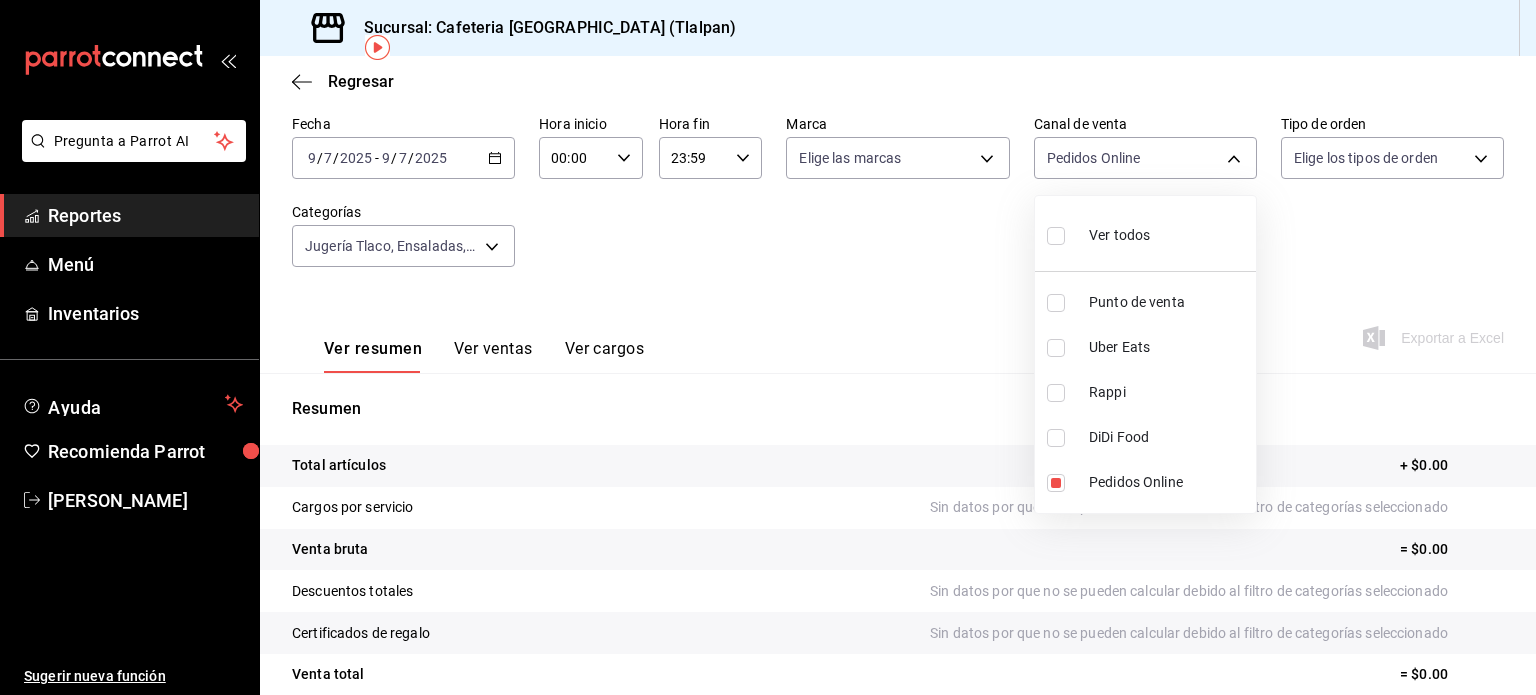 type 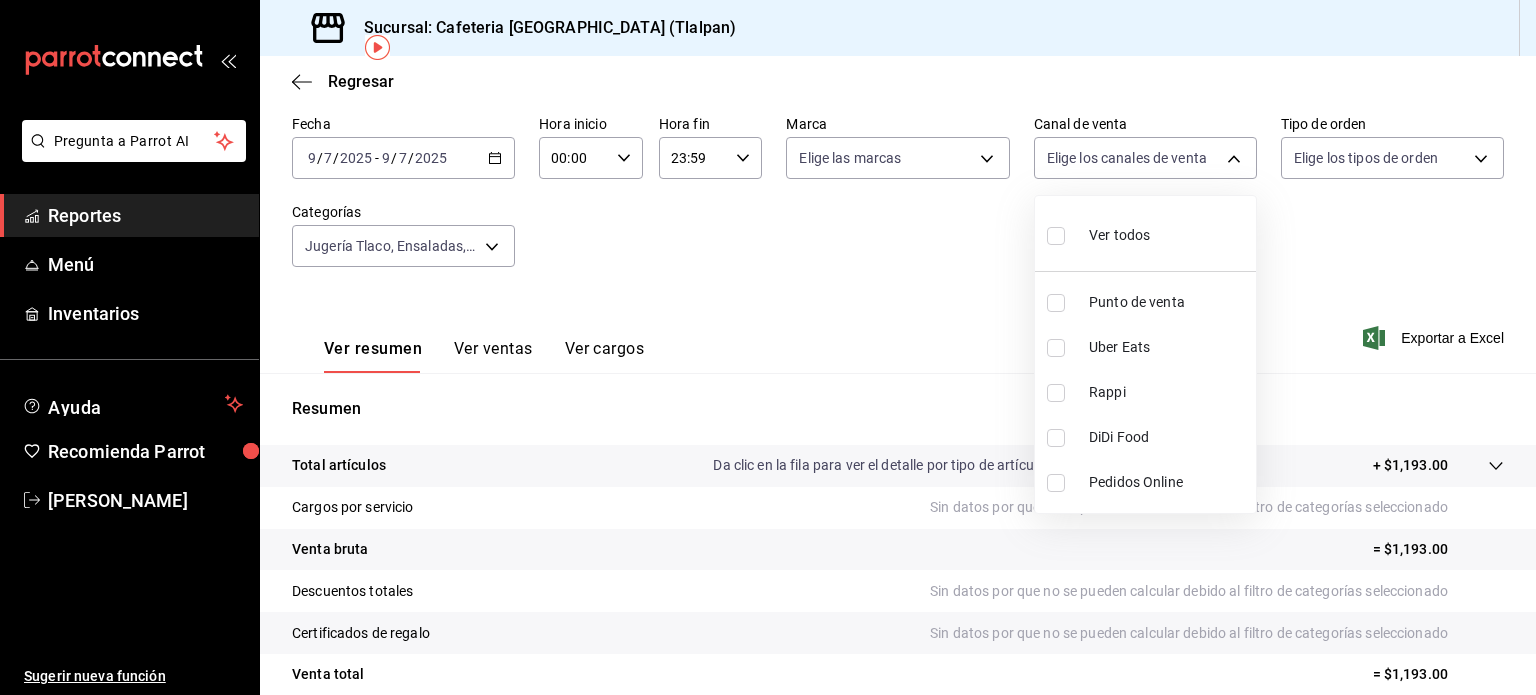 click at bounding box center (1056, 303) 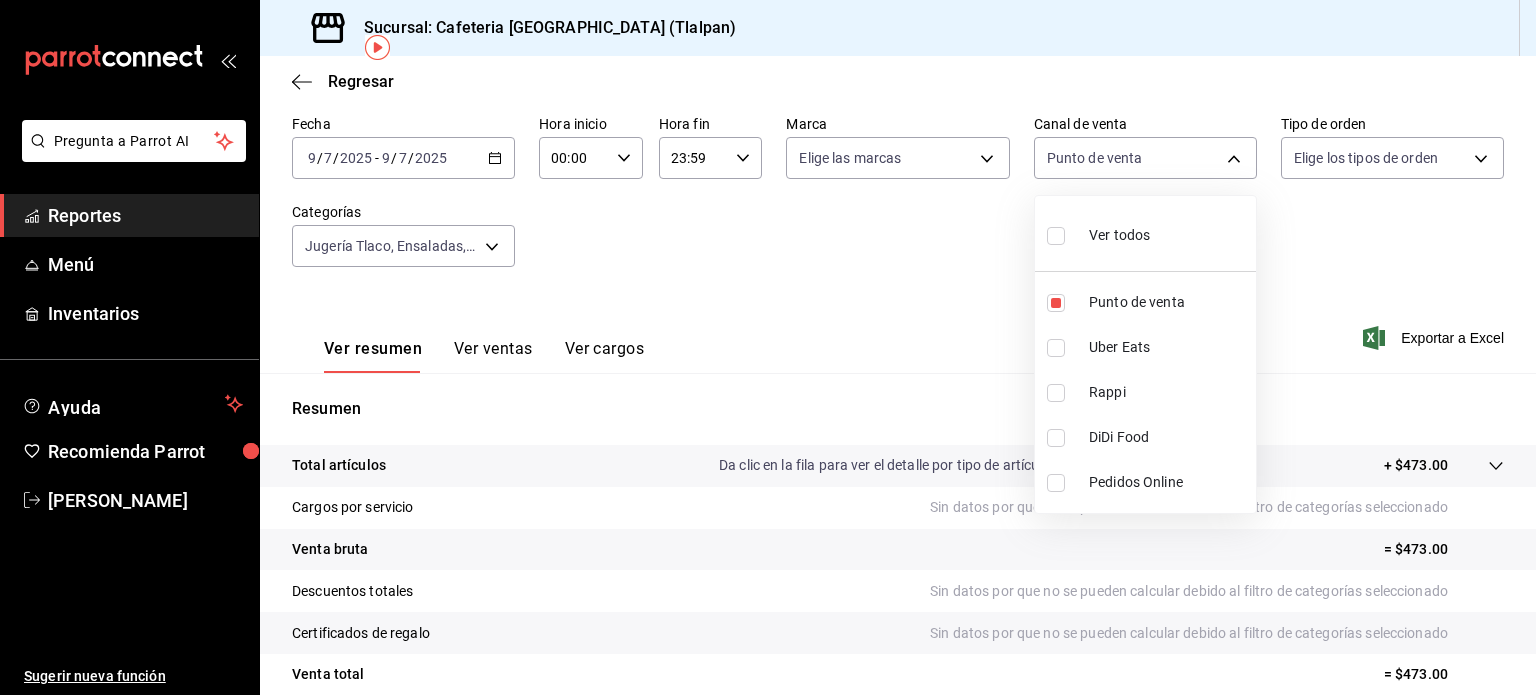 click at bounding box center [768, 347] 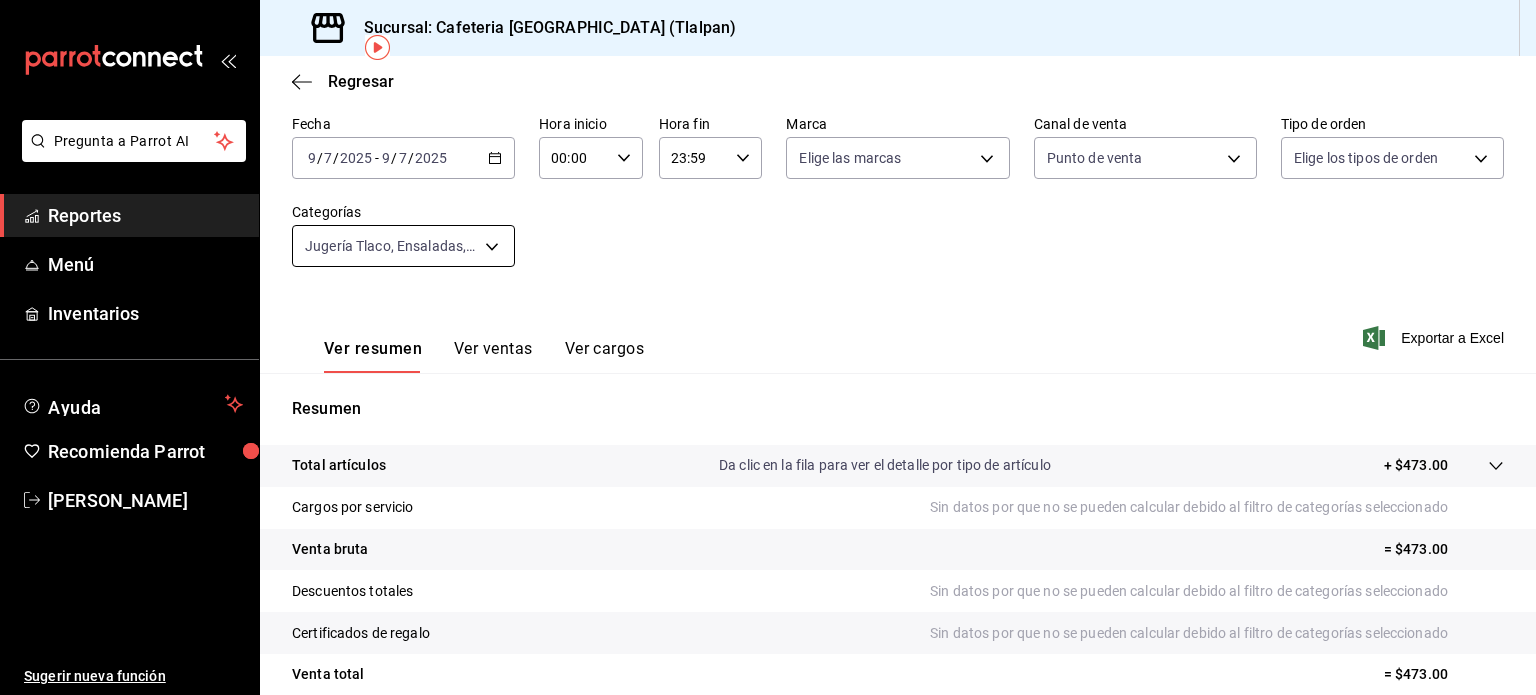 click on "Pregunta a Parrot AI Reportes   Menú   Inventarios   Ayuda Recomienda Parrot   [PERSON_NAME]   Sugerir nueva función   Sucursal: Cafeteria Tlacotalpan (Tlalpan) Regresar Ventas Los artículos listados no incluyen descuentos de orden y el filtro de fechas está limitado a un máximo de 31 días. Fecha [DATE] [DATE] - [DATE] [DATE] Hora inicio 00:00 Hora inicio Hora fin 23:59 Hora fin Marca Elige las marcas Canal de venta Punto de venta PARROT Tipo de orden Elige los tipos de orden Categorías Jugería Tlaco, Ensaladas, Coctel de Fruta y Bowls, Antojos Europeos, Sandwiches y  Bagels, Aguas Frescas, Licuados y Smoothies, Jugos 6ad8335a-cbf8-4b52-ae65-0fb07a46dafe,e88413e1-6da3-4a64-92dd-9f919d1268fe,db1db806-b5b7-4869-8aed-44ac641371a3,adfab49d-05db-4b6d-ad56-7b555b8a4834,7baa7ae9-57f3-4719-a53f-8e808bc8d0b3,d385512f-46c5-4633-b21f-439923cc67d7,e79167cc-f0d6-4ec4-81e2-b378f870024c,e9e68465-86e8-450d-9bb3-72899039c4d5 Ver resumen Ver ventas Ver cargos Exportar a Excel Resumen + $473.00" at bounding box center (768, 347) 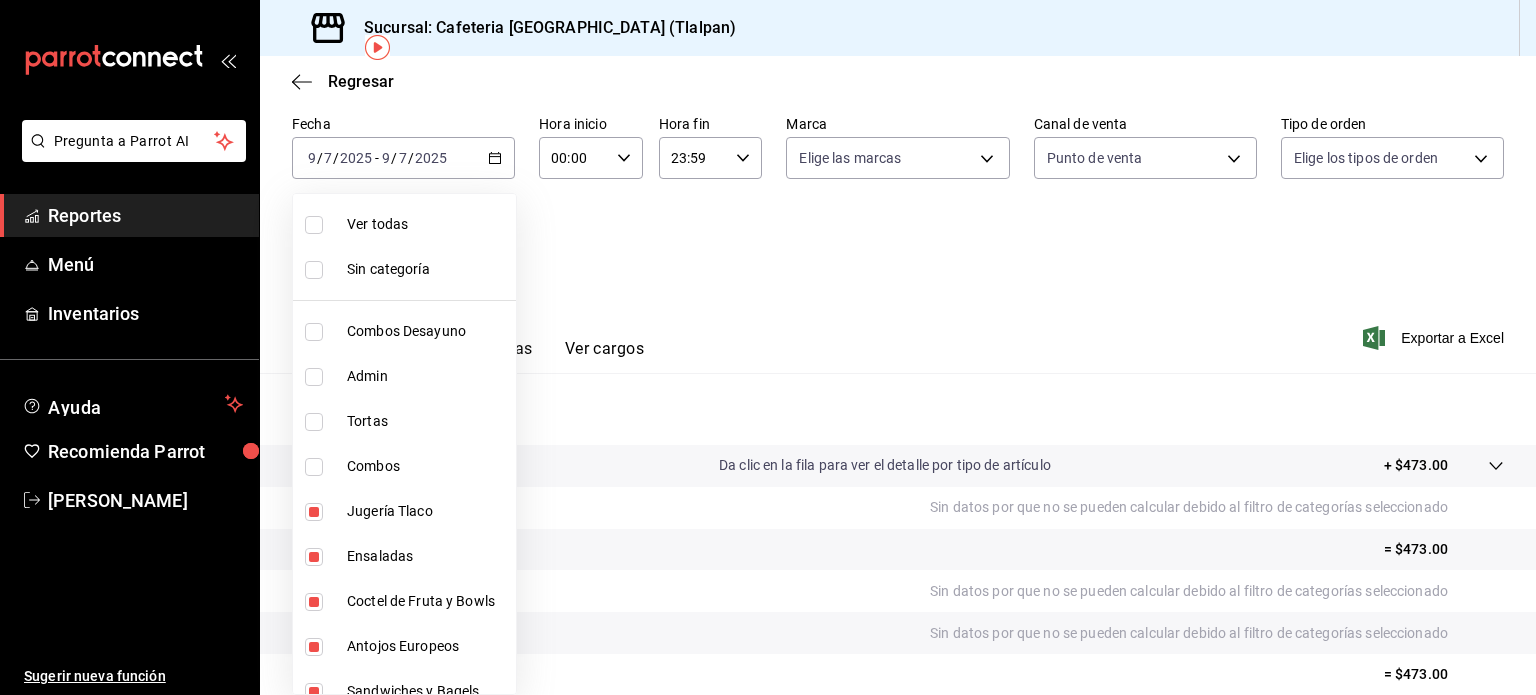 click on "Combos Desayuno" at bounding box center [427, 331] 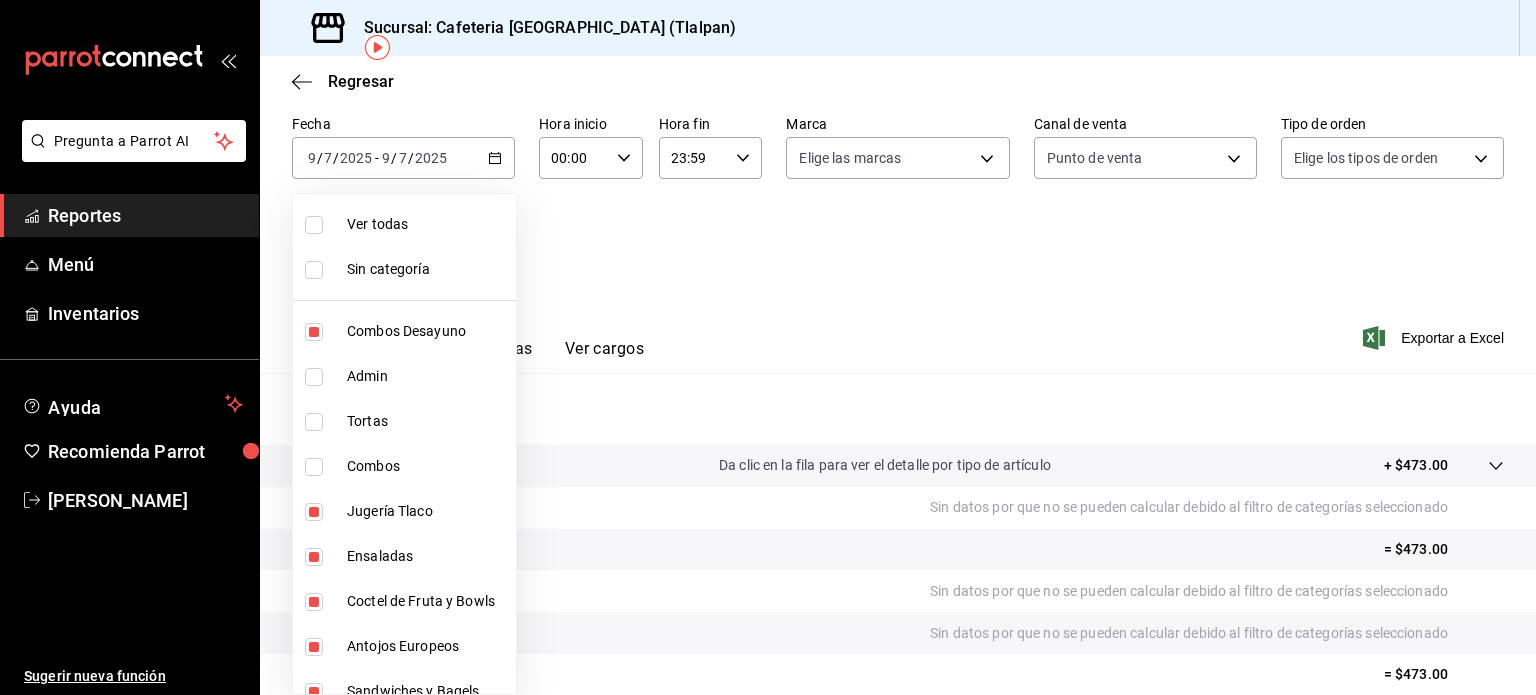 click at bounding box center [768, 347] 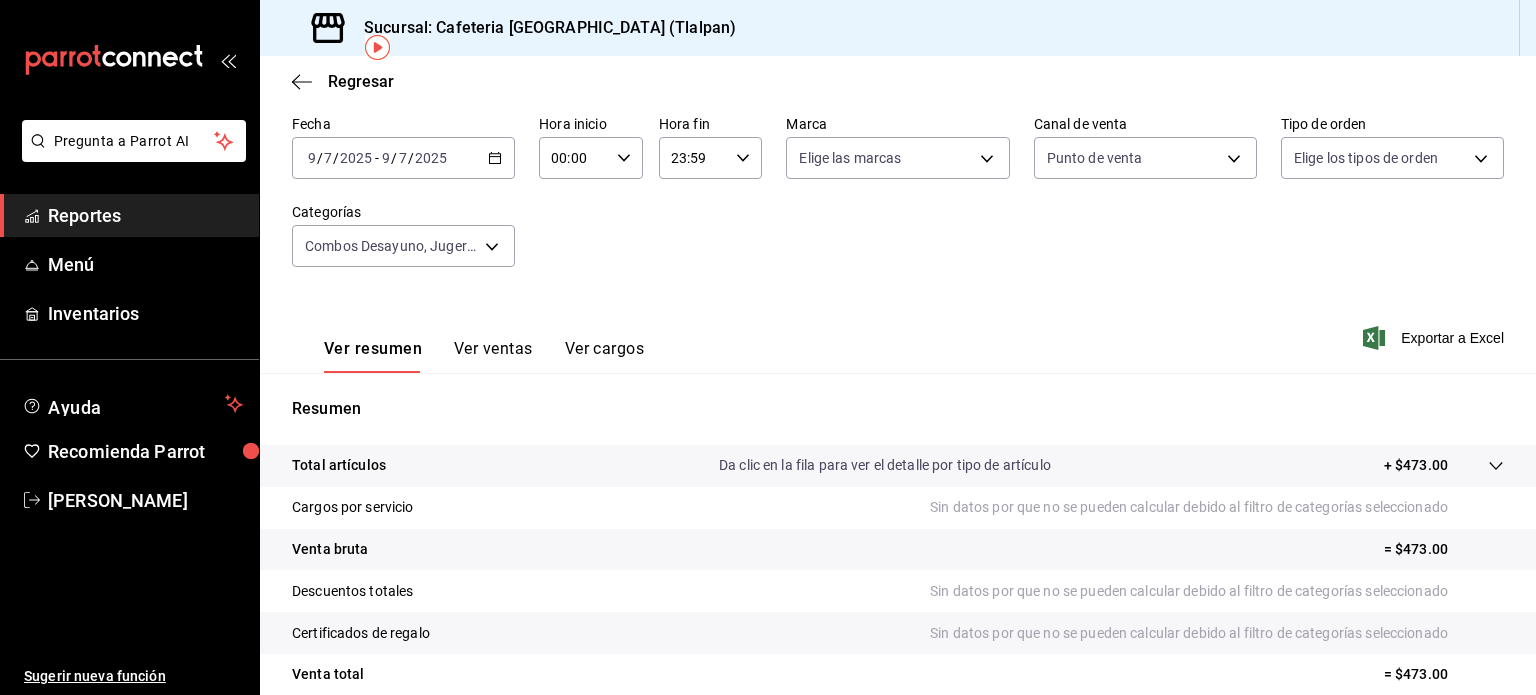 click on "Pregunta a Parrot AI Reportes   Menú   Inventarios   Ayuda Recomienda Parrot   [PERSON_NAME]   Sugerir nueva función   Sucursal: Cafeteria Tlacotalpan (Tlalpan) Regresar Ventas Los artículos listados no incluyen descuentos de orden y el filtro de fechas está limitado a un máximo de 31 días. Fecha [DATE] [DATE] - [DATE] [DATE] Hora inicio 00:00 Hora inicio Hora fin 23:59 Hora fin Marca Elige las marcas Canal de venta Punto de venta PARROT Tipo de orden Elige los tipos de orden Categorías Combos Desayuno, Jugería Tlaco, Ensaladas, Coctel de Fruta y Bowls, Antojos Europeos, Sandwiches y  Bagels, Aguas Frescas, Licuados y Smoothies, Jugos 6ad8335a-cbf8-4b52-ae65-0fb07a46dafe,e88413e1-6da3-4a64-92dd-9f919d1268fe,db1db806-b5b7-4869-8aed-44ac641371a3,adfab49d-05db-4b6d-ad56-7b555b8a4834,7baa7ae9-57f3-4719-a53f-8e808bc8d0b3,d385512f-46c5-4633-b21f-439923cc67d7,e79167cc-f0d6-4ec4-81e2-b378f870024c,e9e68465-86e8-450d-9bb3-72899039c4d5,36d1b806-7385-4c12-996b-e719420d6c0e Ver resumen Resumen" at bounding box center [768, 347] 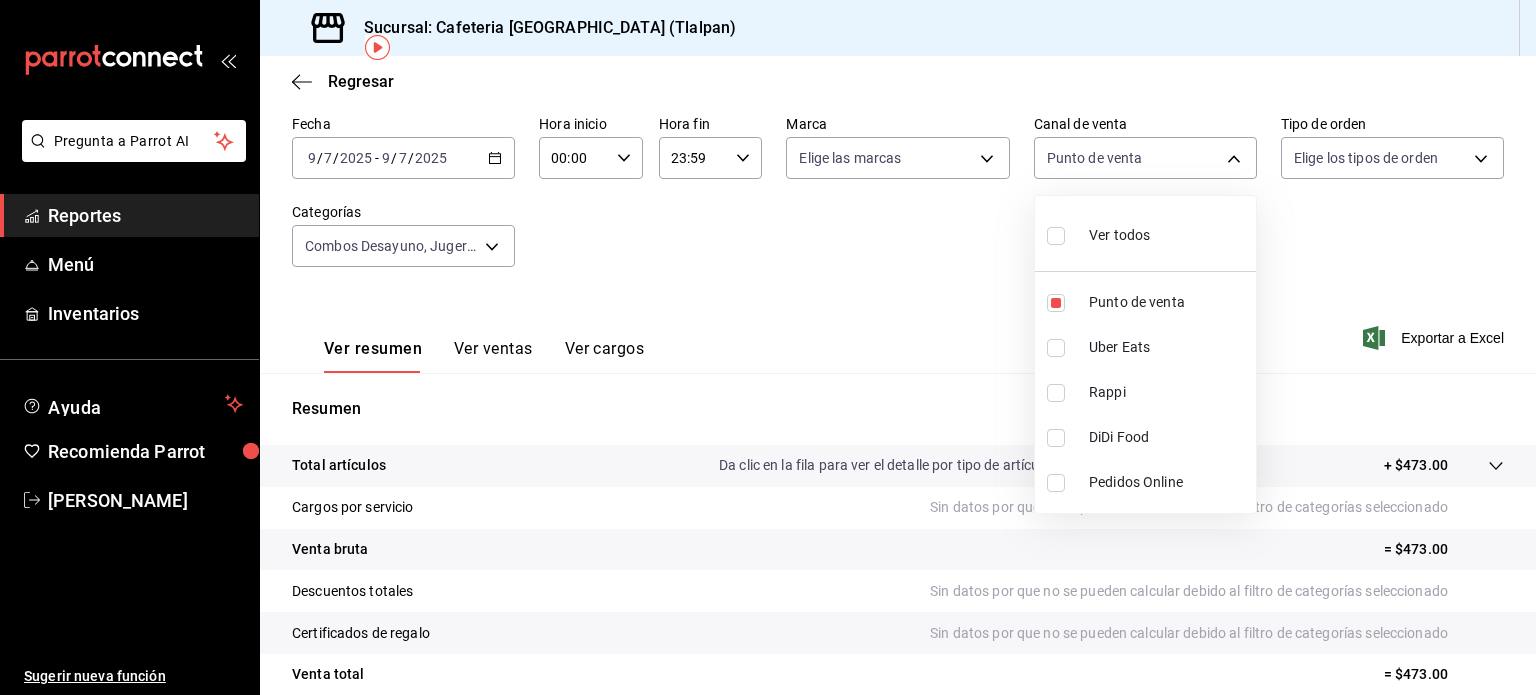 click at bounding box center [1056, 348] 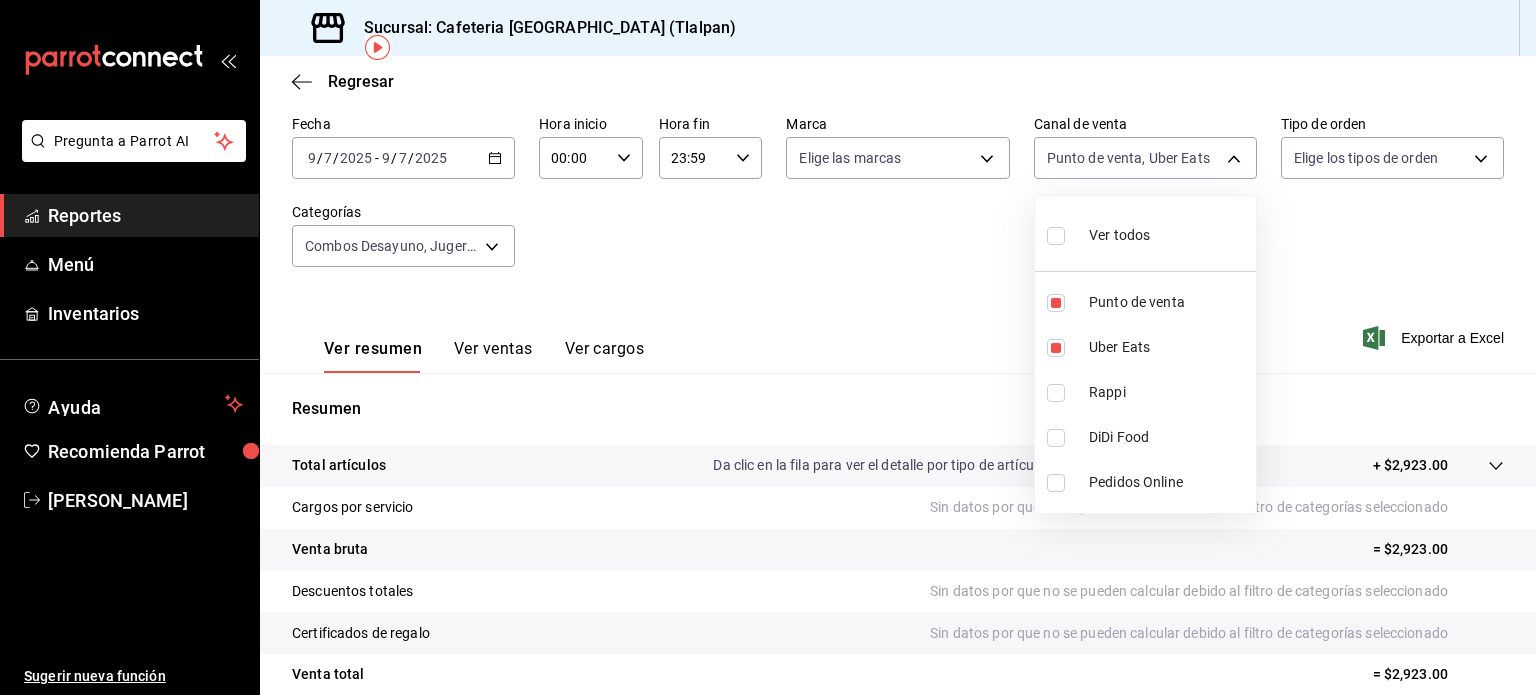 click at bounding box center [1056, 393] 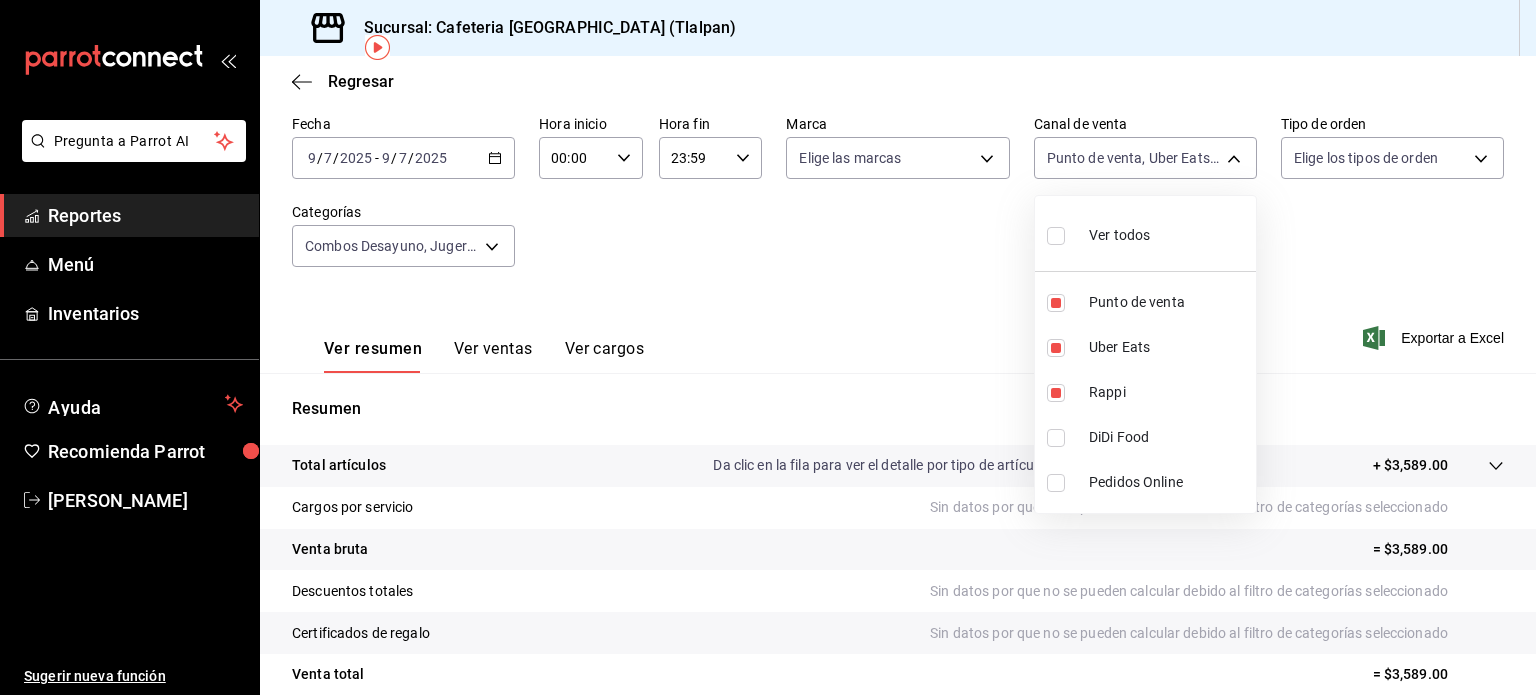 click at bounding box center (1056, 438) 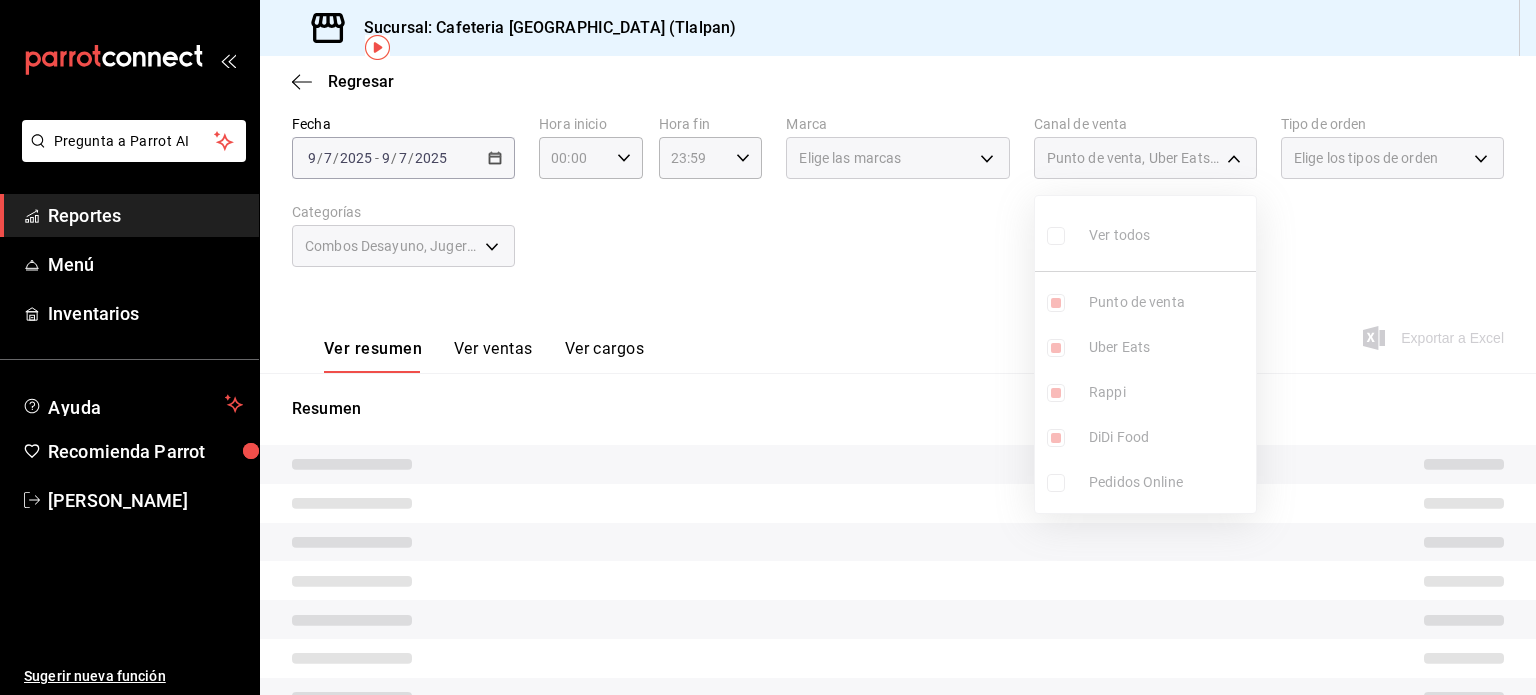 click on "Ver todos Punto de venta Uber Eats Rappi DiDi Food Pedidos Online" at bounding box center [1145, 354] 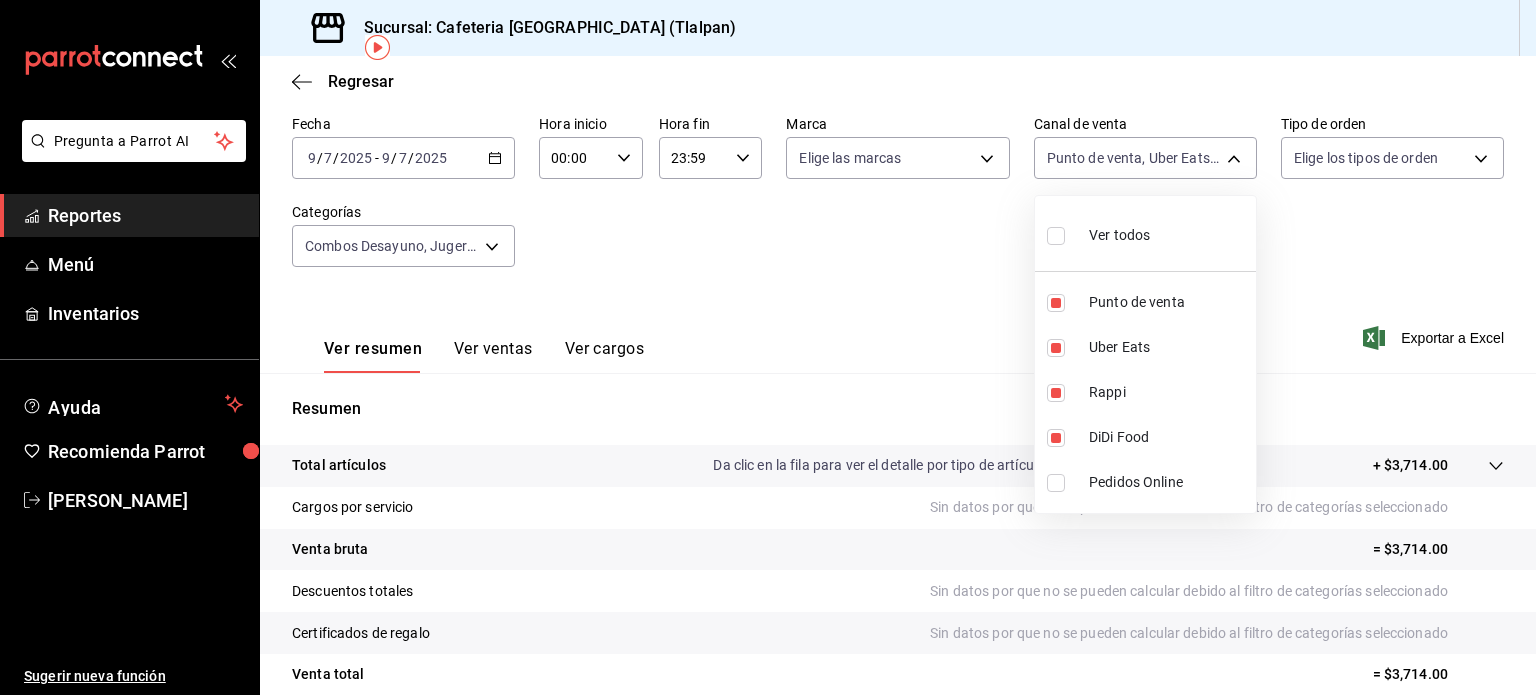click at bounding box center [1056, 483] 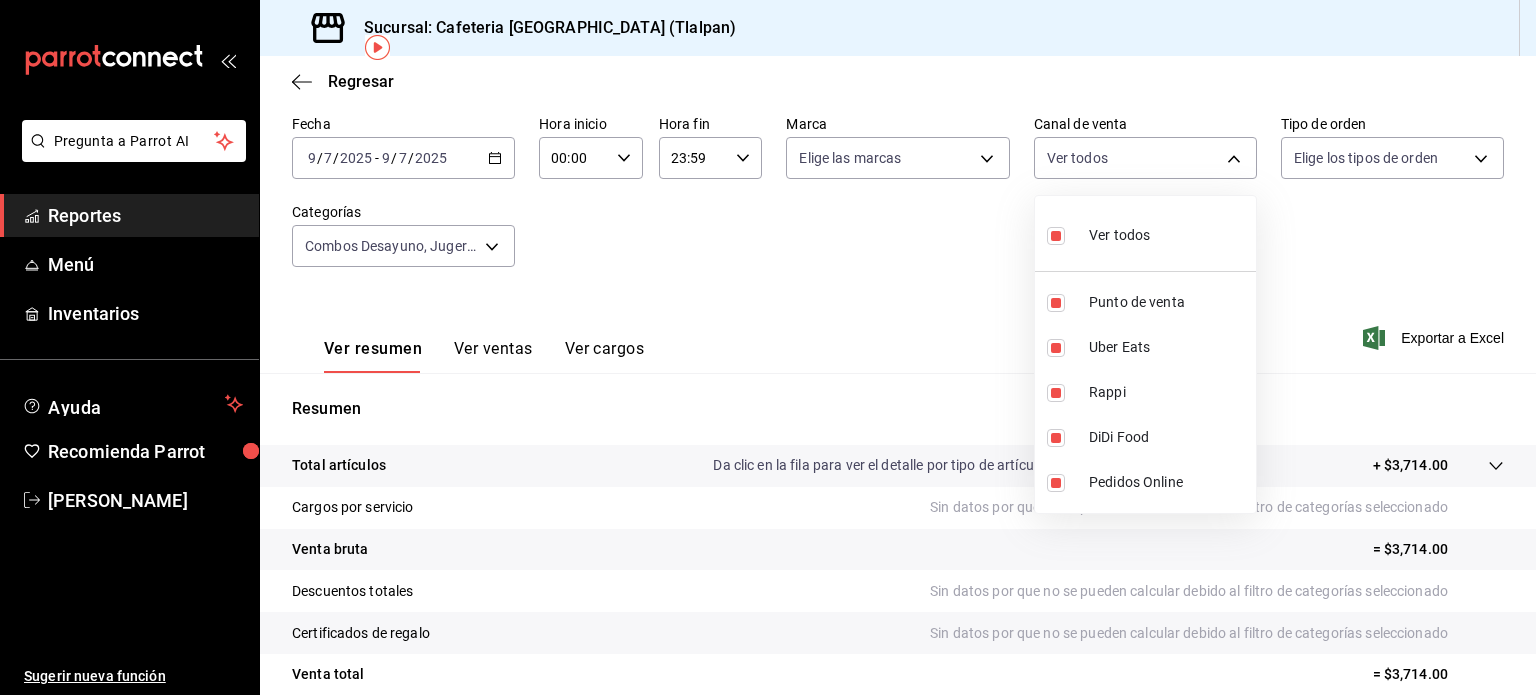 click at bounding box center [768, 347] 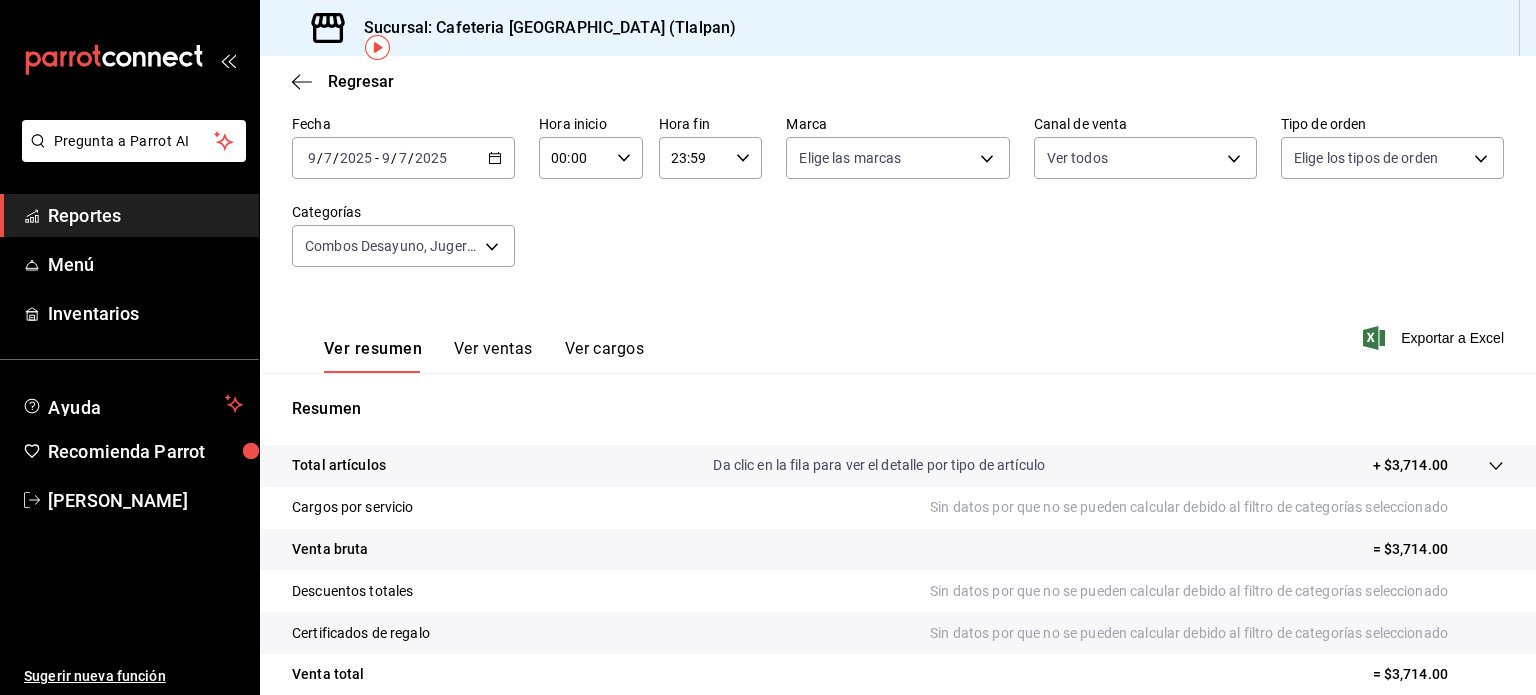 click on "Ver ventas" at bounding box center [493, 356] 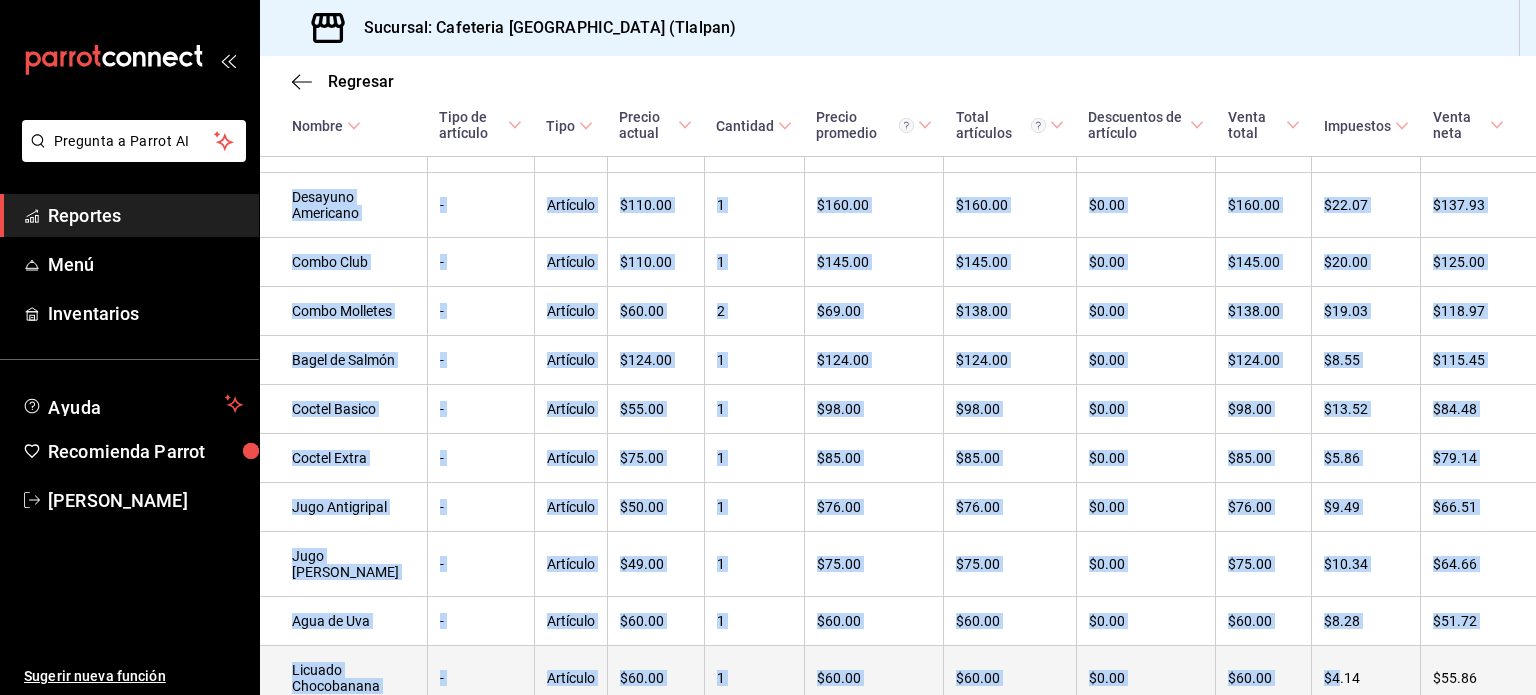 scroll, scrollTop: 653, scrollLeft: 0, axis: vertical 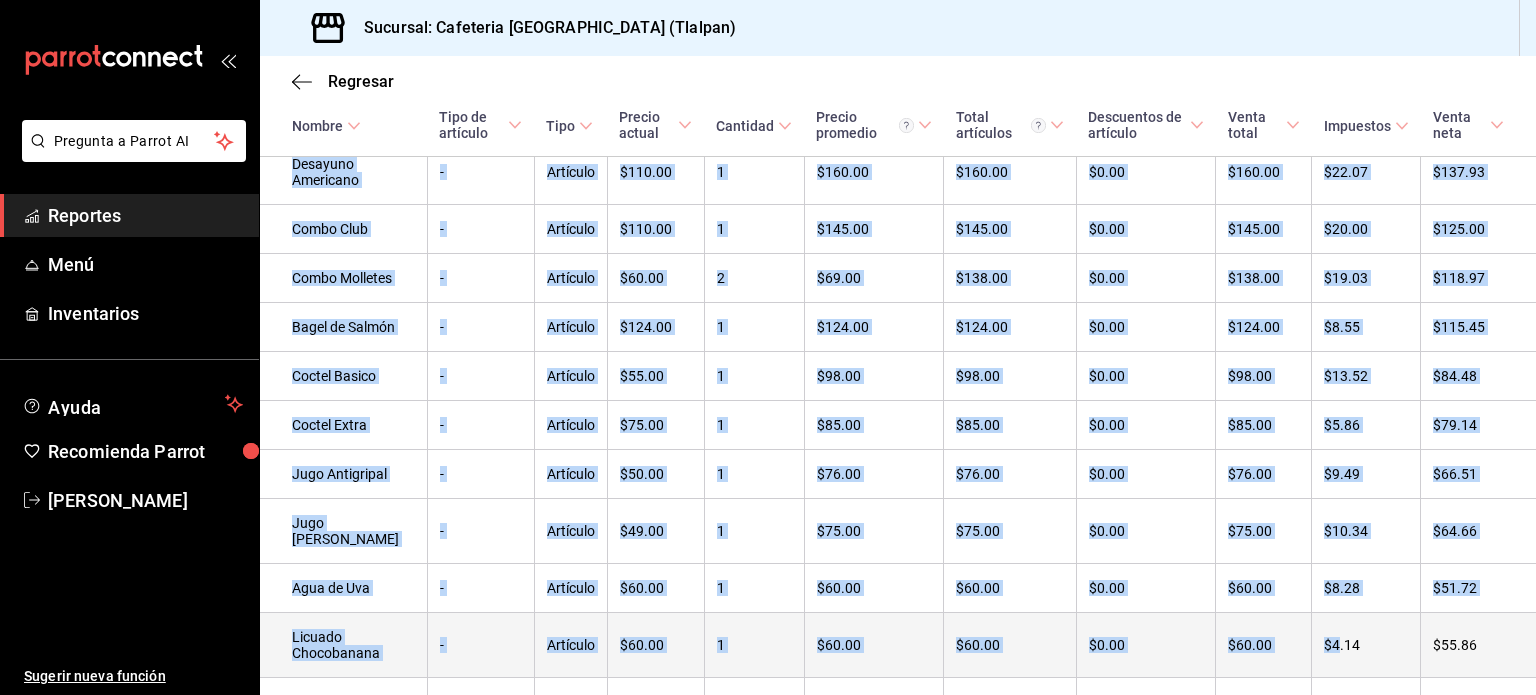 drag, startPoint x: 1526, startPoint y: 321, endPoint x: 1339, endPoint y: 648, distance: 376.6935 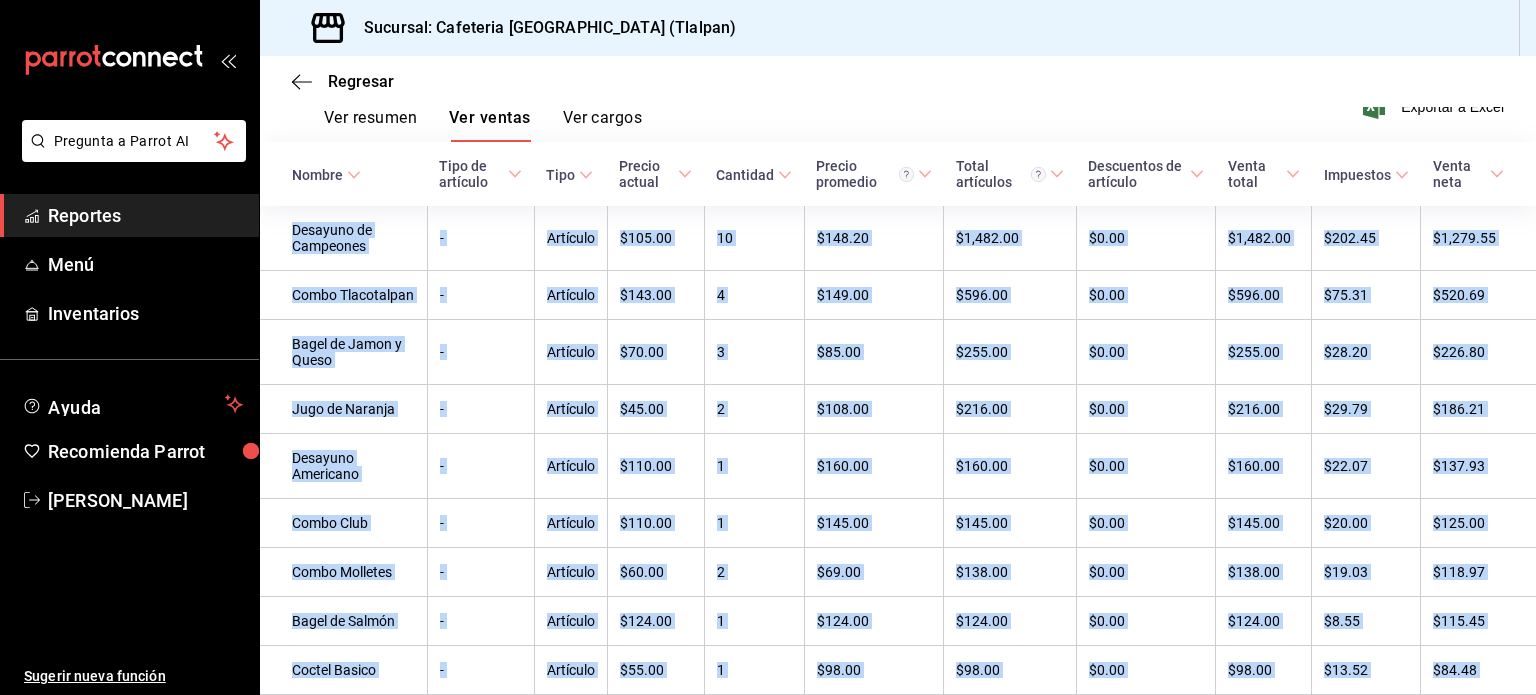 scroll, scrollTop: 240, scrollLeft: 0, axis: vertical 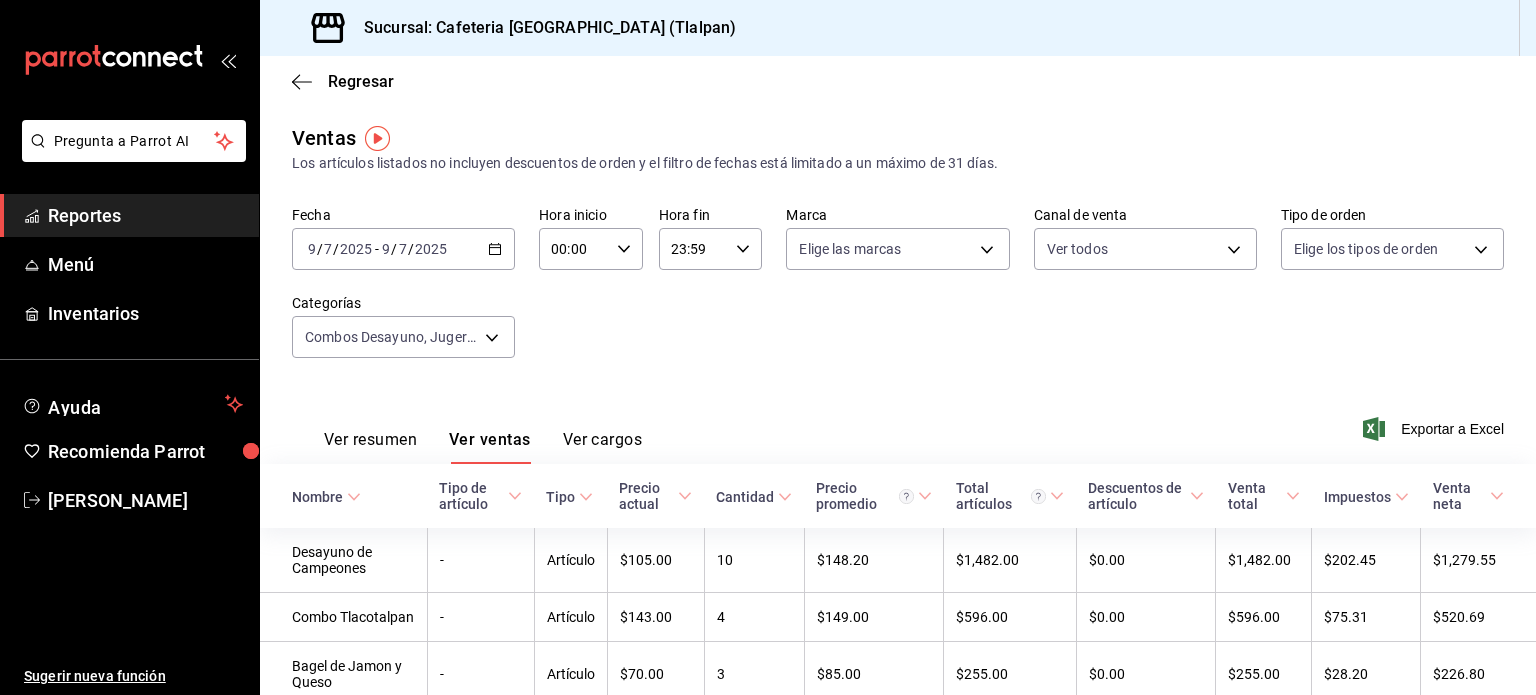 click on "[DATE] [DATE] - [DATE] [DATE]" at bounding box center (403, 249) 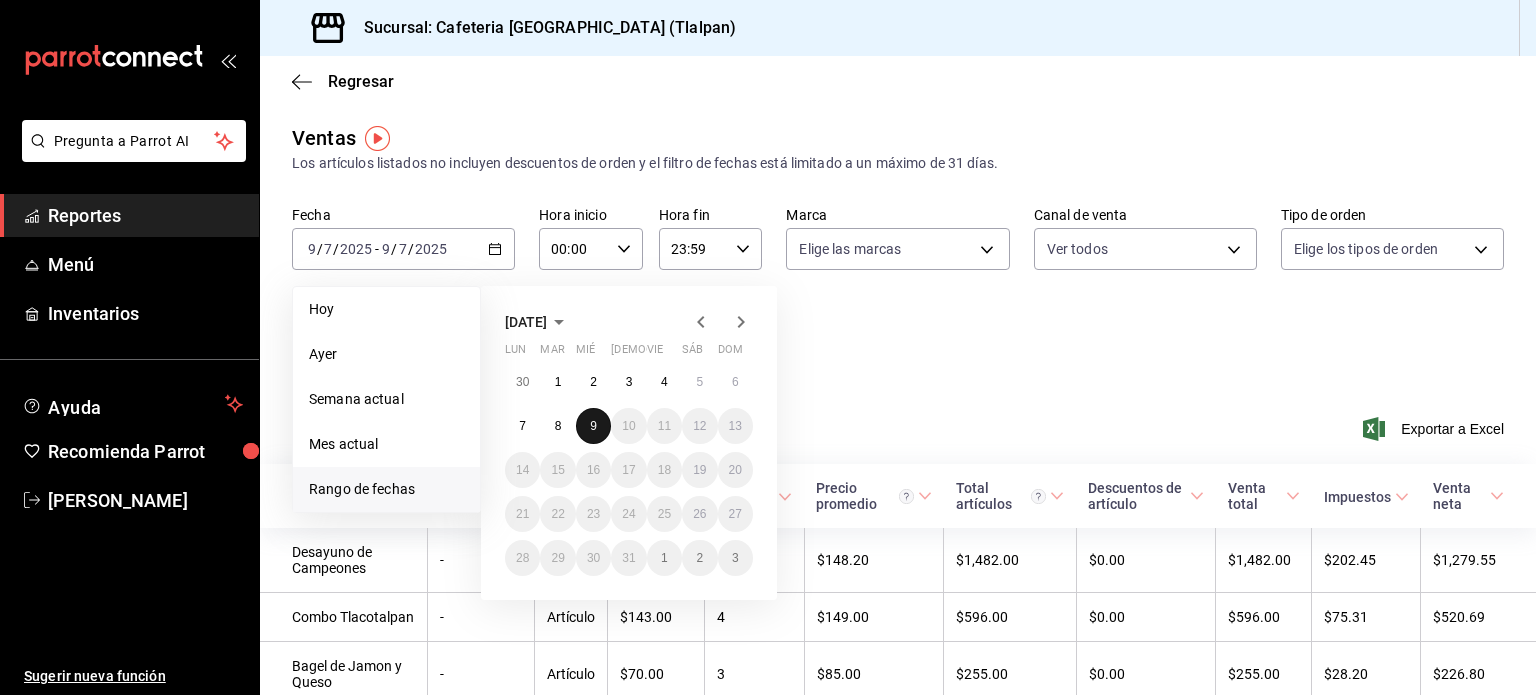 click on "9" at bounding box center (593, 426) 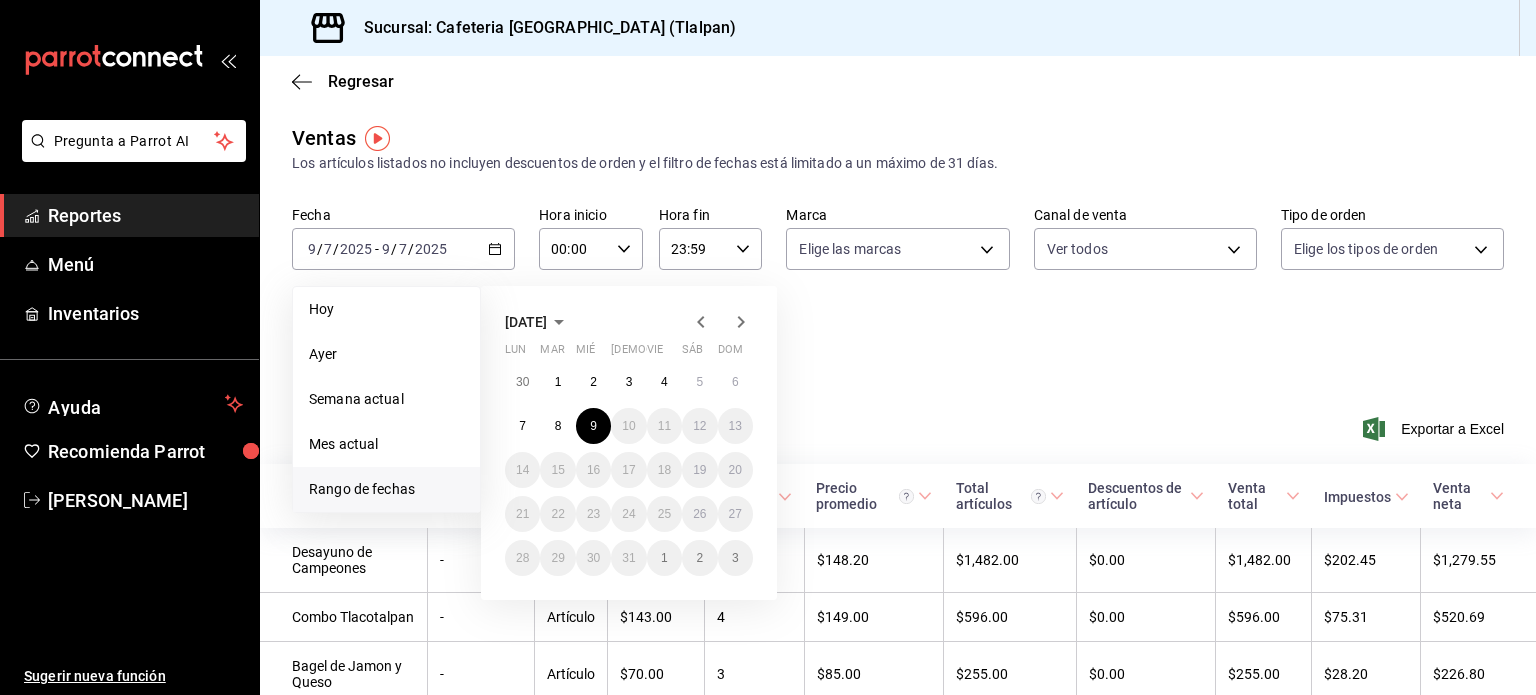 click on "Fecha [DATE] [DATE] - [DATE] [DATE] [DATE] [DATE] Semana actual Mes actual [GEOGRAPHIC_DATA] de fechas [DATE] lun mar mié jue vie sáb dom 30 1 2 3 4 5 6 7 8 9 10 11 12 13 14 15 16 17 18 19 20 21 22 23 24 25 26 27 28 29 30 31 1 2 3 Hora inicio 00:00 Hora inicio Hora fin 23:59 Hora fin Marca Elige las marcas Canal de venta Ver todos PARROT,UBER_EATS,RAPPI,DIDI_FOOD,ONLINE Tipo de orden Elige los tipos de orden Categorías Combos Desayuno, Jugería Tlaco, Ensaladas, Coctel de Fruta y Bowls, Antojos Europeos, Sandwiches y  Bagels, Aguas Frescas, Licuados y Smoothies, Jugos 6ad8335a-cbf8-4b52-ae65-0fb07a46dafe,e88413e1-6da3-4a64-92dd-9f919d1268fe,db1db806-b5b7-4869-8aed-44ac641371a3,adfab49d-05db-4b6d-ad56-7b555b8a4834,7baa7ae9-57f3-4719-a53f-8e808bc8d0b3,d385512f-46c5-4633-b21f-439923cc67d7,e79167cc-f0d6-4ec4-81e2-b378f870024c,e9e68465-86e8-450d-9bb3-72899039c4d5,36d1b806-7385-4c12-996b-e719420d6c0e" at bounding box center [898, 294] 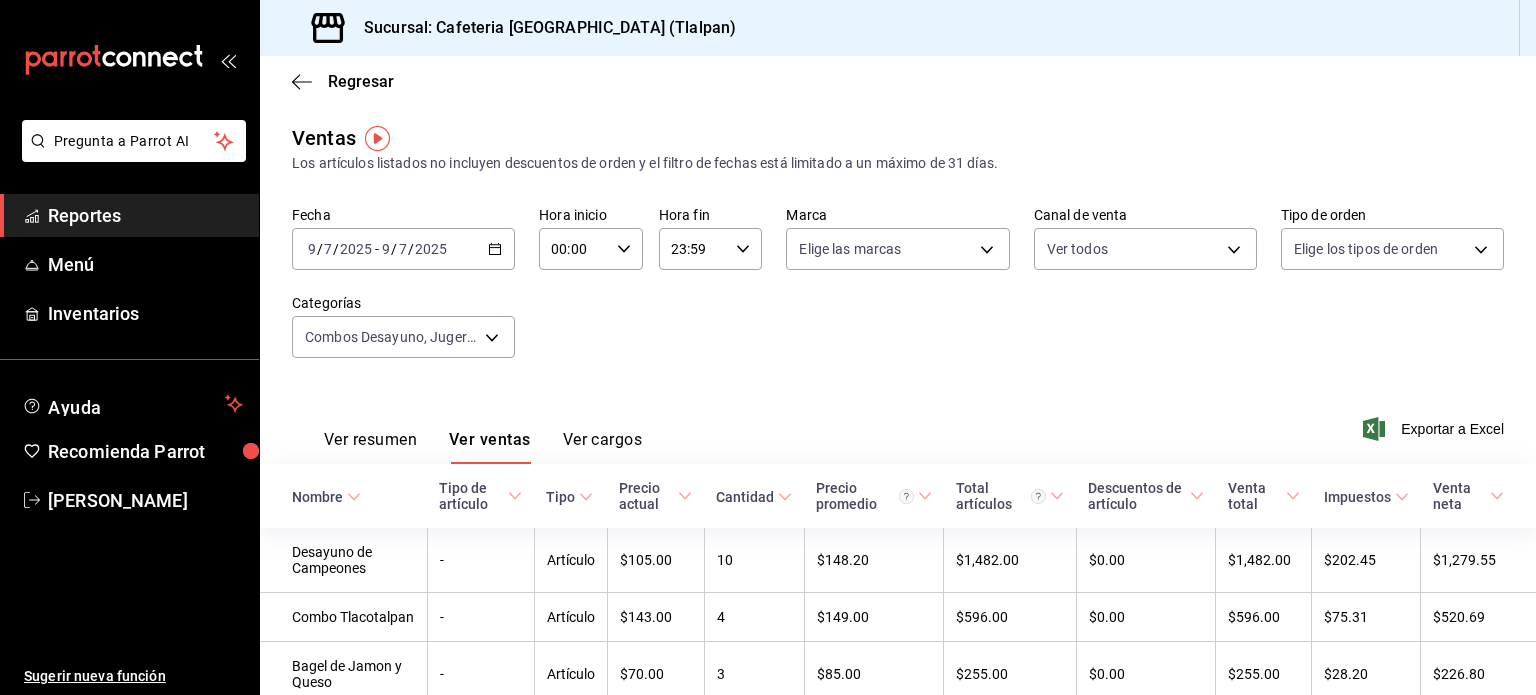 click on "[DATE] [DATE] - [DATE] [DATE]" at bounding box center [403, 249] 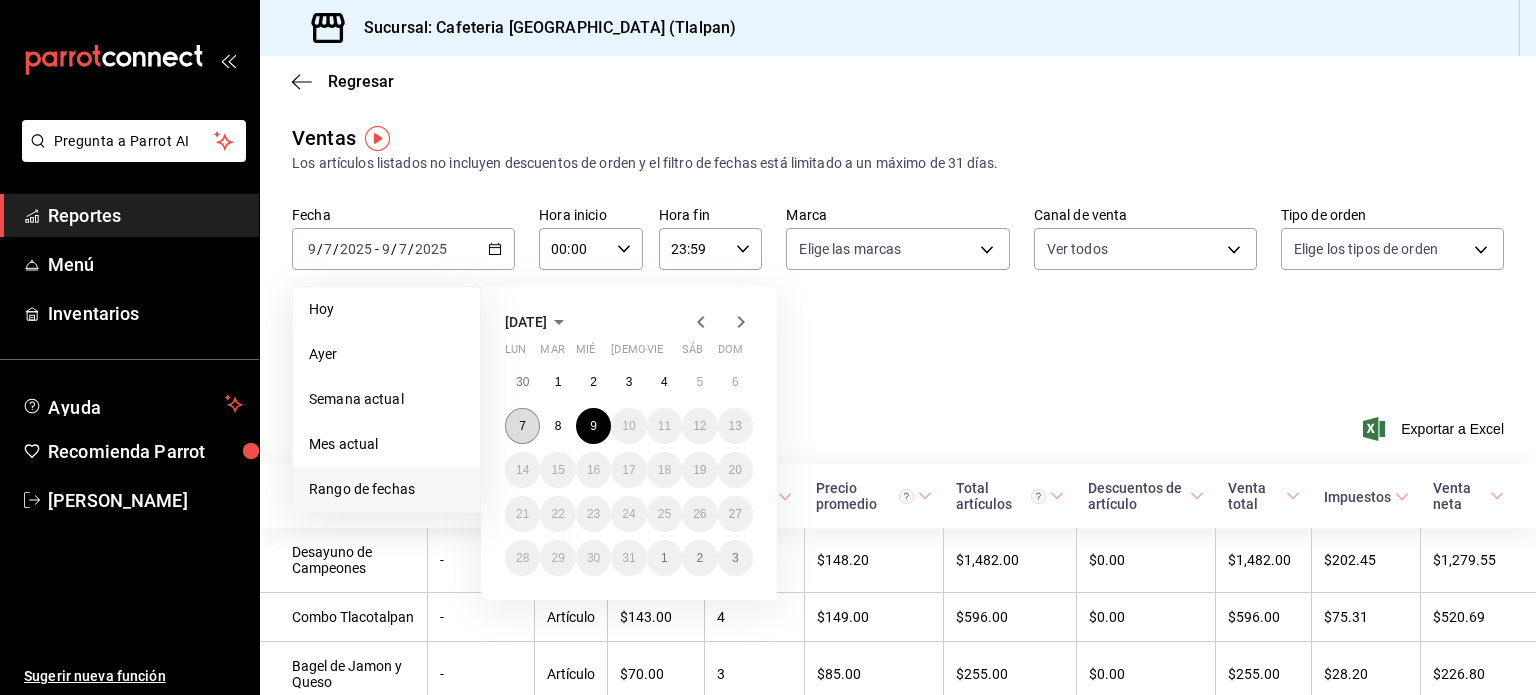 click on "7" at bounding box center (522, 426) 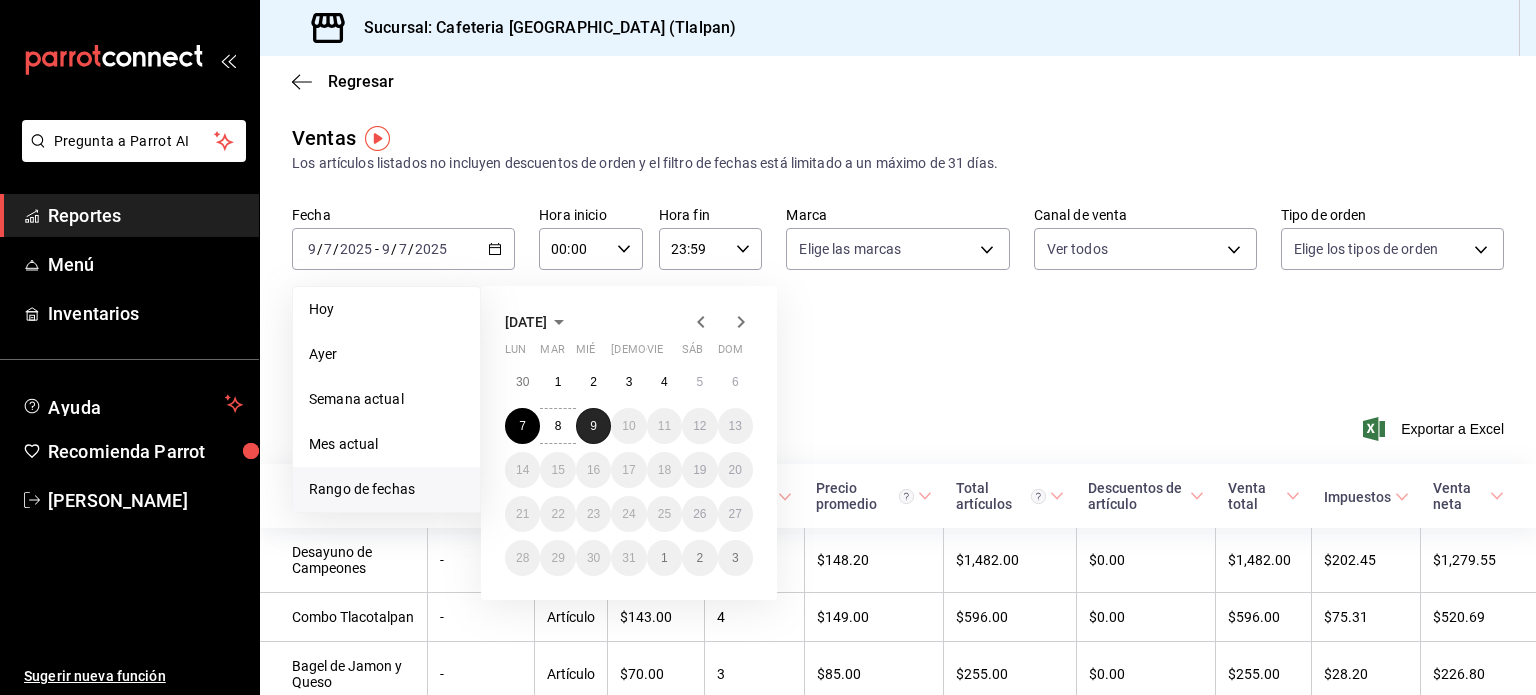 click on "9" at bounding box center (593, 426) 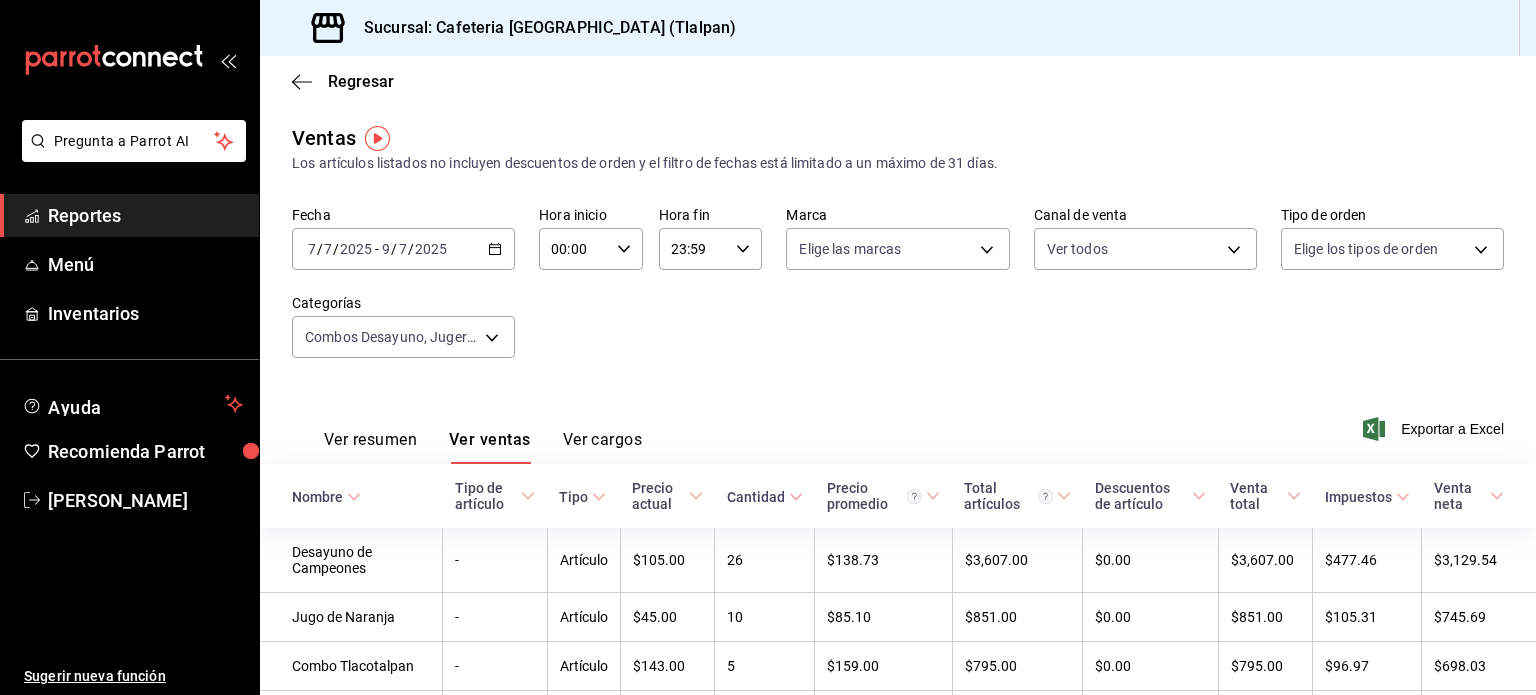 click on "Ver resumen" at bounding box center (370, 447) 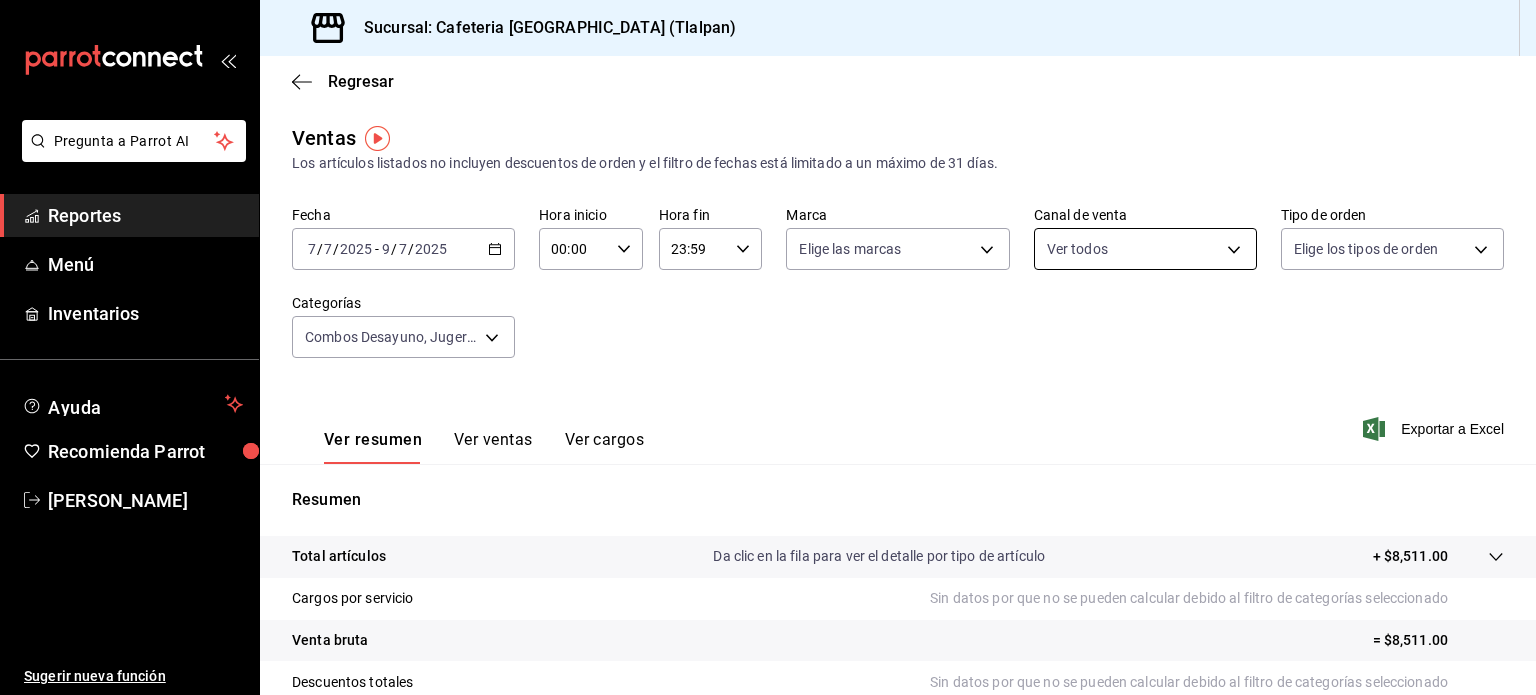 click on "Pregunta a Parrot AI Reportes   Menú   Inventarios   Ayuda Recomienda Parrot   [PERSON_NAME]   Sugerir nueva función   Sucursal: Cafeteria Tlacotalpan (Tlalpan) Regresar Ventas Los artículos listados no incluyen descuentos de orden y el filtro de fechas está limitado a un máximo de 31 días. Fecha [DATE] [DATE] - [DATE] [DATE] Hora inicio 00:00 Hora inicio Hora fin 23:59 Hora fin Marca Elige las marcas Canal de venta Ver todos PARROT,UBER_EATS,RAPPI,DIDI_FOOD,ONLINE Tipo de orden Elige los tipos de orden Categorías Combos Desayuno, Jugería Tlaco, Ensaladas, Coctel de Fruta y Bowls, Antojos Europeos, Sandwiches y  Bagels, Aguas Frescas, Licuados y Smoothies, Jugos Ver resumen Ver ventas Ver cargos Exportar a Excel Resumen Total artículos Da clic en la fila para ver el detalle por tipo de artículo + $8,511.00 Cargos por servicio  Sin datos por que no se pueden calcular debido al filtro de categorías seleccionado Venta bruta = $8,511.00 Descuentos totales Certificados de regalo" at bounding box center [768, 347] 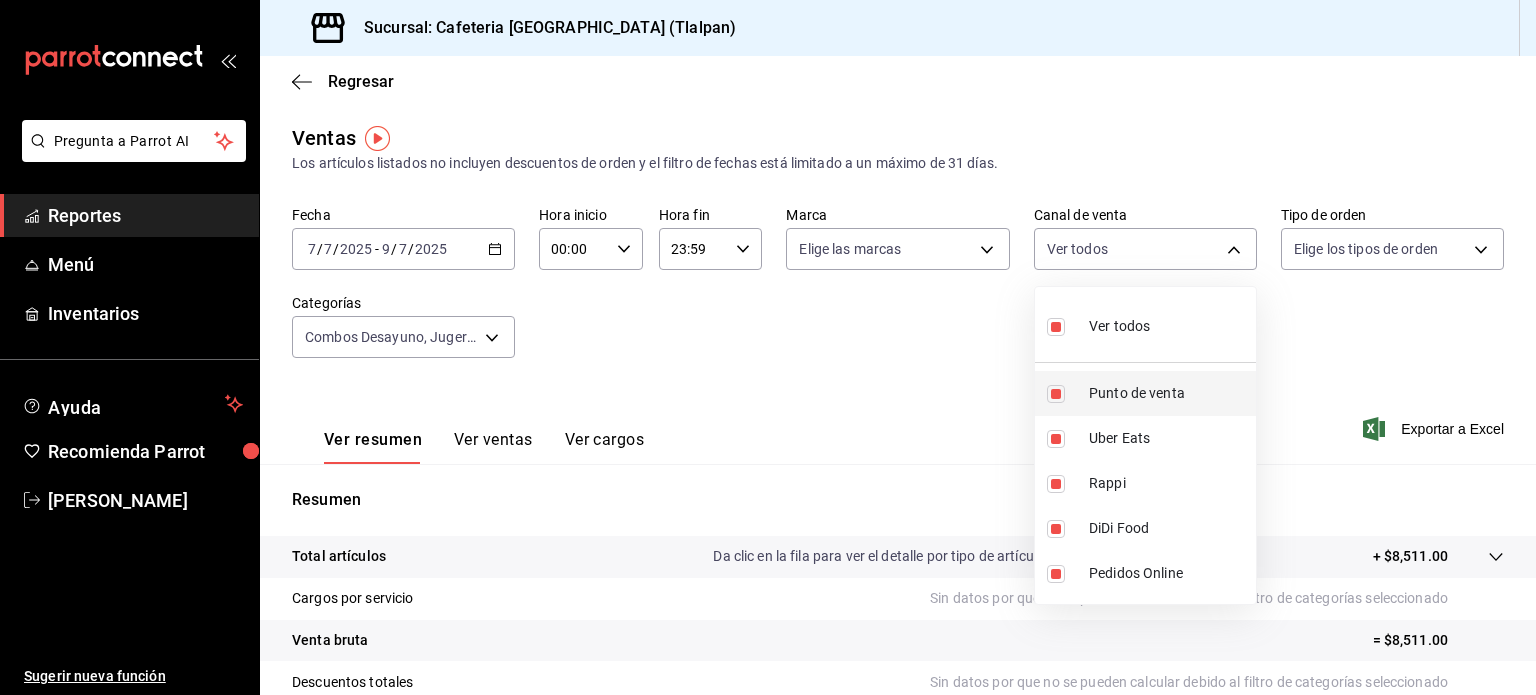 click at bounding box center [1056, 394] 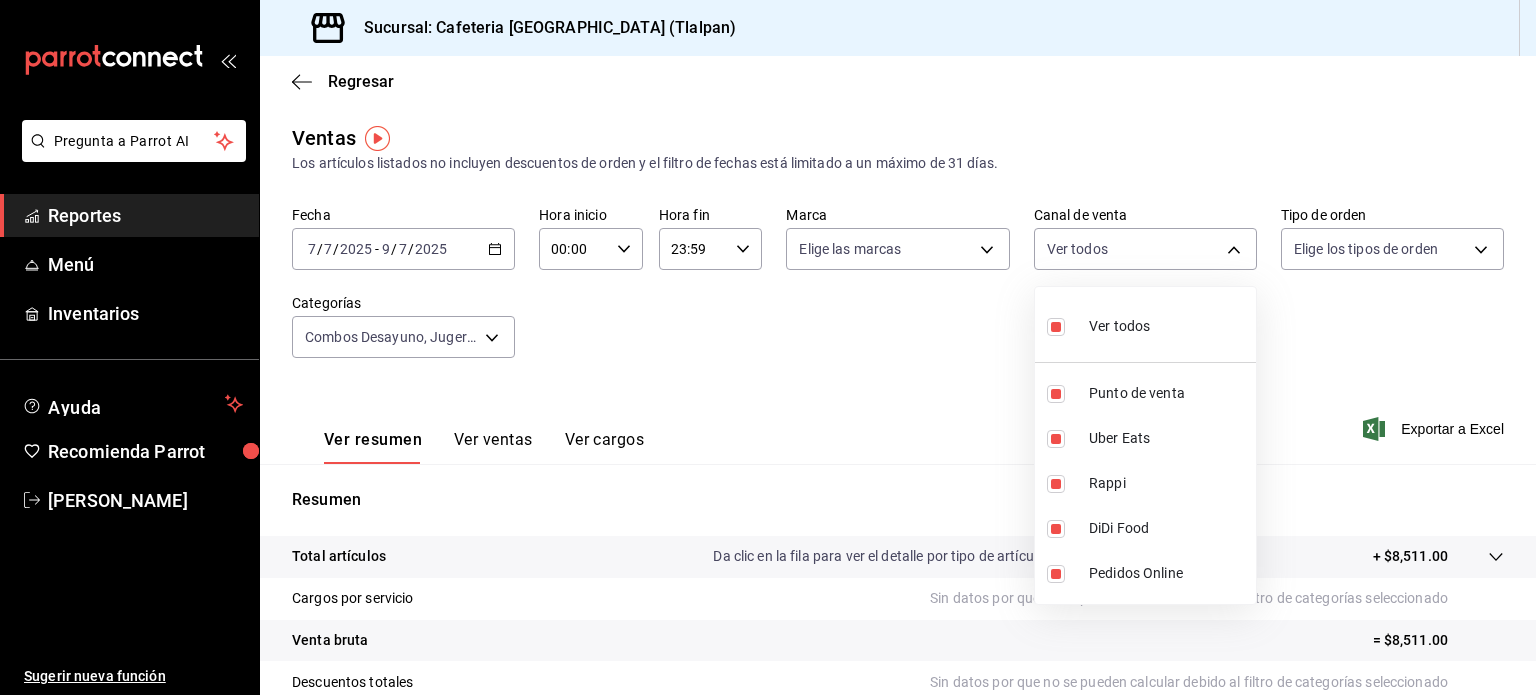 type on "UBER_EATS,RAPPI,DIDI_FOOD,ONLINE" 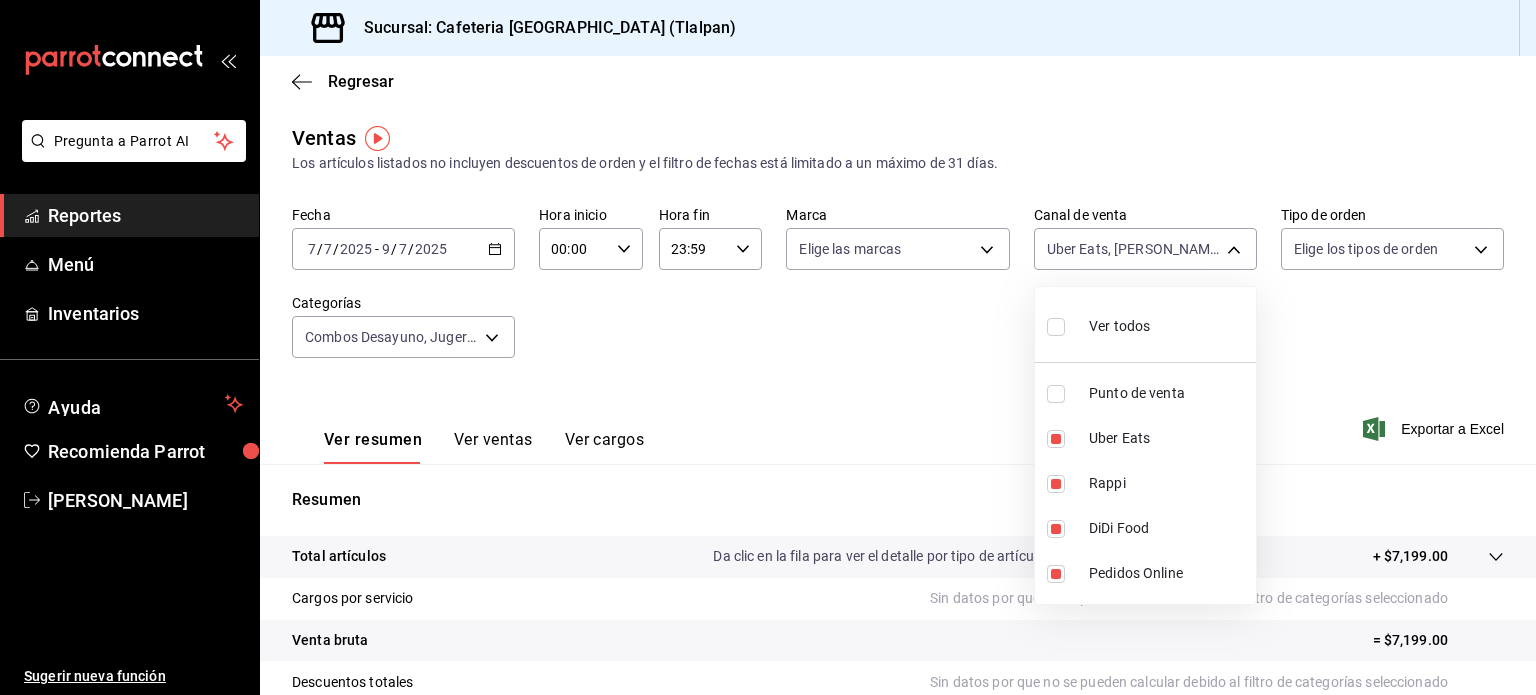 click at bounding box center [768, 347] 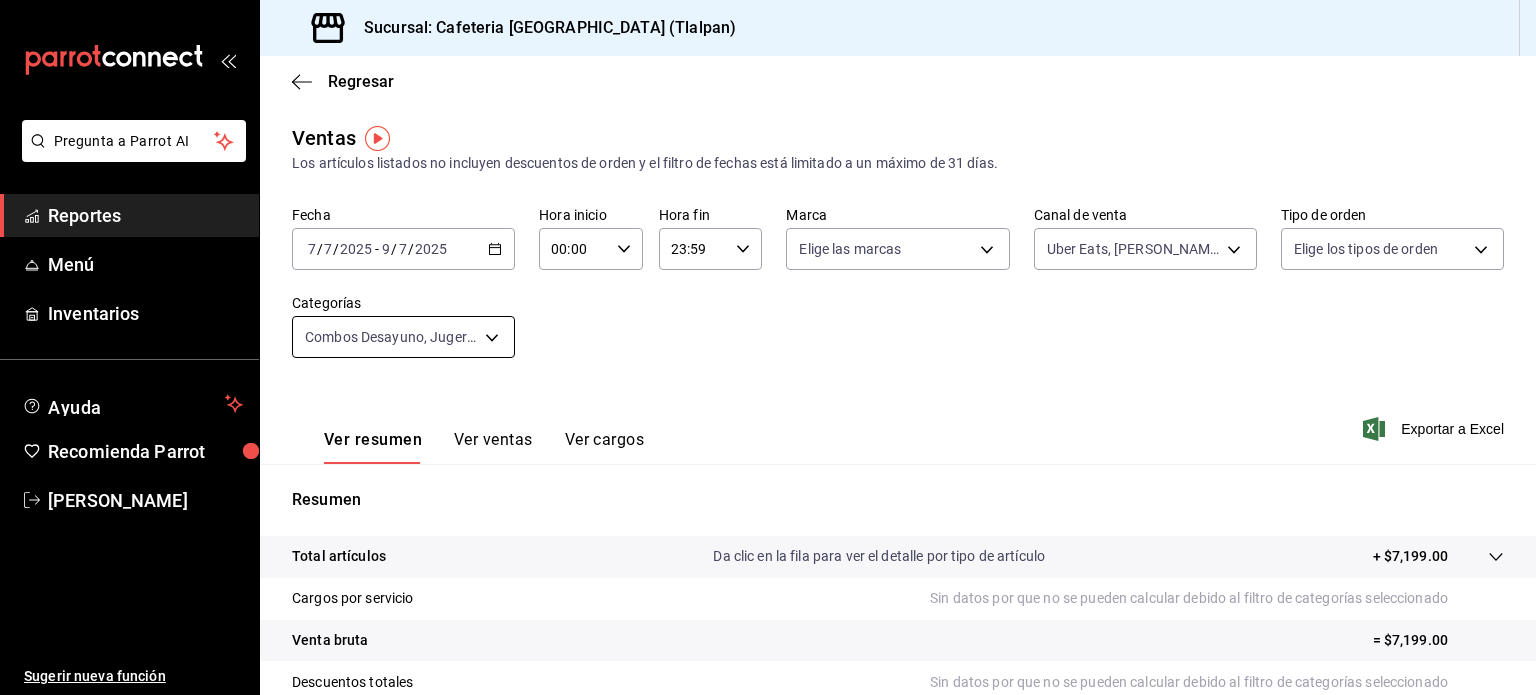 click on "Pregunta a Parrot AI Reportes   Menú   Inventarios   Ayuda Recomienda Parrot   [PERSON_NAME]   Sugerir nueva función   Sucursal: Cafeteria Tlacotalpan (Tlalpan) Regresar Ventas Los artículos listados no incluyen descuentos de orden y el filtro de fechas está limitado a un máximo de 31 días. Fecha [DATE] [DATE] - [DATE] [DATE] Hora inicio 00:00 Hora inicio Hora fin 23:59 Hora fin Marca Elige las marcas Canal de venta Uber Eats, [PERSON_NAME] Food, Pedidos Online UBER_EATS,RAPPI,DIDI_FOOD,ONLINE Tipo de orden Elige los tipos de orden Categorías Combos Desayuno, Jugería Tlaco, Ensaladas, Coctel de Fruta y Bowls, Antojos Europeos, Sandwiches y  Bagels, Aguas Frescas, Licuados y Smoothies, Jugos Ver resumen Ver ventas Ver cargos Exportar a Excel Resumen Total artículos Da clic en la fila para ver el detalle por tipo de artículo + $7,199.00 Cargos por servicio  Sin datos por que no se pueden calcular debido al filtro de categorías seleccionado Venta bruta = $7,199.00 Descuentos totales" at bounding box center (768, 347) 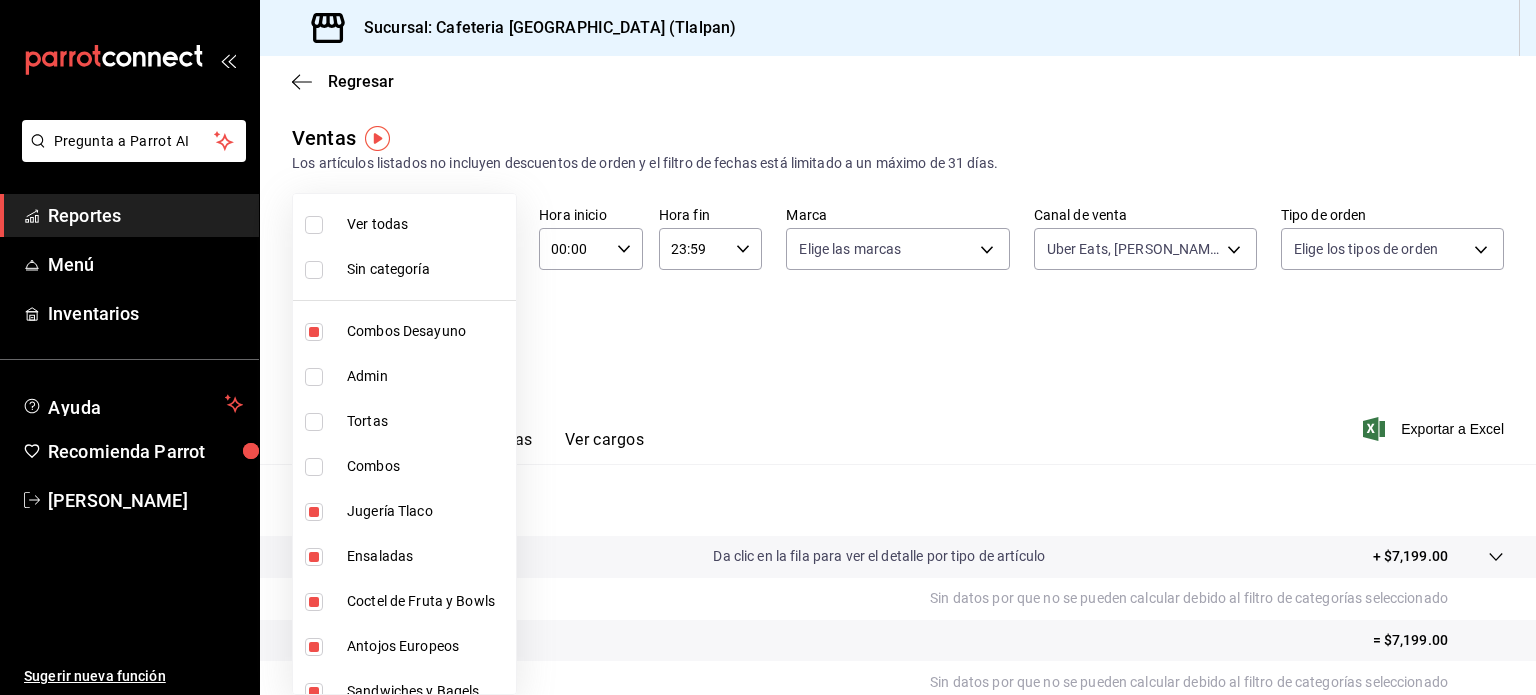 click on "Combos Desayuno" at bounding box center [427, 331] 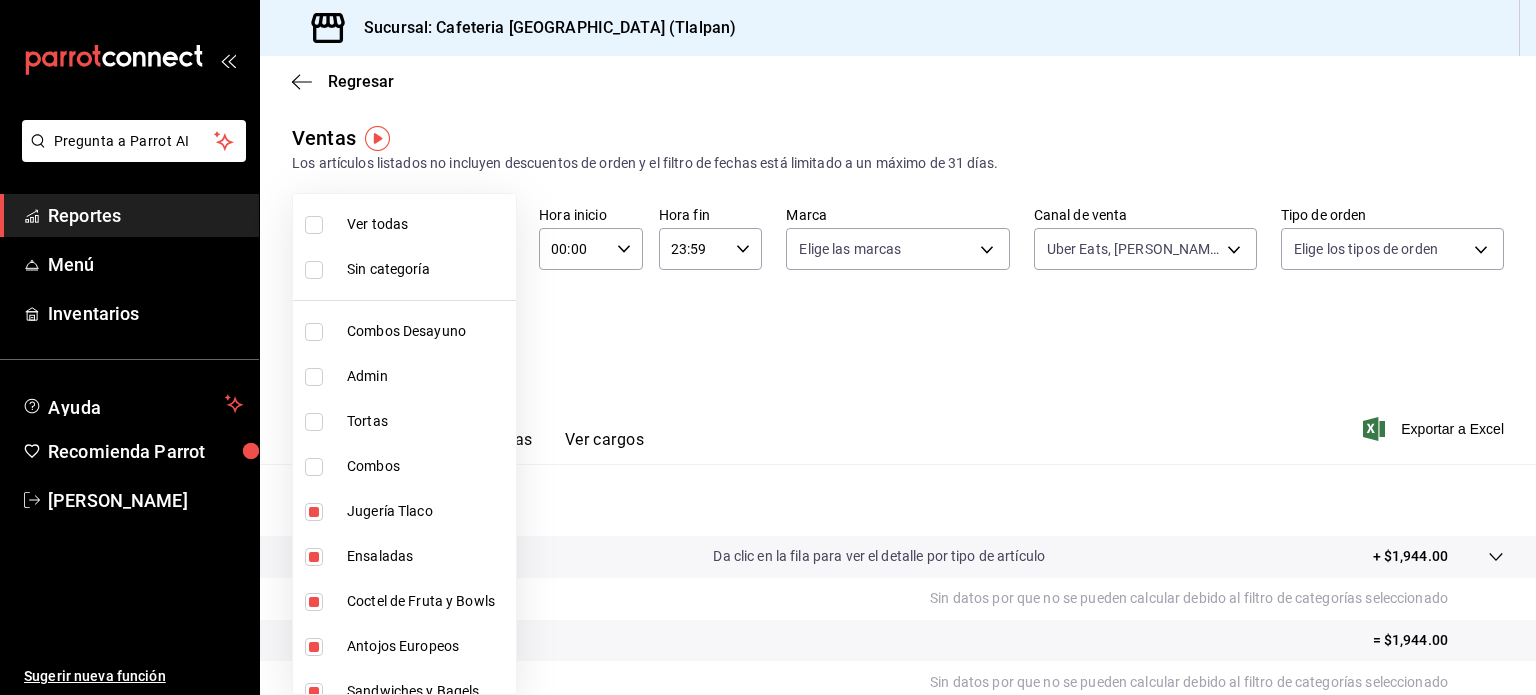 click at bounding box center (768, 347) 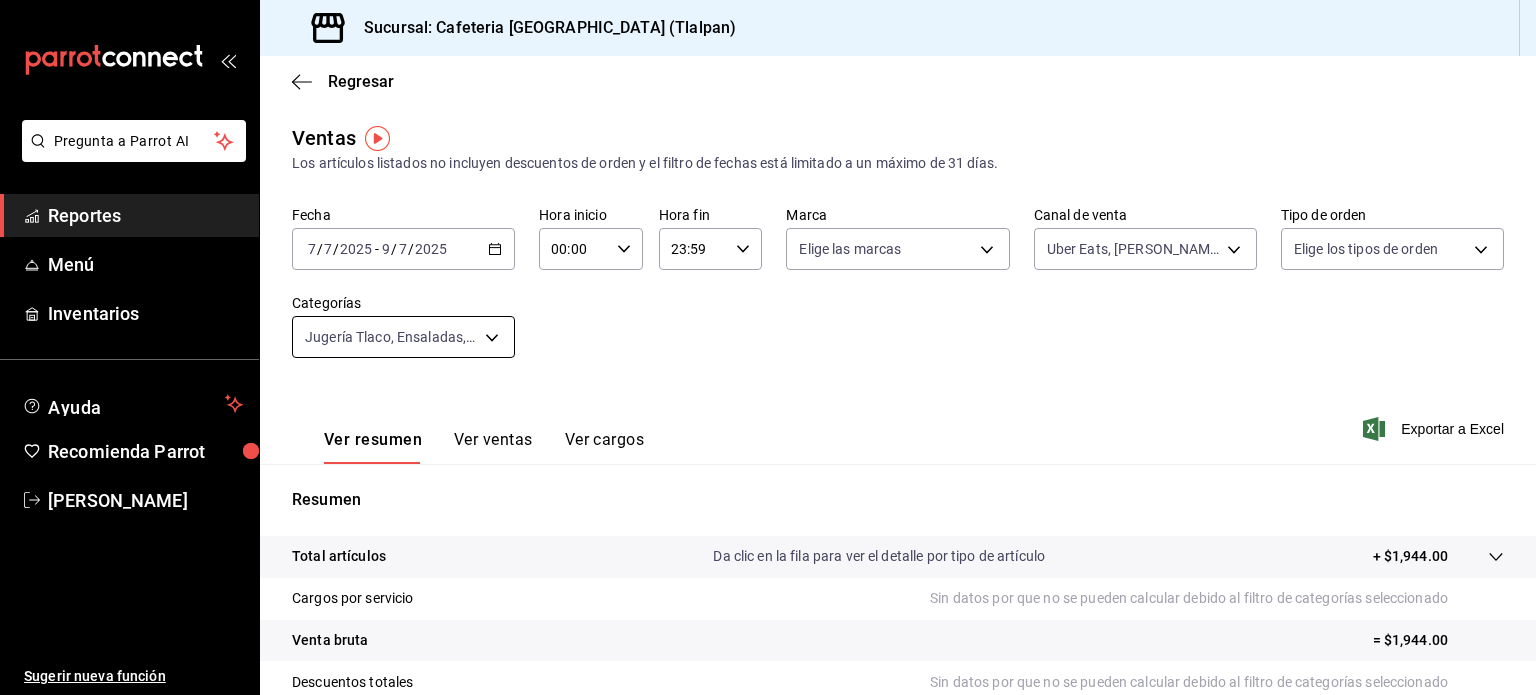 click on "Pregunta a Parrot AI Reportes   Menú   Inventarios   Ayuda Recomienda Parrot   [PERSON_NAME]   Sugerir nueva función   Sucursal: Cafeteria Tlacotalpan (Tlalpan) Regresar Ventas Los artículos listados no incluyen descuentos de orden y el filtro de fechas está limitado a un máximo de 31 días. Fecha [DATE] [DATE] - [DATE] [DATE] Hora inicio 00:00 Hora inicio Hora fin 23:59 Hora fin Marca Elige las marcas Canal de venta Uber Eats, [PERSON_NAME] Food, Pedidos Online UBER_EATS,RAPPI,DIDI_FOOD,ONLINE Tipo de orden Elige los tipos de orden Categorías Jugería Tlaco, Ensaladas, Coctel de Fruta y Bowls, Antojos Europeos, Sandwiches y  Bagels, Aguas Frescas, Licuados y Smoothies, Jugos 6ad8335a-cbf8-4b52-ae65-0fb07a46dafe,e88413e1-6da3-4a64-92dd-9f919d1268fe,db1db806-b5b7-4869-8aed-44ac641371a3,adfab49d-05db-4b6d-ad56-7b555b8a4834,7baa7ae9-57f3-4719-a53f-8e808bc8d0b3,d385512f-46c5-4633-b21f-439923cc67d7,e79167cc-f0d6-4ec4-81e2-b378f870024c,e9e68465-86e8-450d-9bb3-72899039c4d5 Ver resumen" at bounding box center (768, 347) 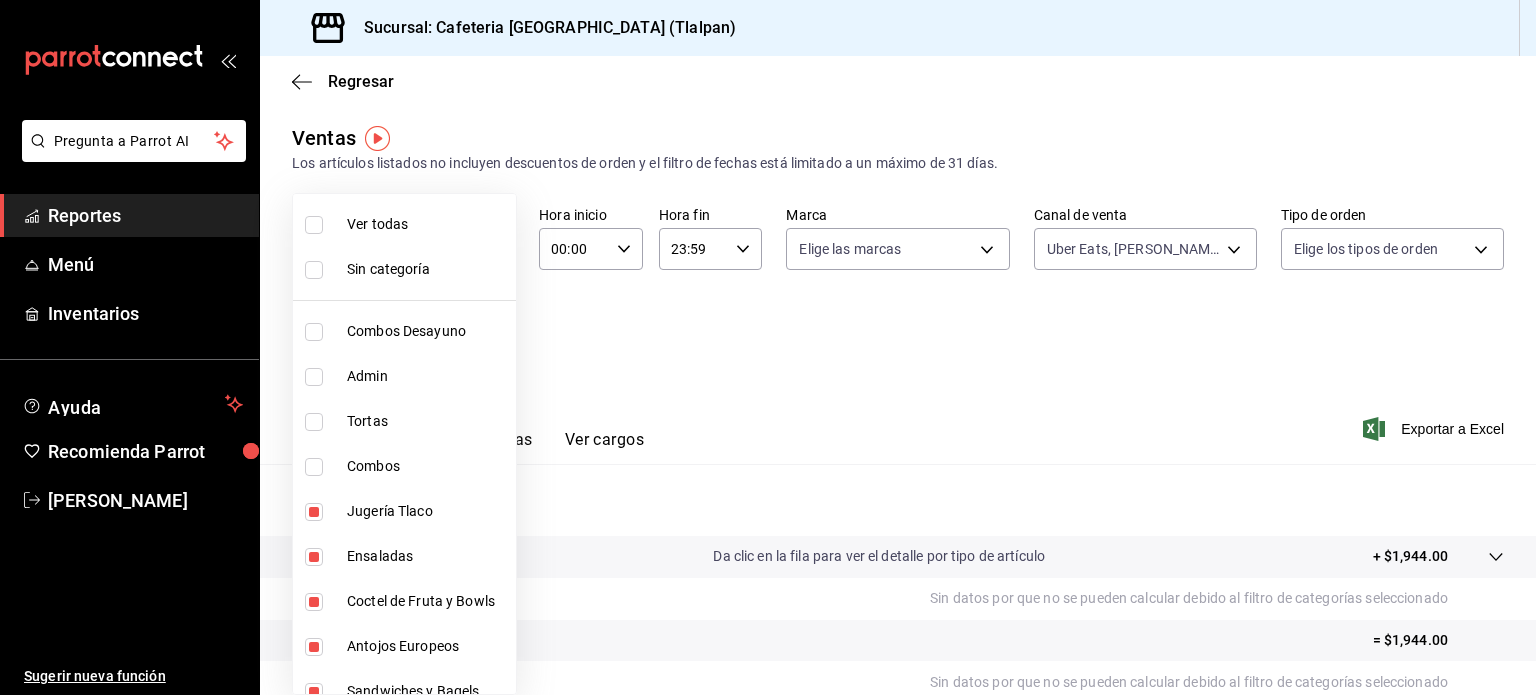 click at bounding box center [768, 347] 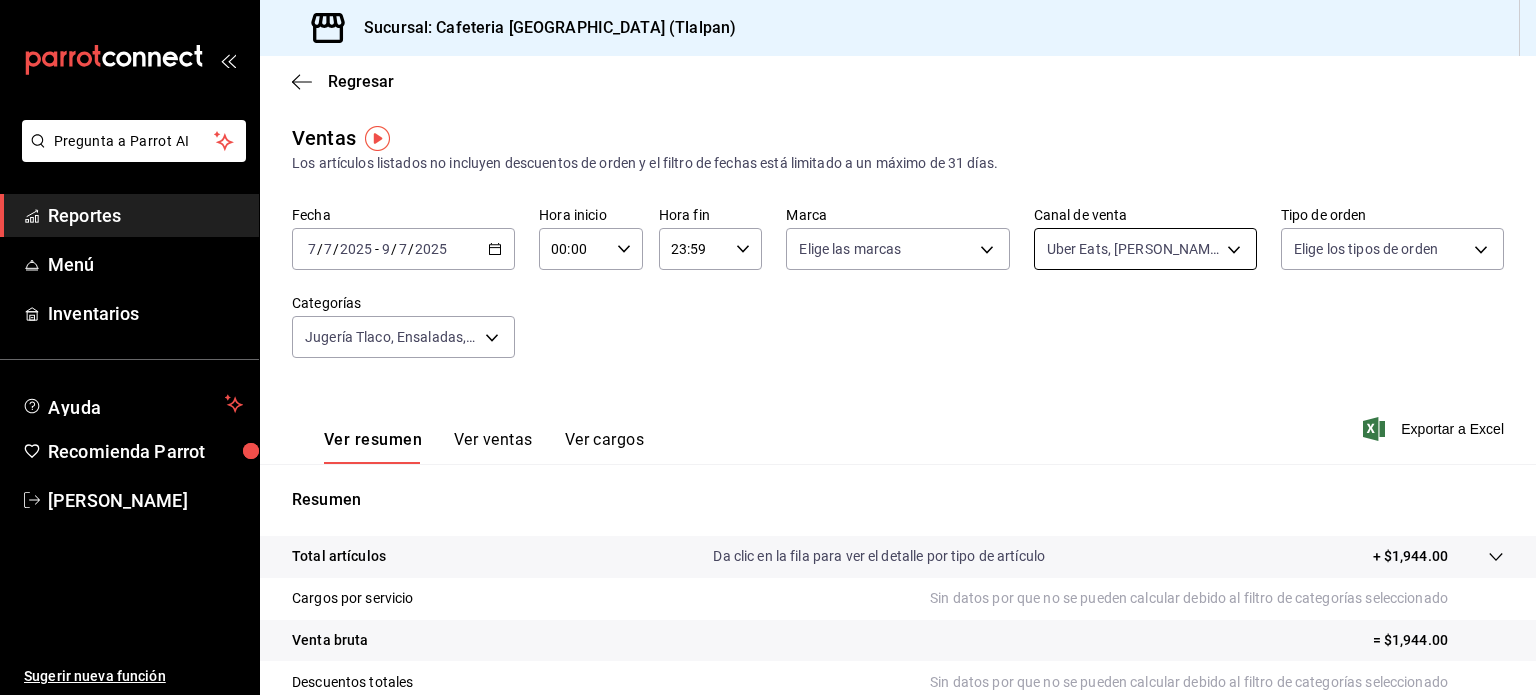 click on "Pregunta a Parrot AI Reportes   Menú   Inventarios   Ayuda Recomienda Parrot   [PERSON_NAME]   Sugerir nueva función   Sucursal: Cafeteria Tlacotalpan (Tlalpan) Regresar Ventas Los artículos listados no incluyen descuentos de orden y el filtro de fechas está limitado a un máximo de 31 días. Fecha [DATE] [DATE] - [DATE] [DATE] Hora inicio 00:00 Hora inicio Hora fin 23:59 Hora fin Marca Elige las marcas Canal de venta Uber Eats, [PERSON_NAME] Food, Pedidos Online UBER_EATS,RAPPI,DIDI_FOOD,ONLINE Tipo de orden Elige los tipos de orden Categorías Jugería Tlaco, Ensaladas, Coctel de Fruta y Bowls, Antojos Europeos, Sandwiches y  Bagels, Aguas Frescas, Licuados y Smoothies, Jugos 6ad8335a-cbf8-4b52-ae65-0fb07a46dafe,e88413e1-6da3-4a64-92dd-9f919d1268fe,db1db806-b5b7-4869-8aed-44ac641371a3,adfab49d-05db-4b6d-ad56-7b555b8a4834,7baa7ae9-57f3-4719-a53f-8e808bc8d0b3,d385512f-46c5-4633-b21f-439923cc67d7,e79167cc-f0d6-4ec4-81e2-b378f870024c,e9e68465-86e8-450d-9bb3-72899039c4d5 Ver resumen" at bounding box center (768, 347) 